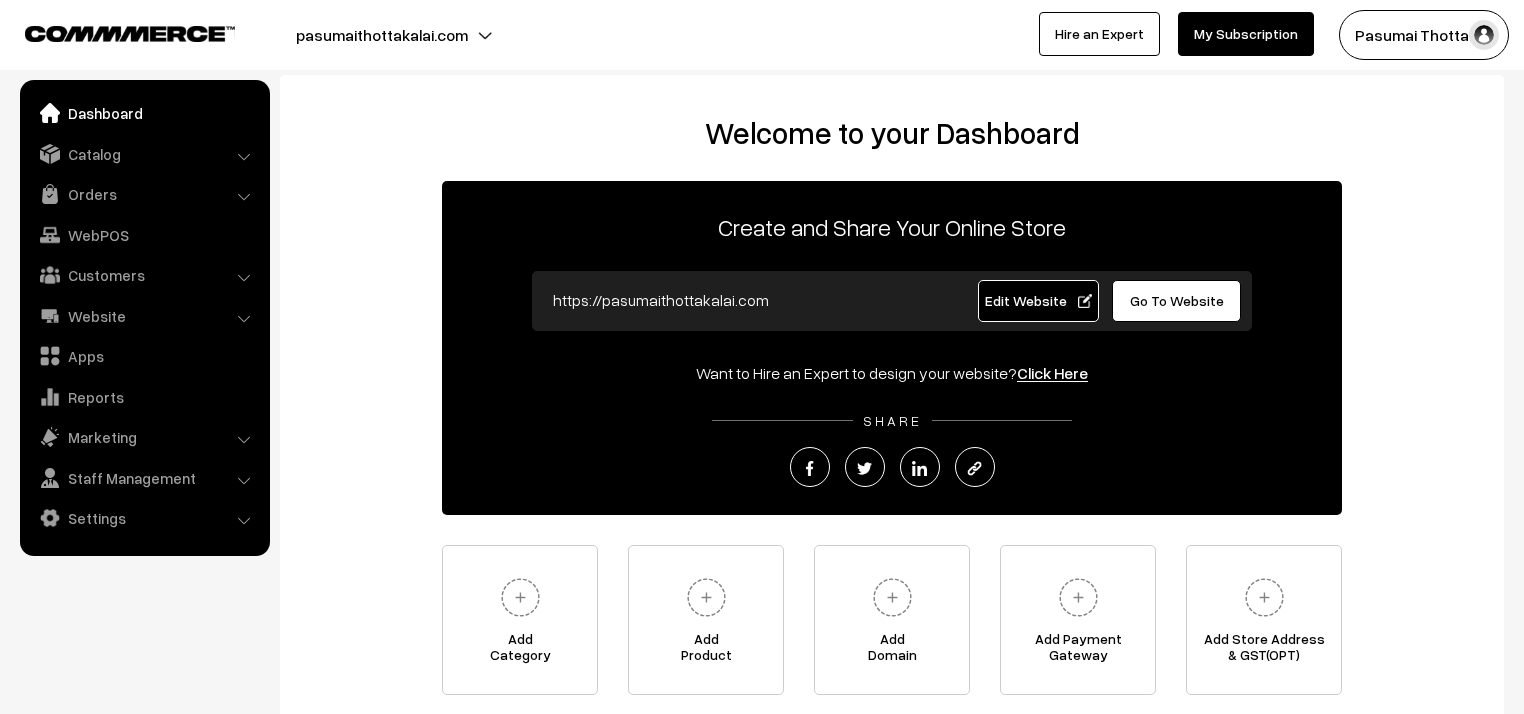 scroll, scrollTop: 0, scrollLeft: 0, axis: both 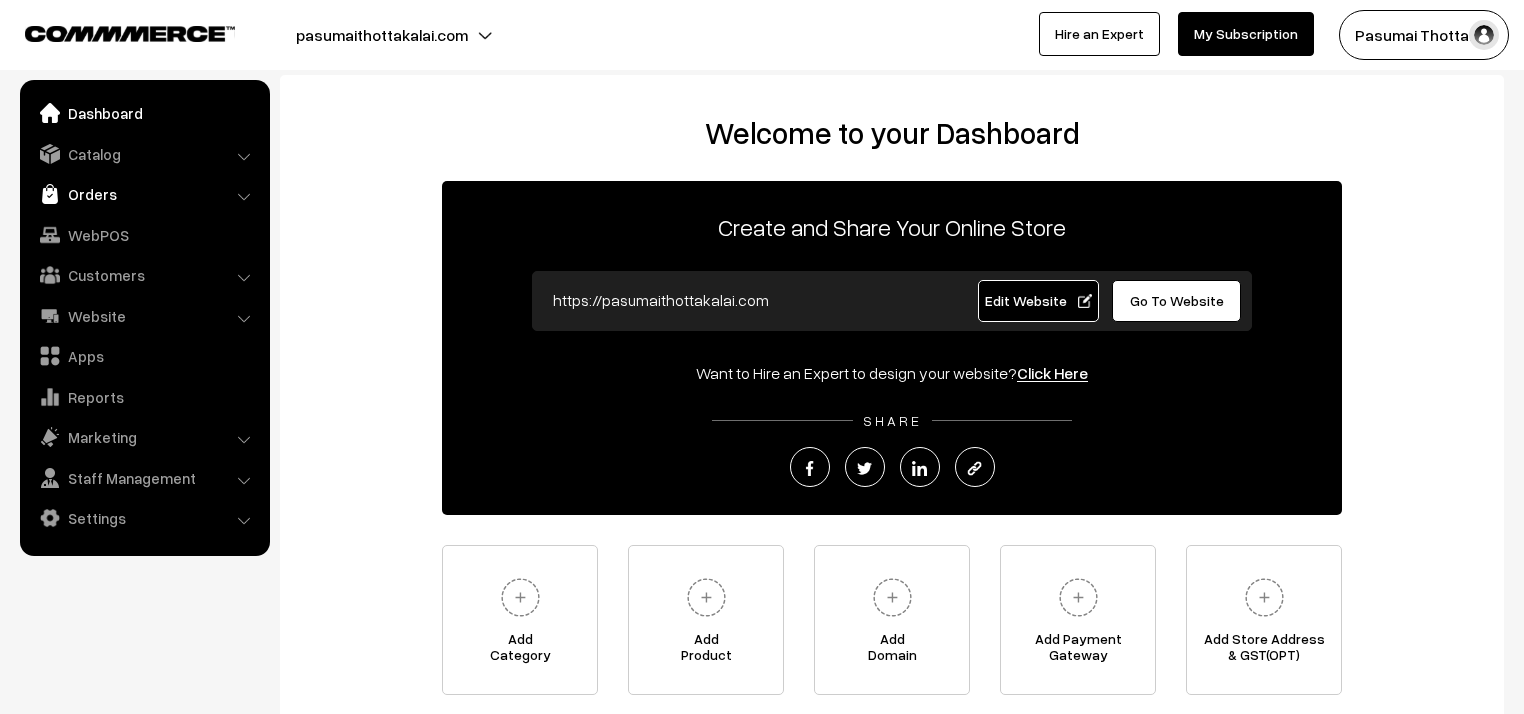 click on "Orders" at bounding box center [144, 194] 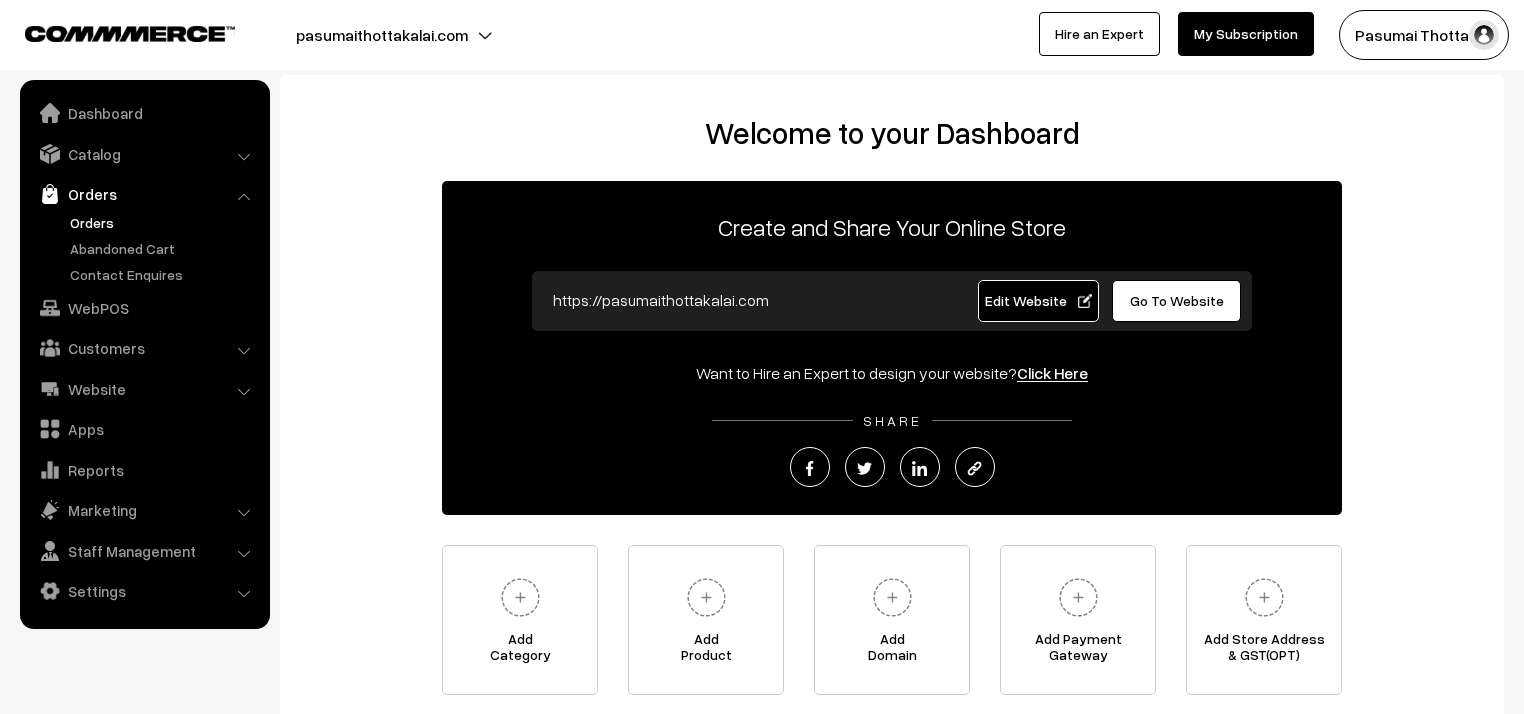 click on "Orders" at bounding box center (164, 222) 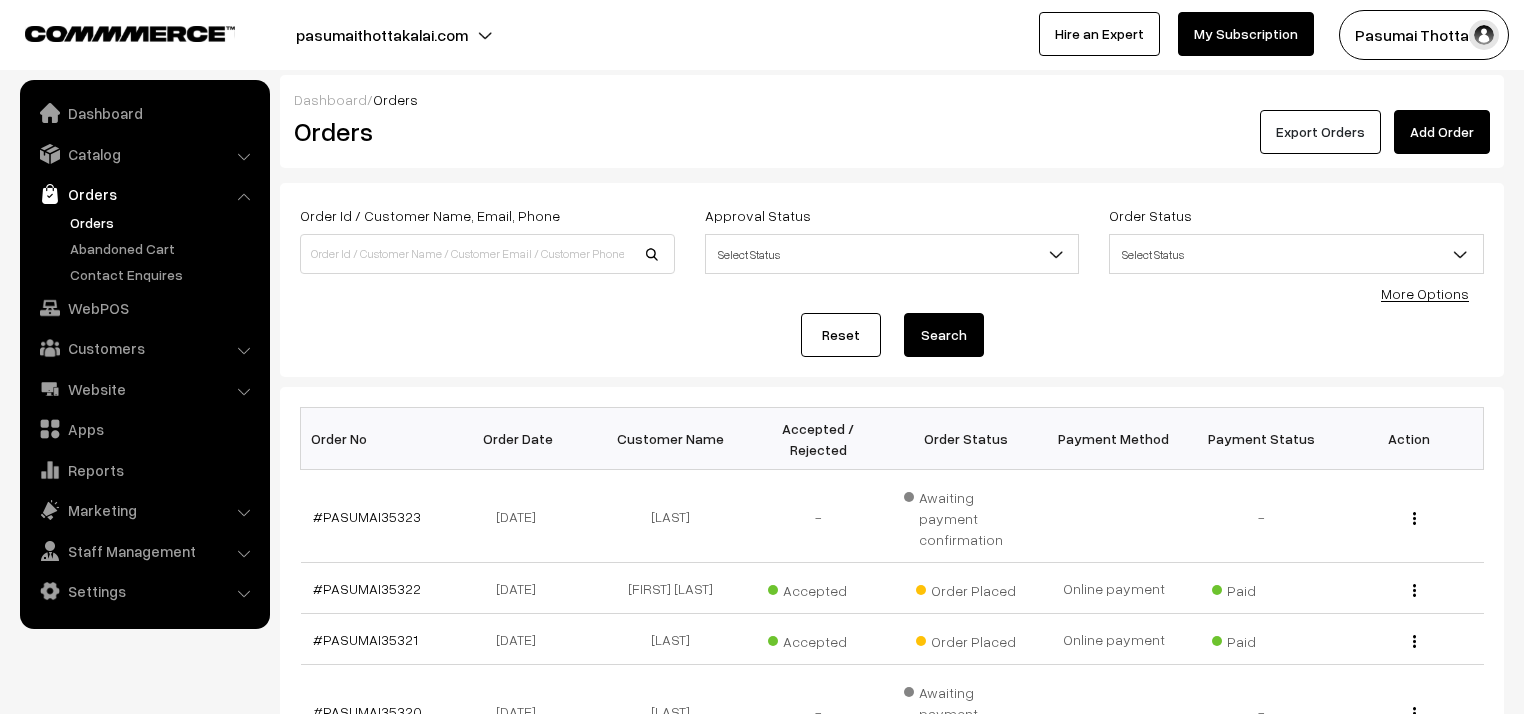 scroll, scrollTop: 0, scrollLeft: 0, axis: both 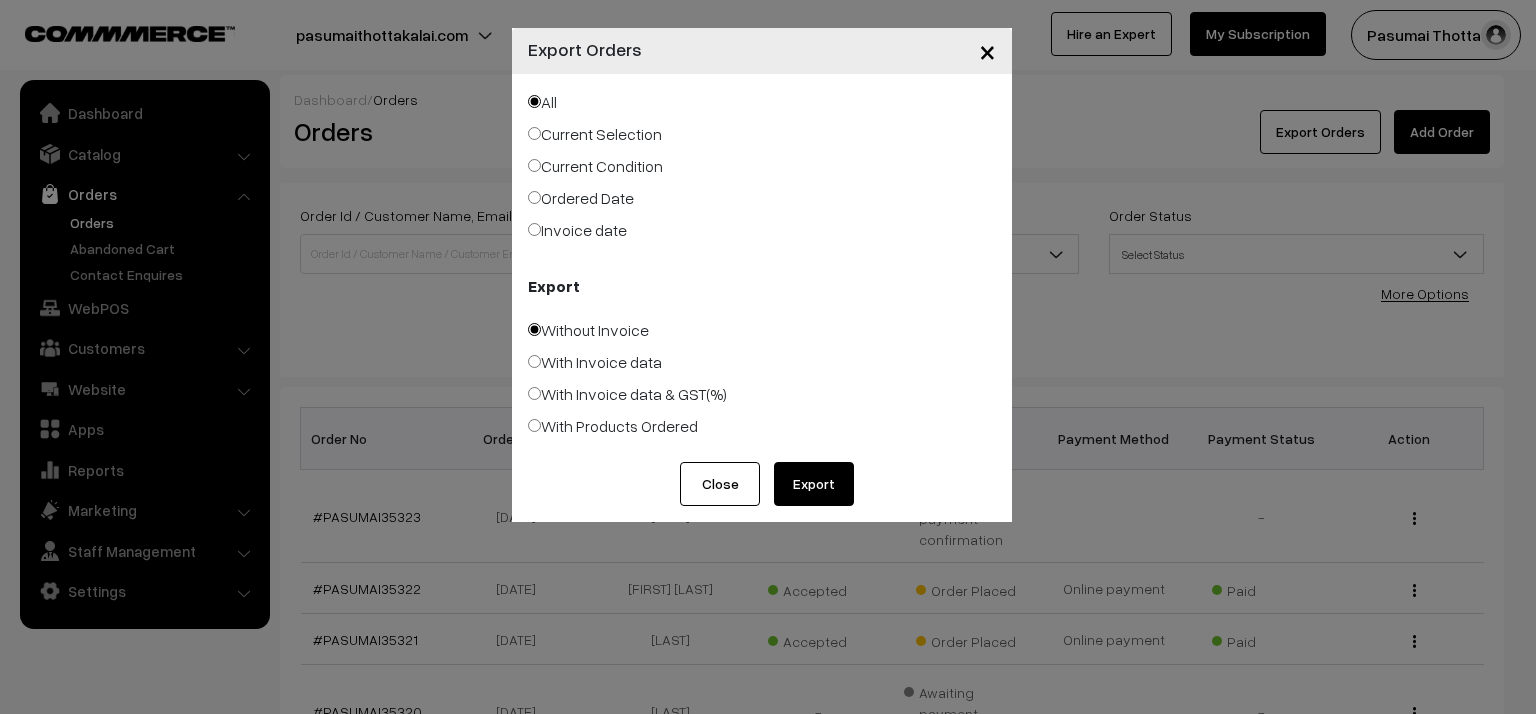 click on "Ordered Date" at bounding box center [581, 198] 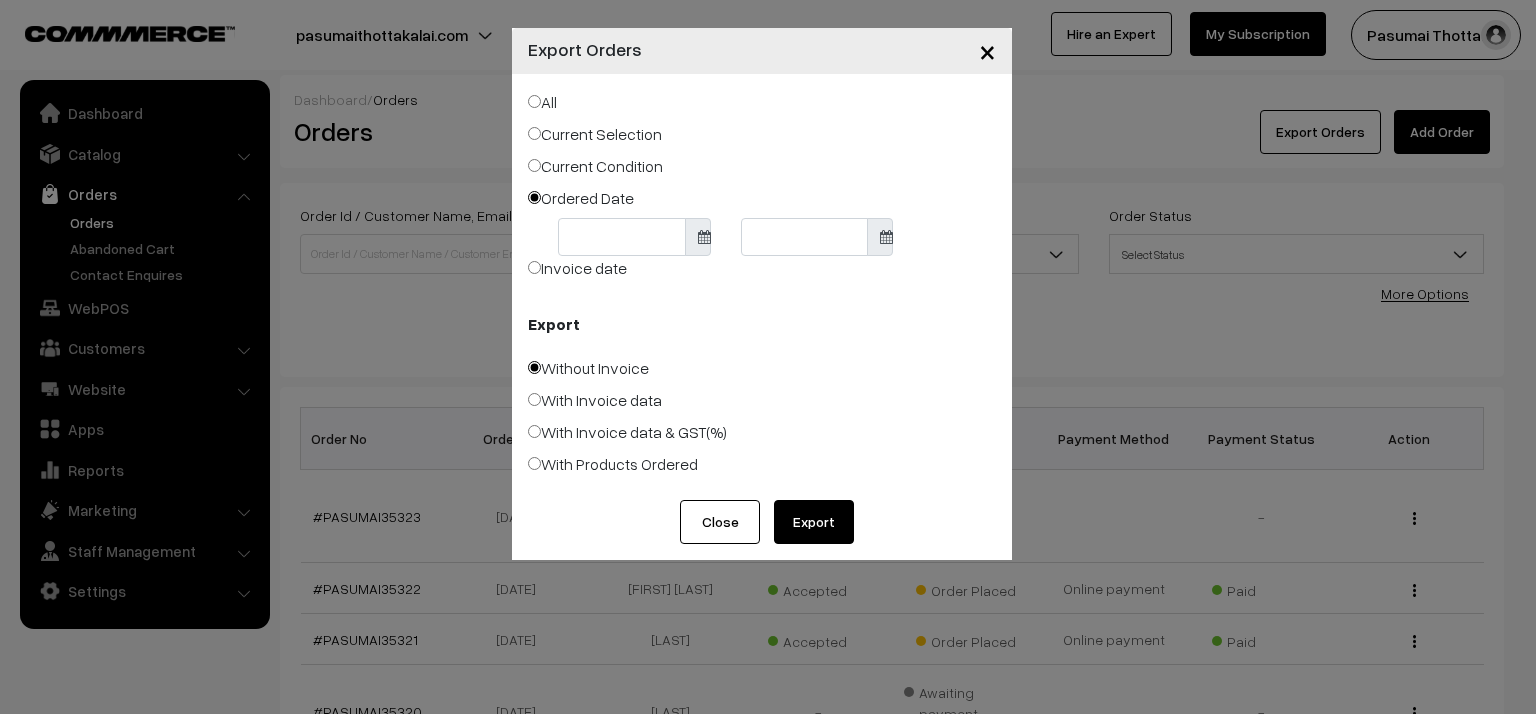 click on "Thank you for showing interest. Our team will call you shortly.
Close
pasumaithottakalai.com
Go to Website
Create New Store
My Profile Support" at bounding box center [768, 657] 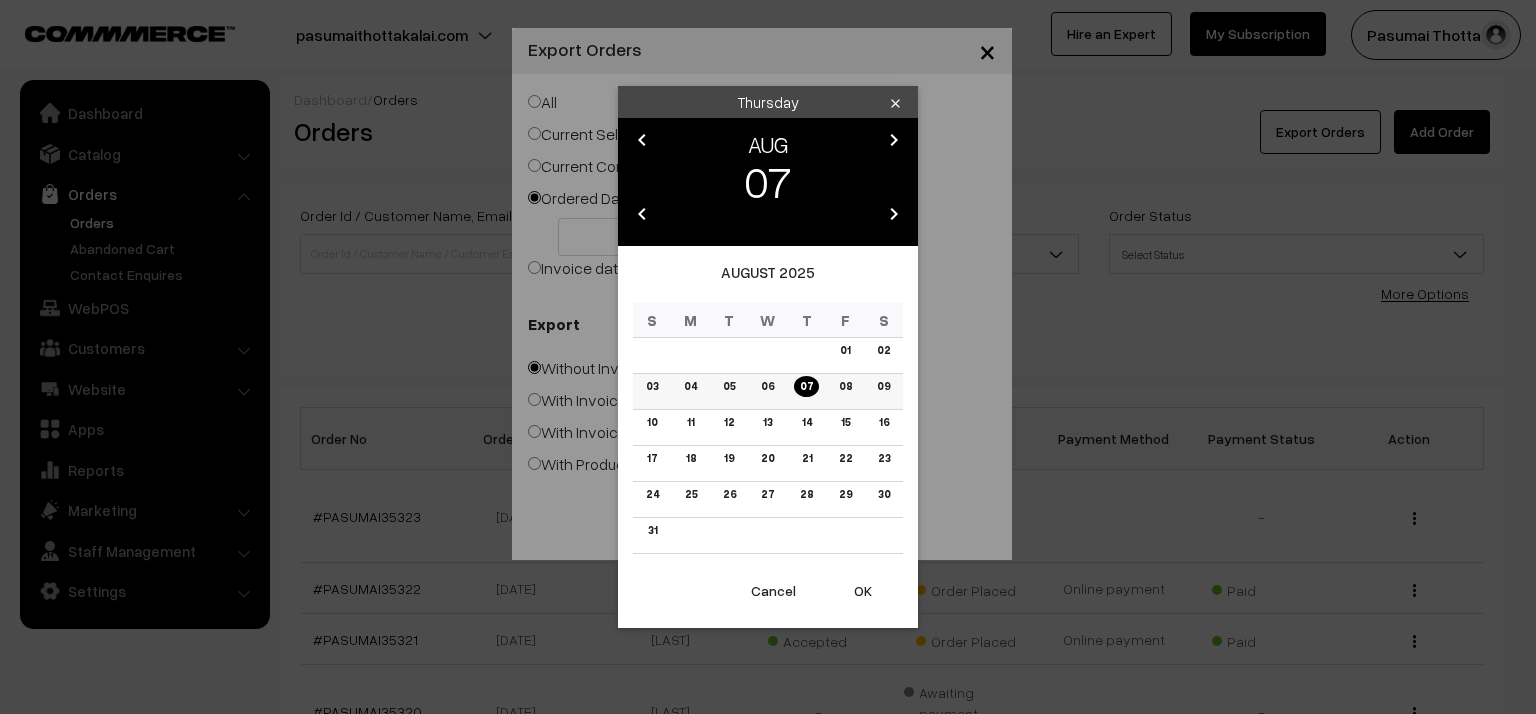 click on "06" at bounding box center [767, 386] 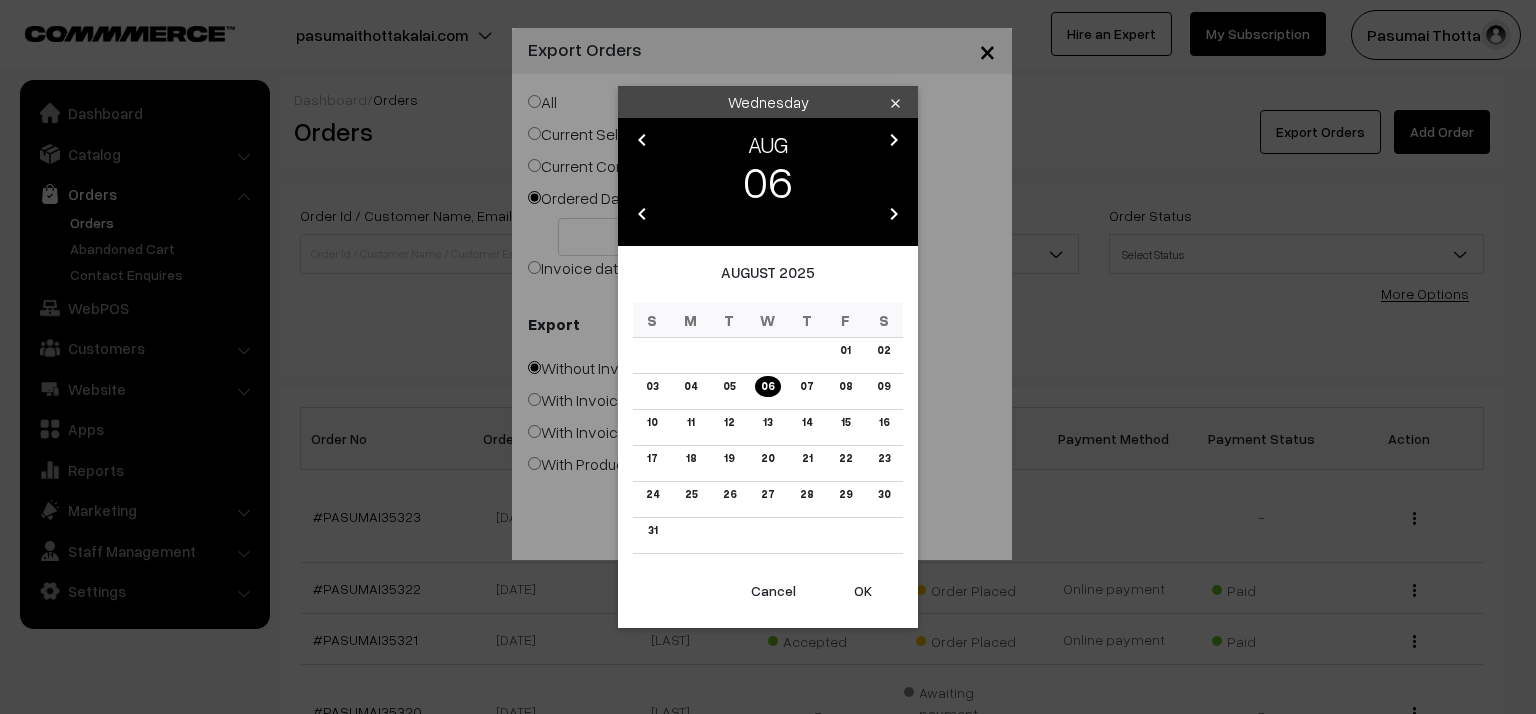 click on "OK" at bounding box center (863, 591) 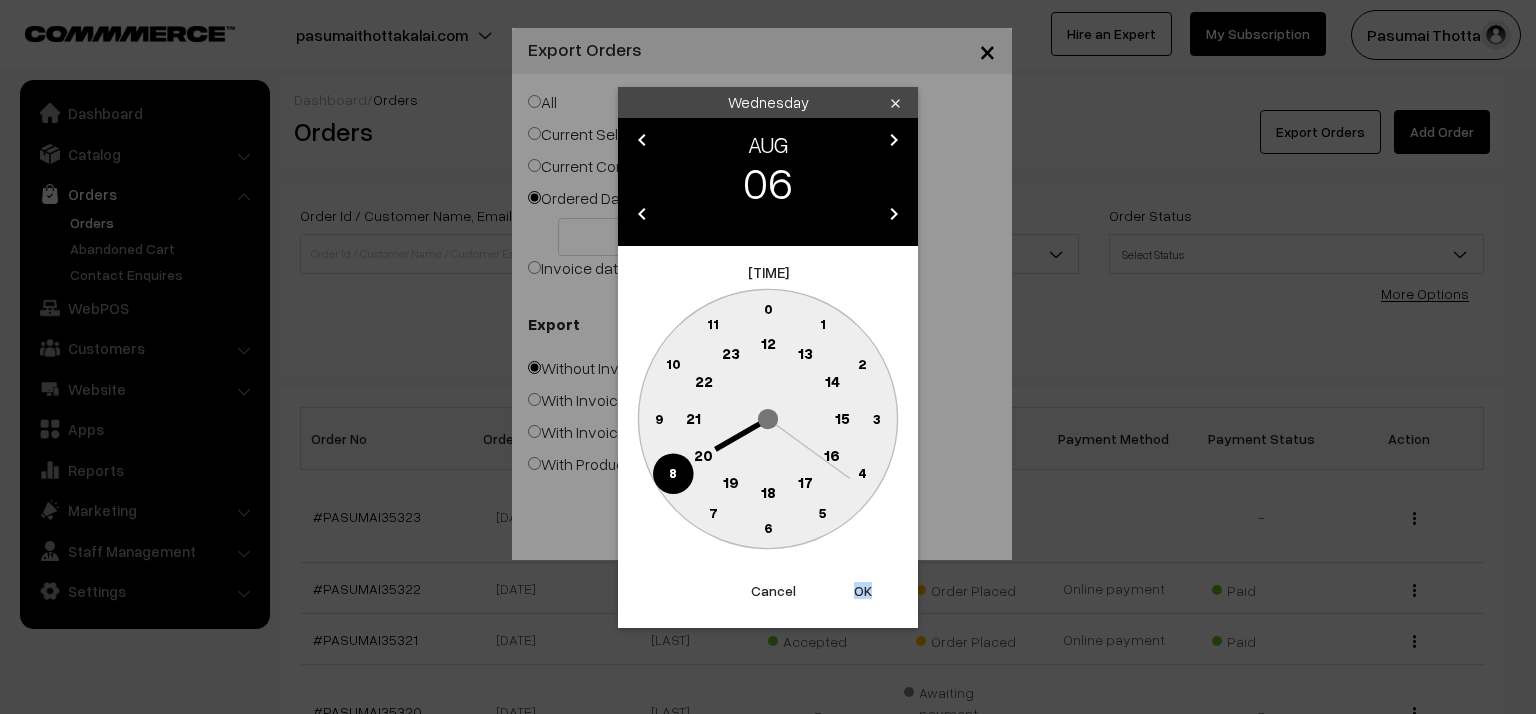 click on "OK" at bounding box center [863, 591] 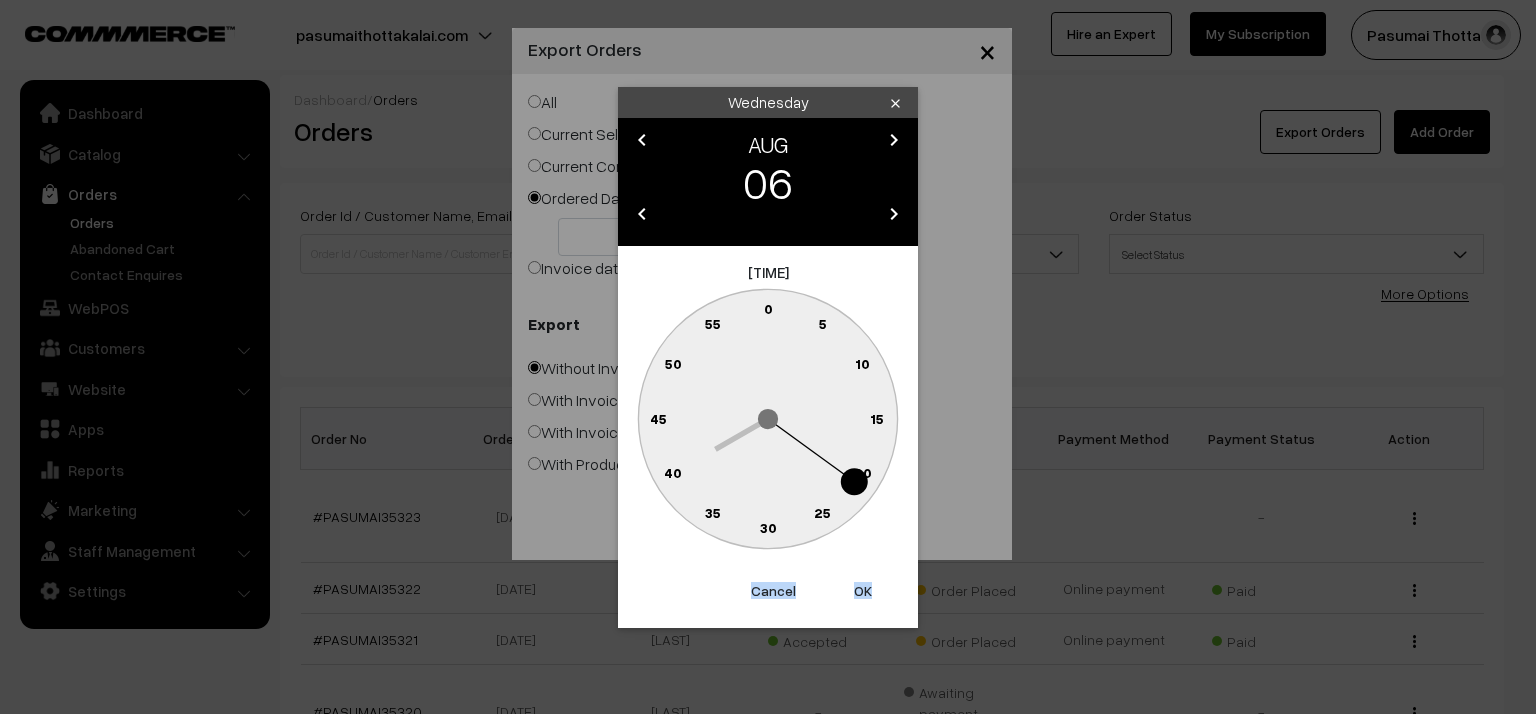 click on "OK" at bounding box center (863, 591) 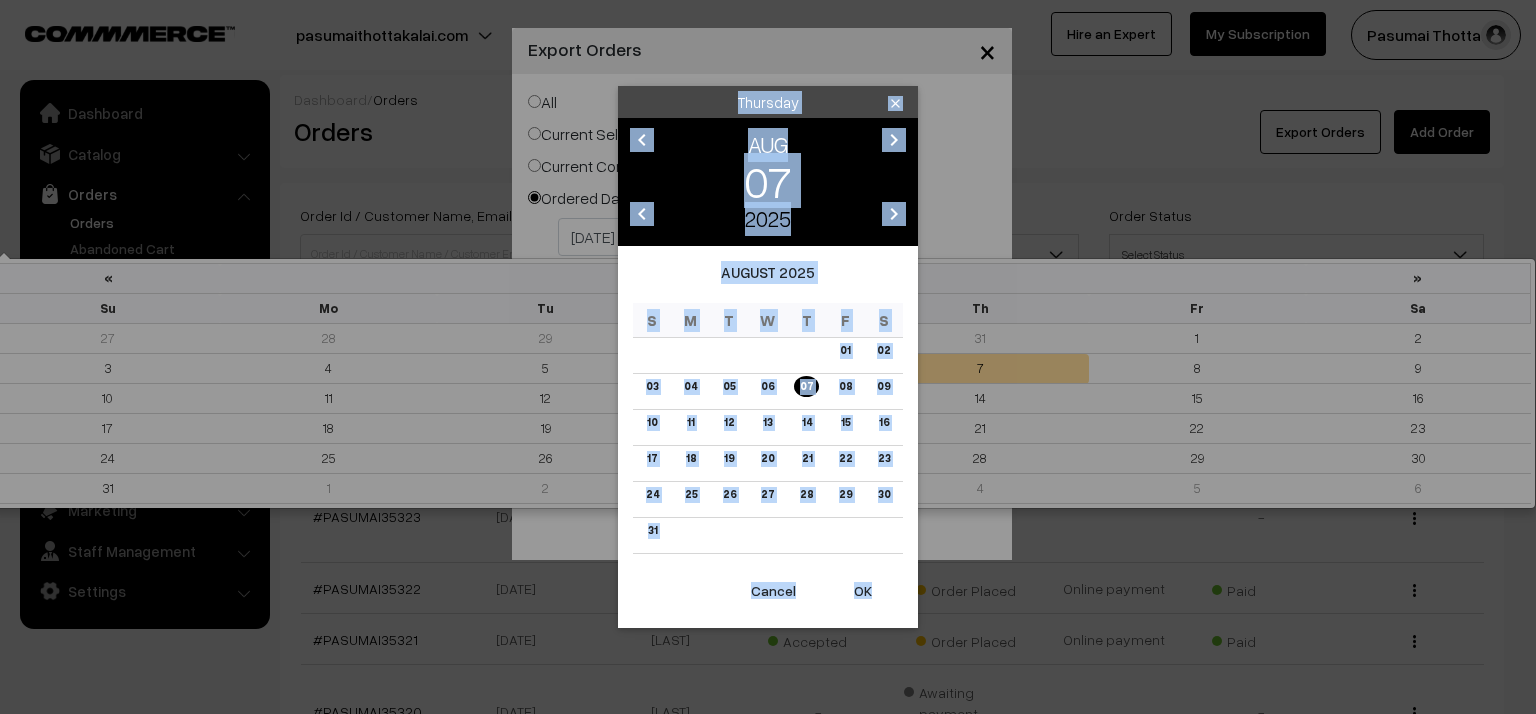 click on "Thank you for showing interest. Our team will call you shortly.
Close
pasumaithottakalai.com
Go to Website
Create New Store
My Profile Support" at bounding box center (768, 657) 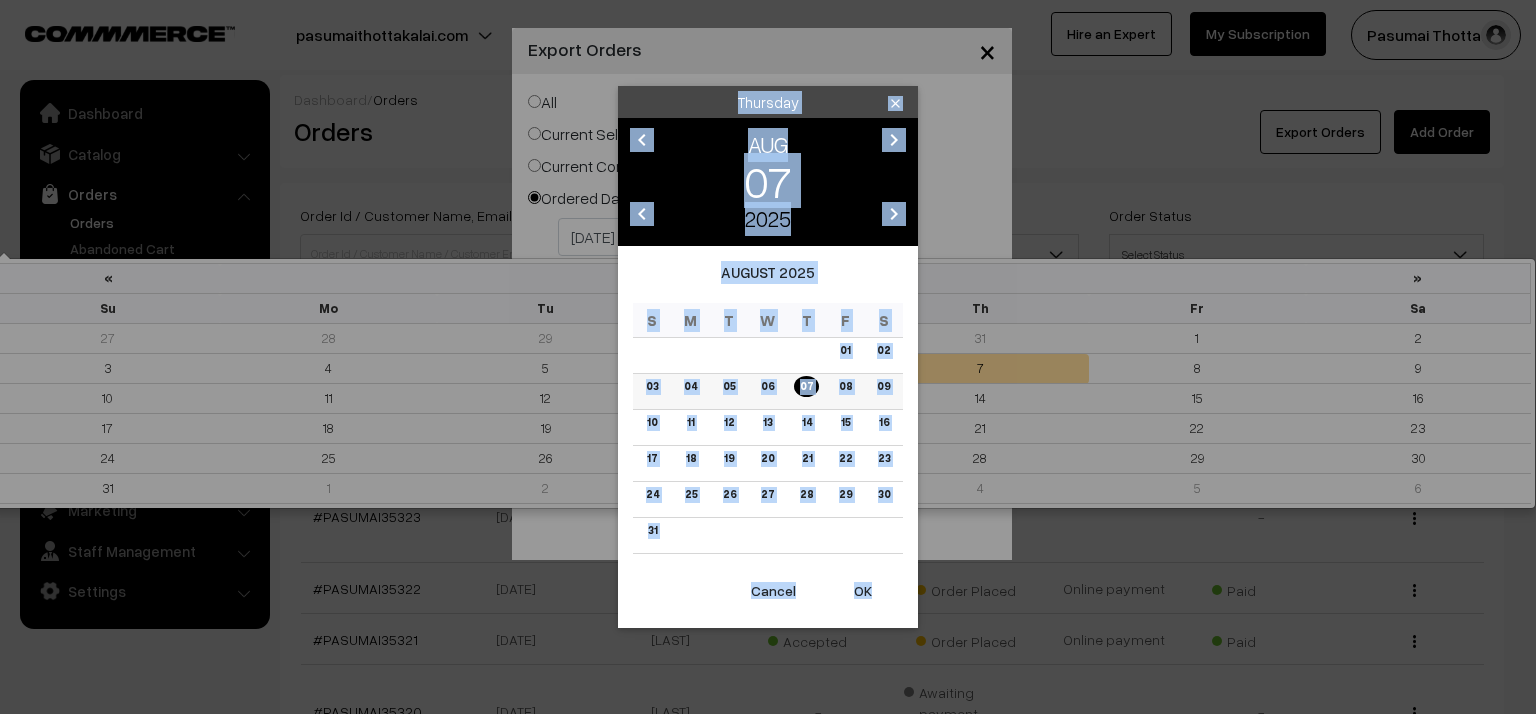 click on "07" at bounding box center [806, 386] 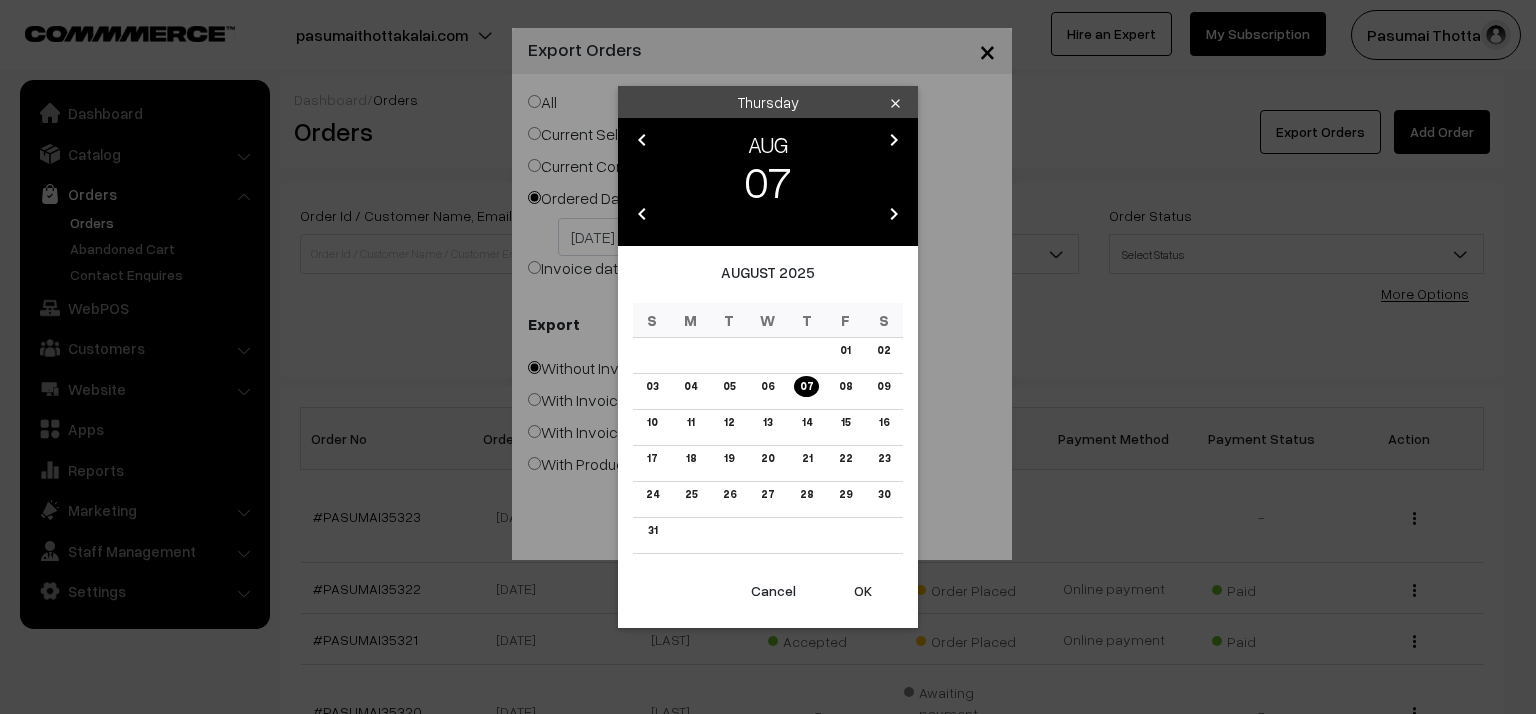 click on "OK" at bounding box center (863, 591) 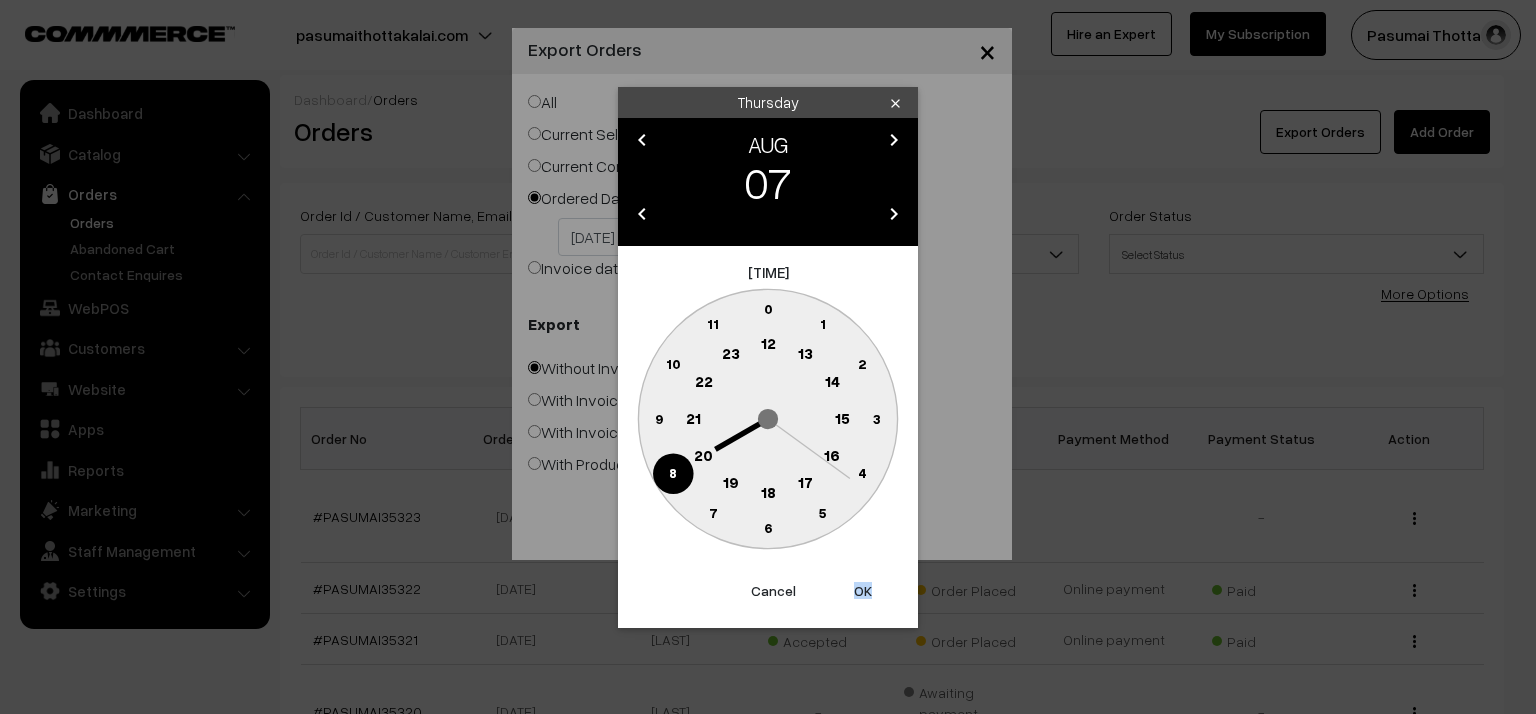 click on "OK" at bounding box center [863, 591] 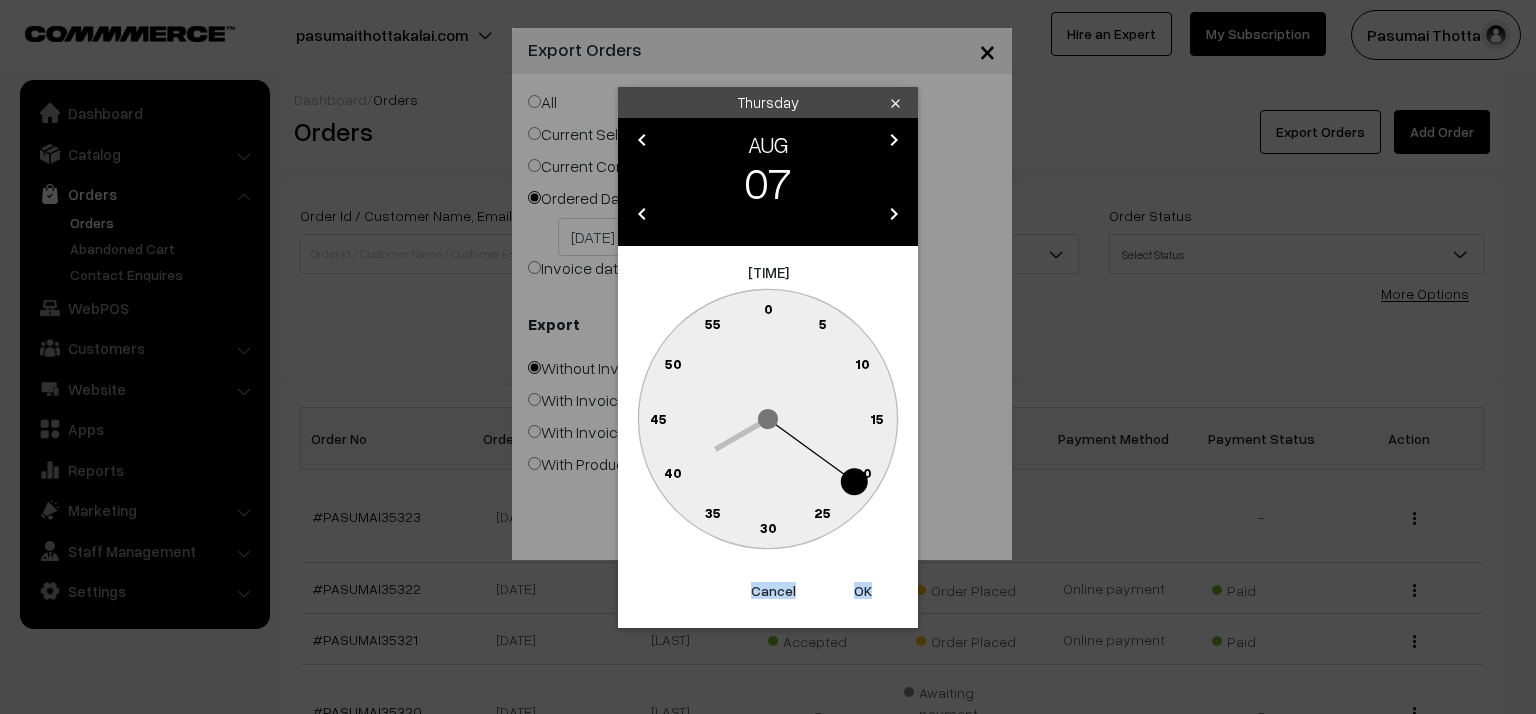 click on "OK" at bounding box center (863, 591) 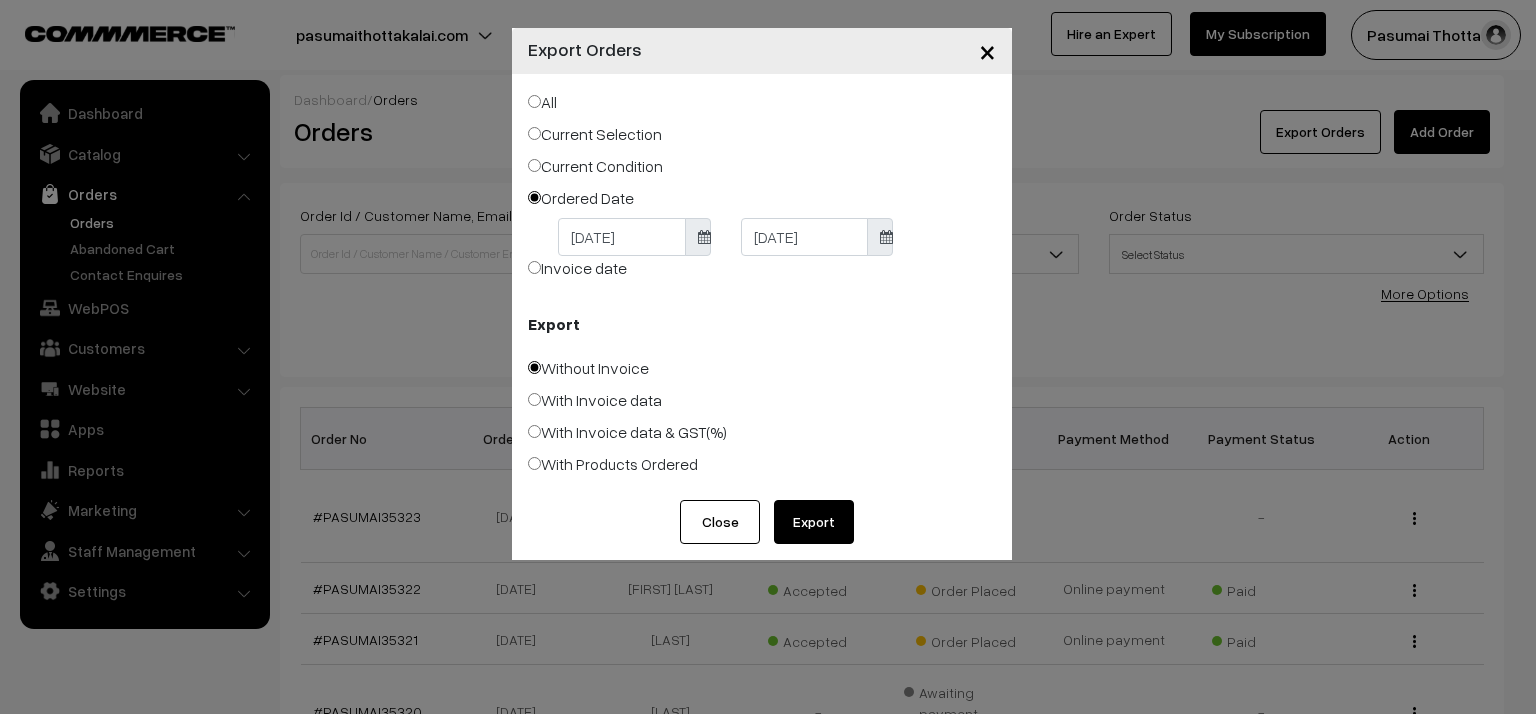 click on "Export" at bounding box center (814, 522) 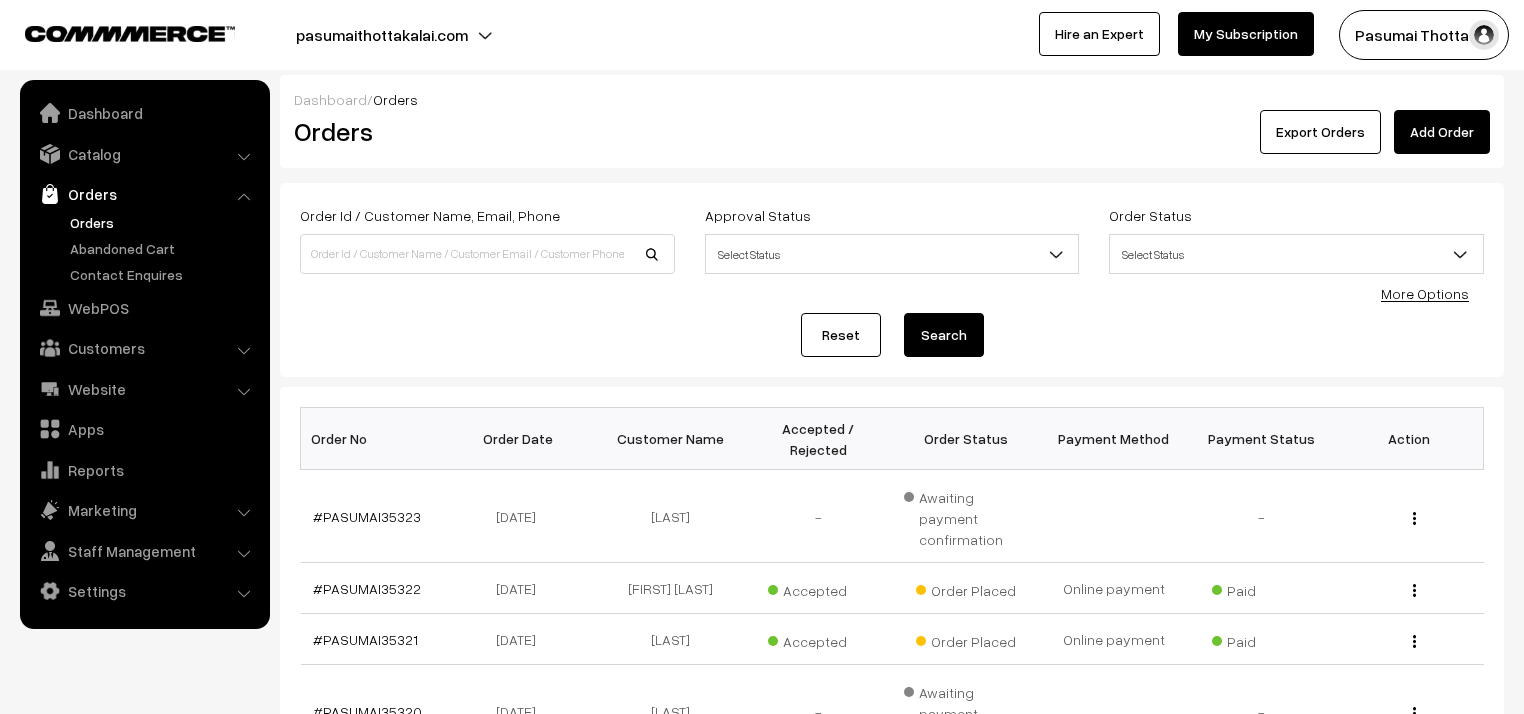 click on "More Options" at bounding box center (1425, 293) 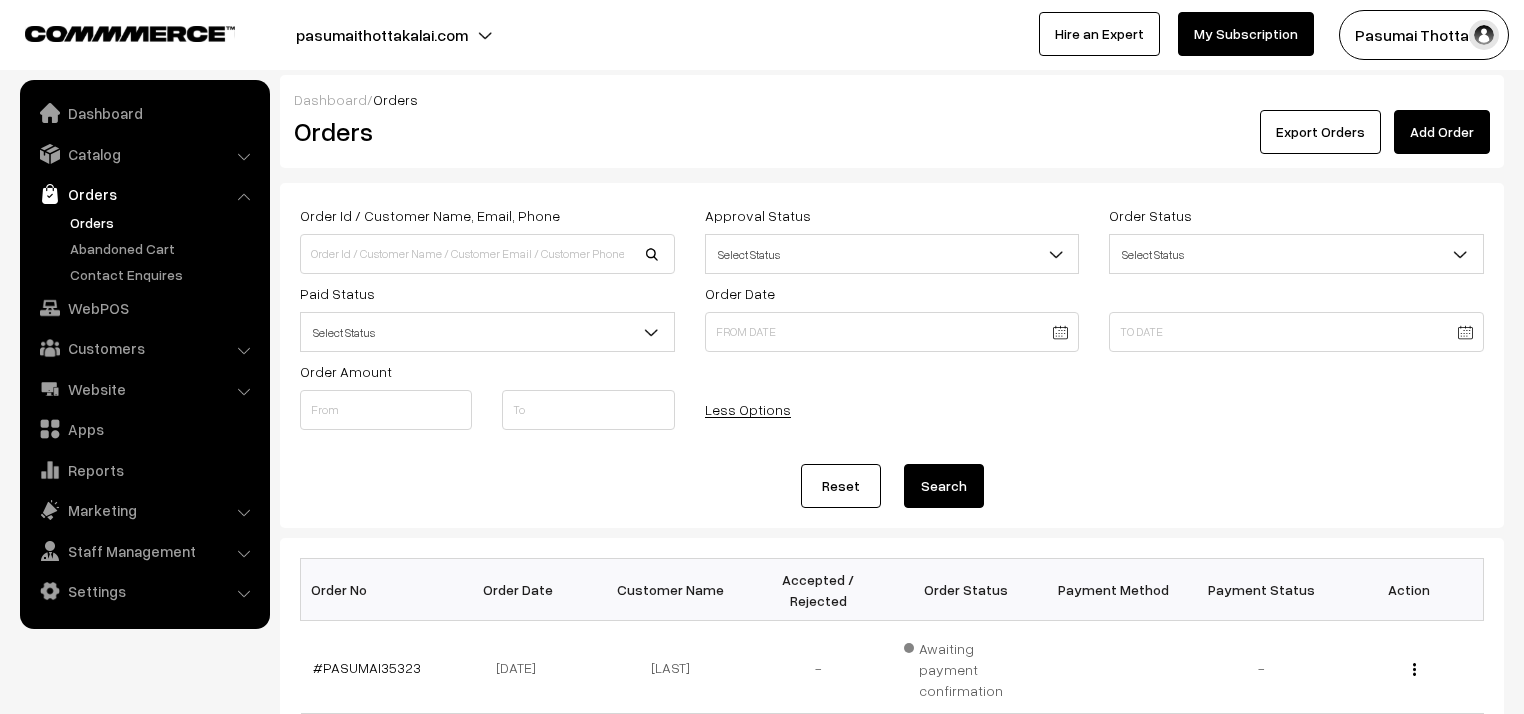 click on "Select Status" at bounding box center (487, 332) 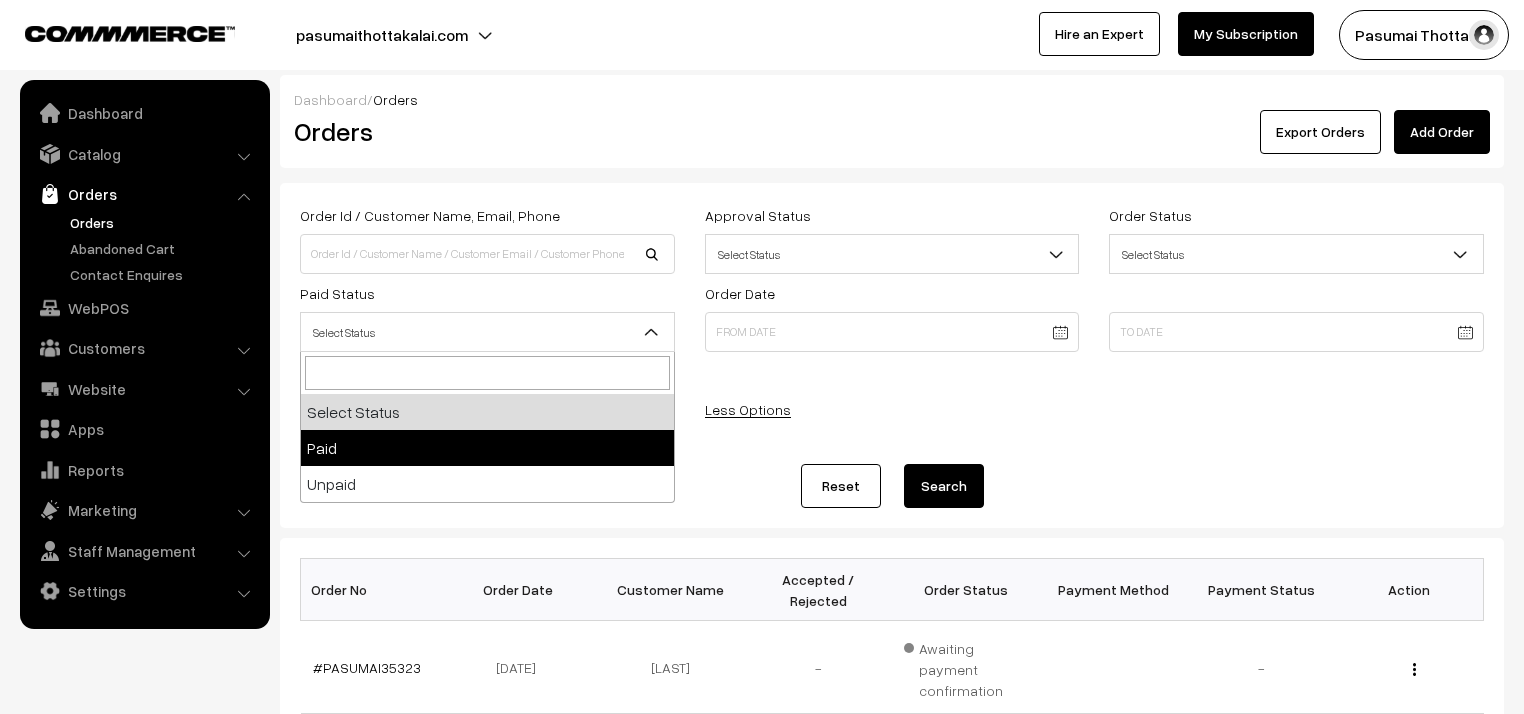 select on "1" 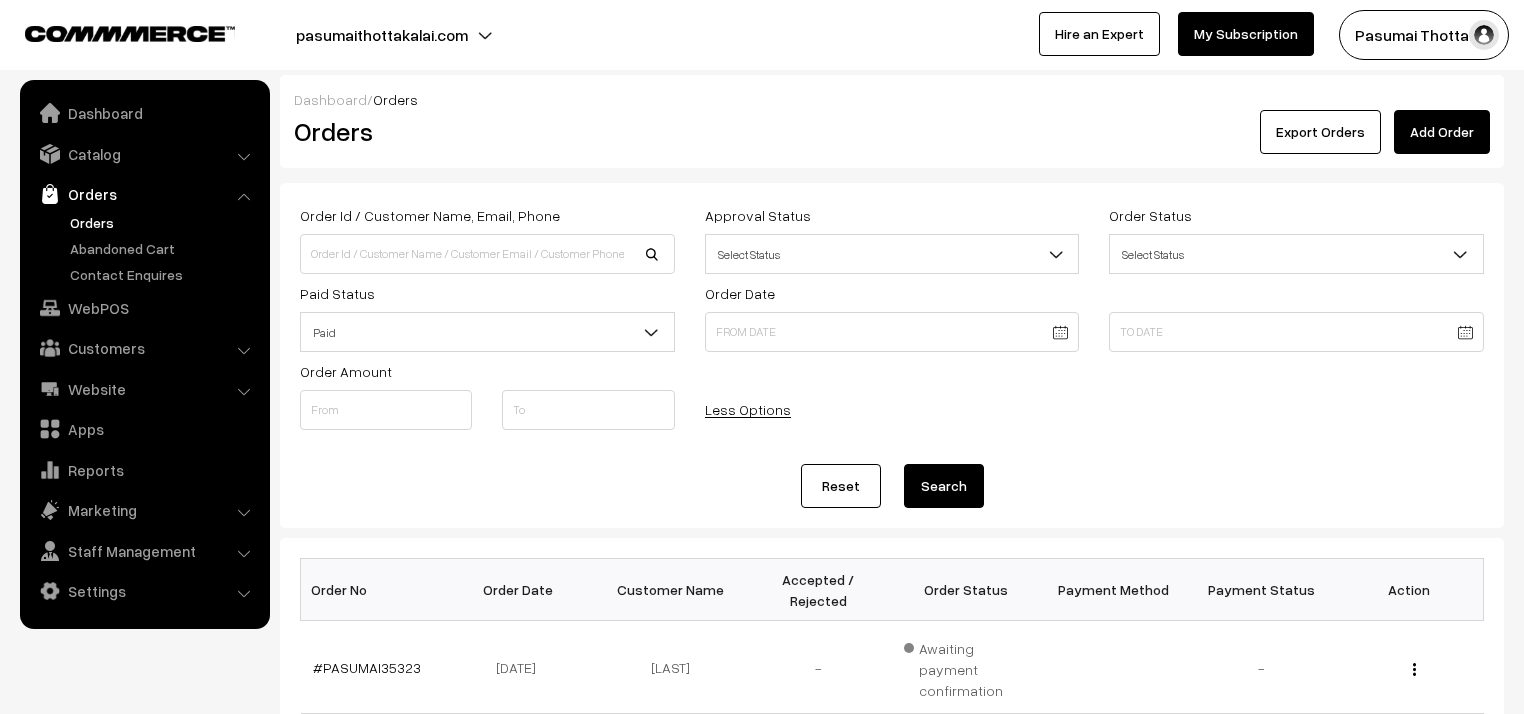 click on "Search" at bounding box center (944, 486) 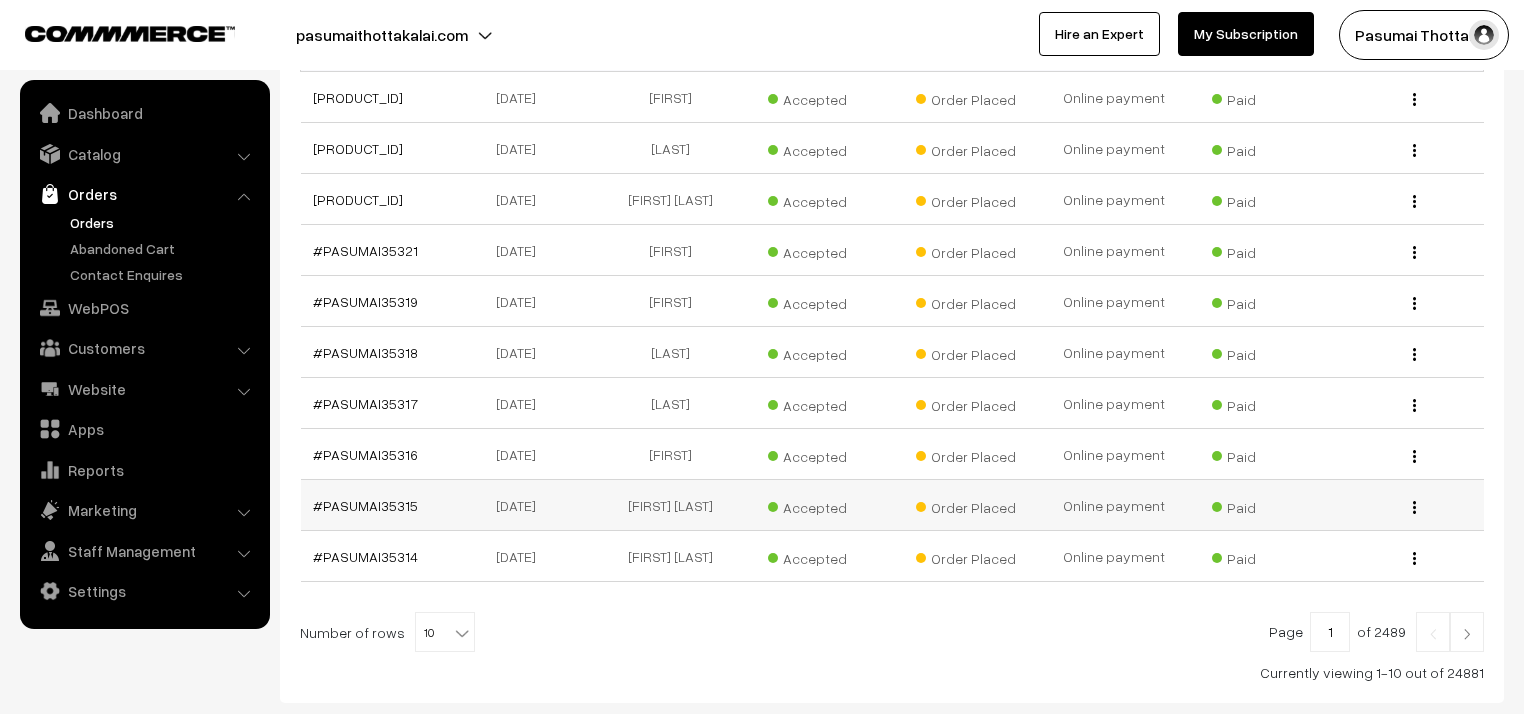 scroll, scrollTop: 644, scrollLeft: 0, axis: vertical 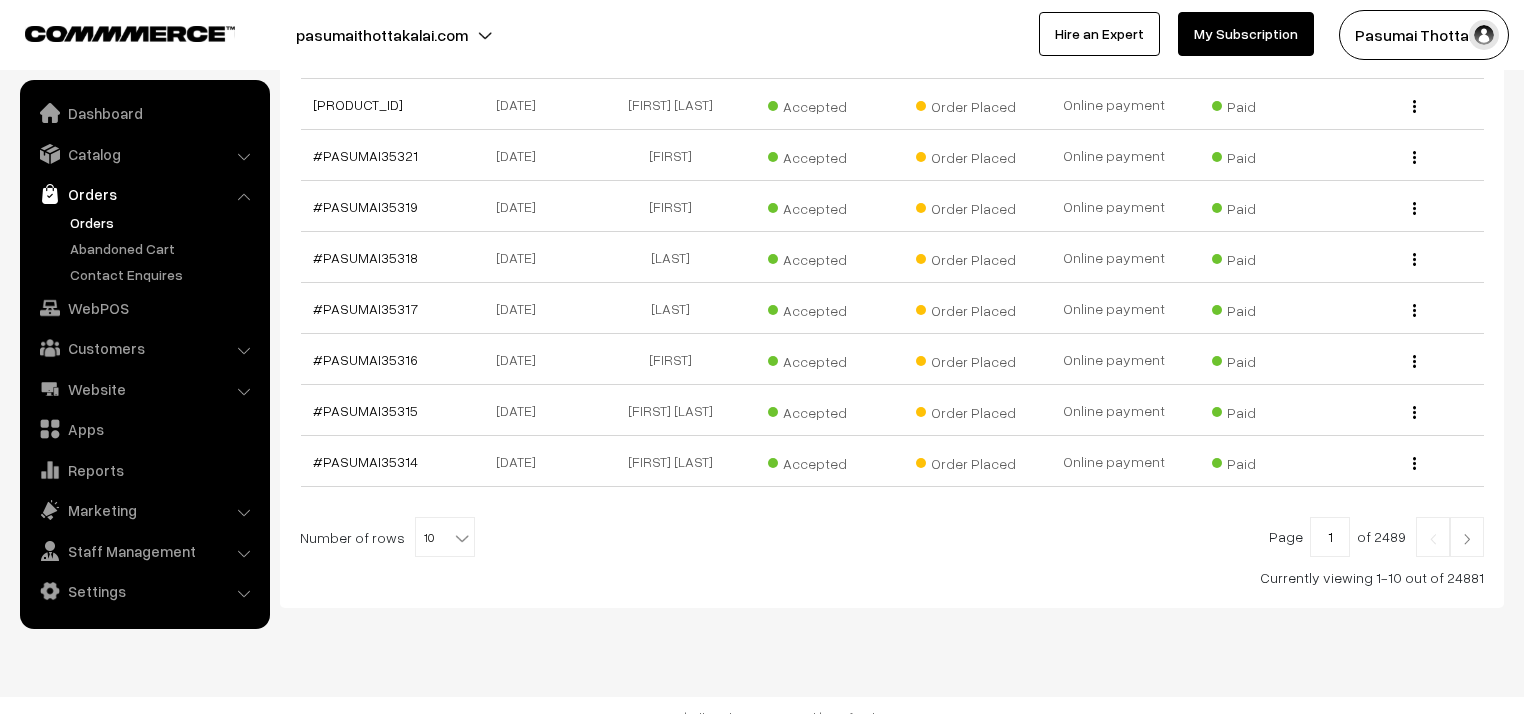 click at bounding box center [462, 538] 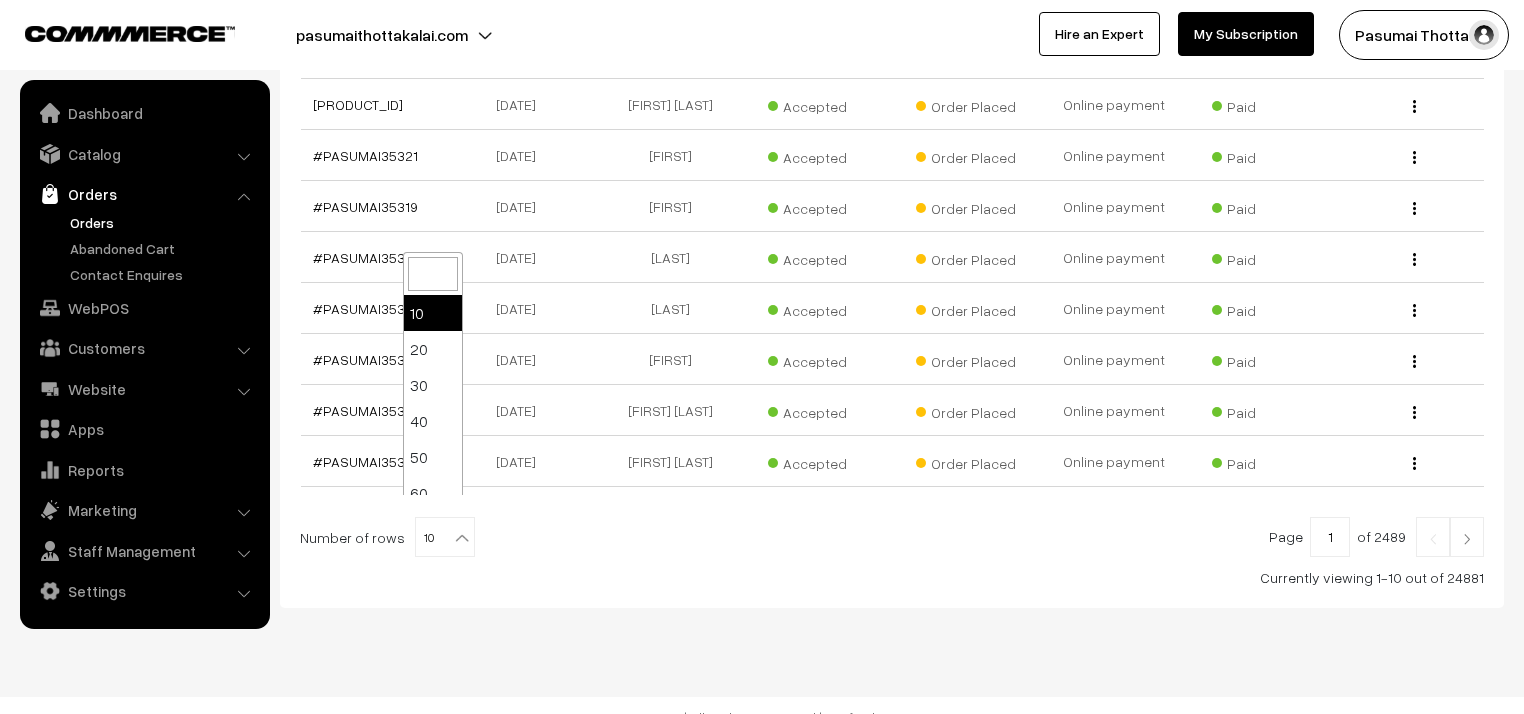 scroll, scrollTop: 160, scrollLeft: 0, axis: vertical 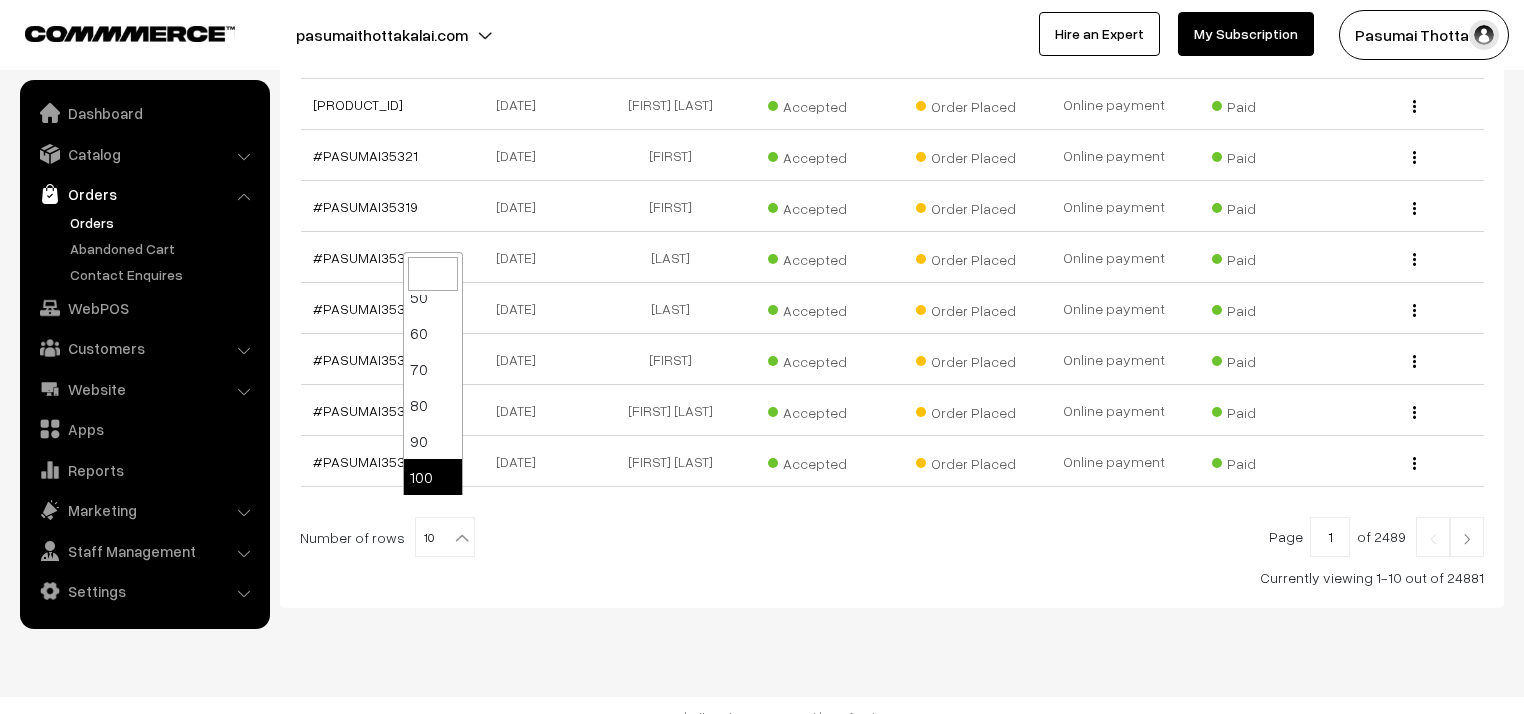 select on "100" 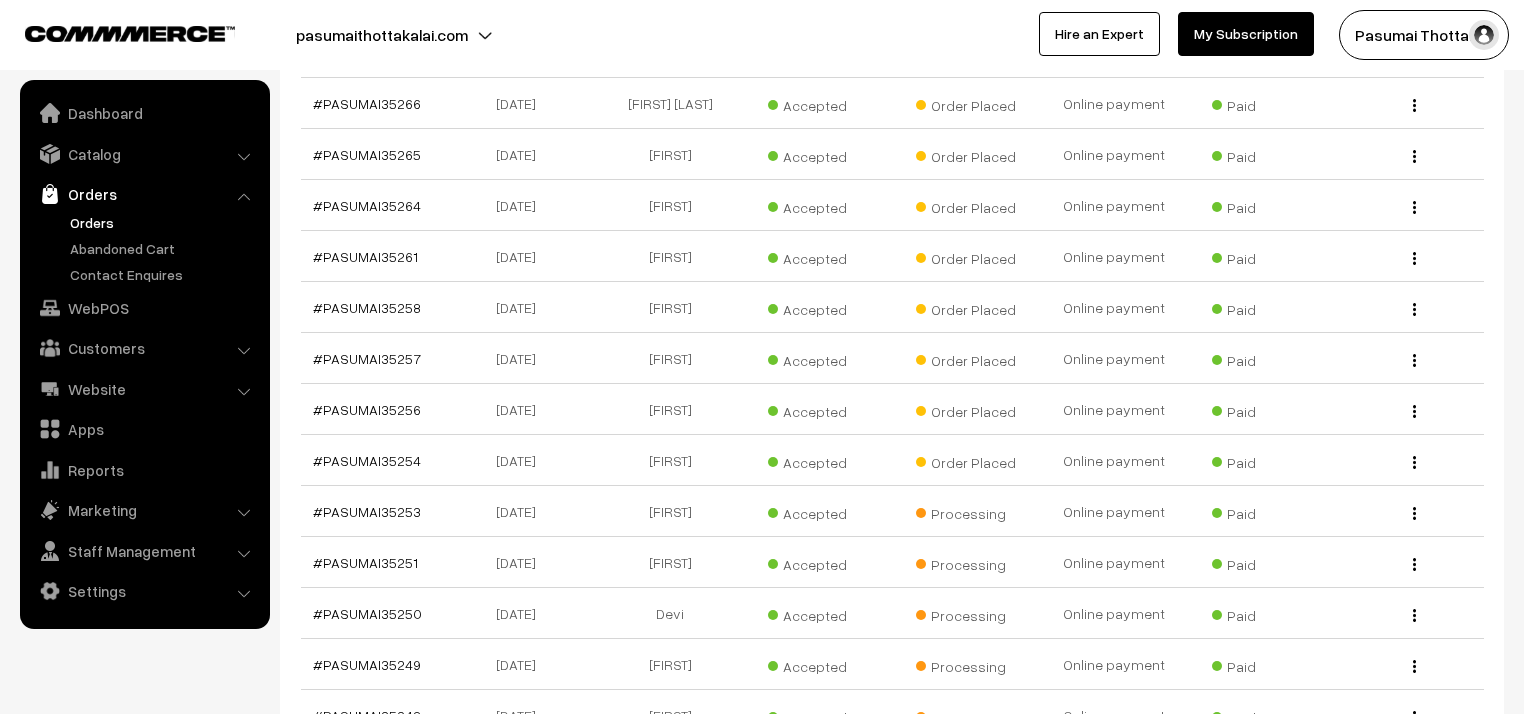 scroll, scrollTop: 2800, scrollLeft: 0, axis: vertical 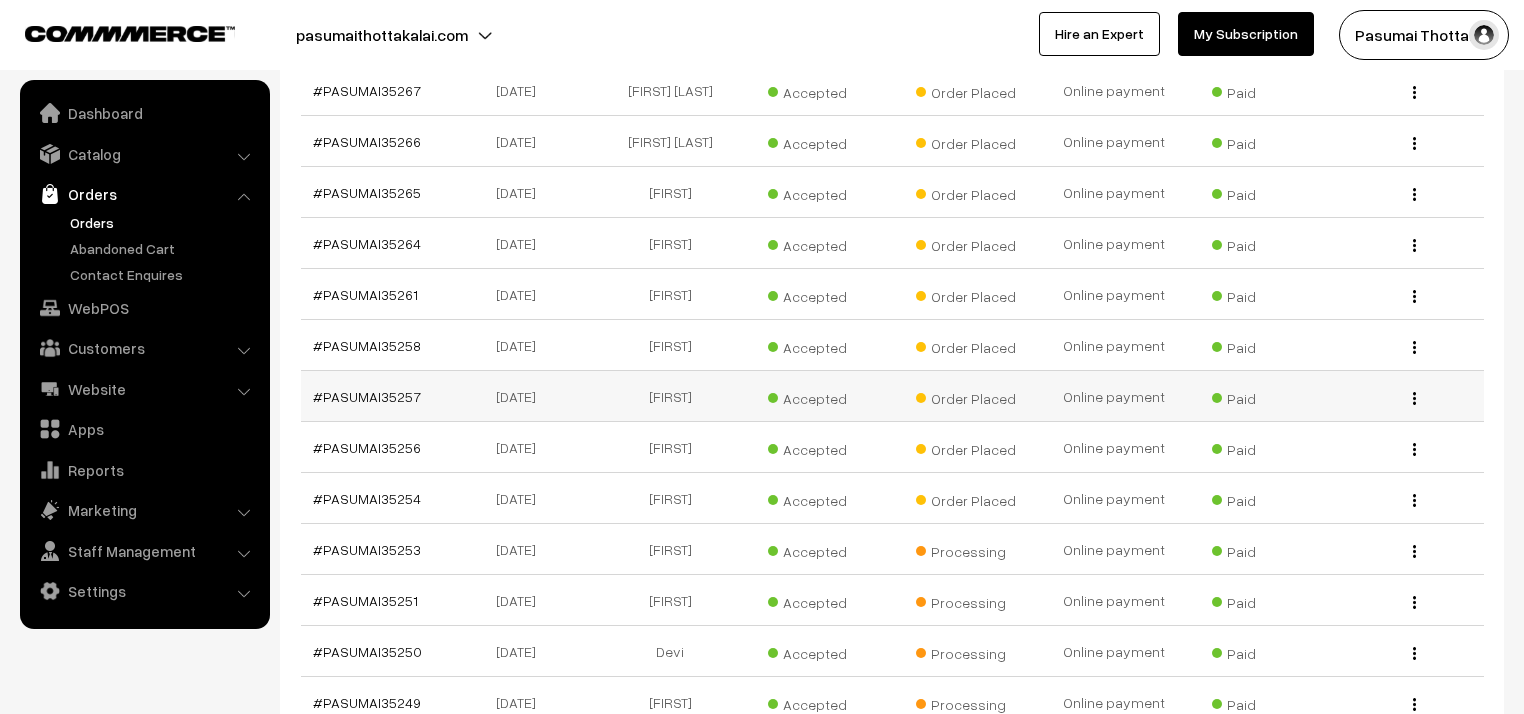 drag, startPoint x: 407, startPoint y: 387, endPoint x: 433, endPoint y: 393, distance: 26.683329 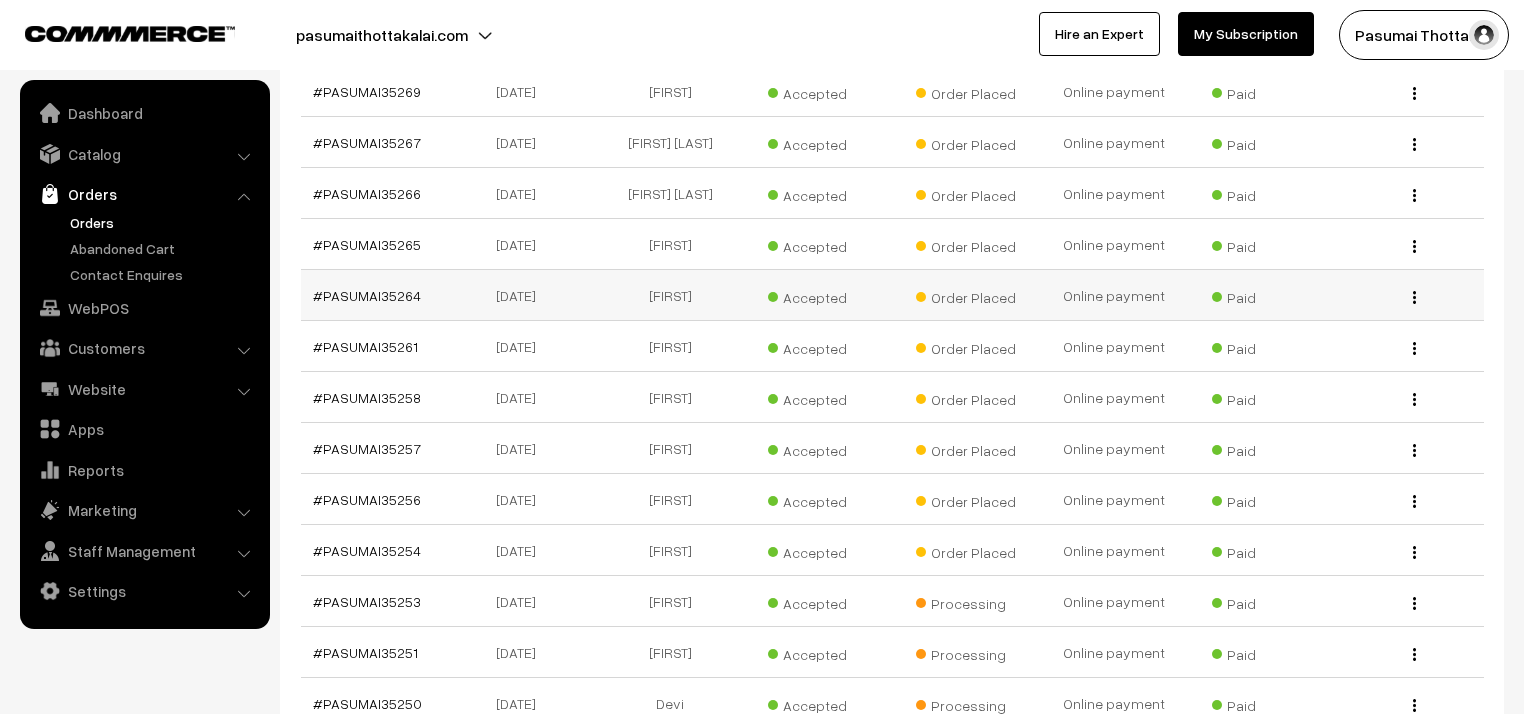 scroll, scrollTop: 2720, scrollLeft: 0, axis: vertical 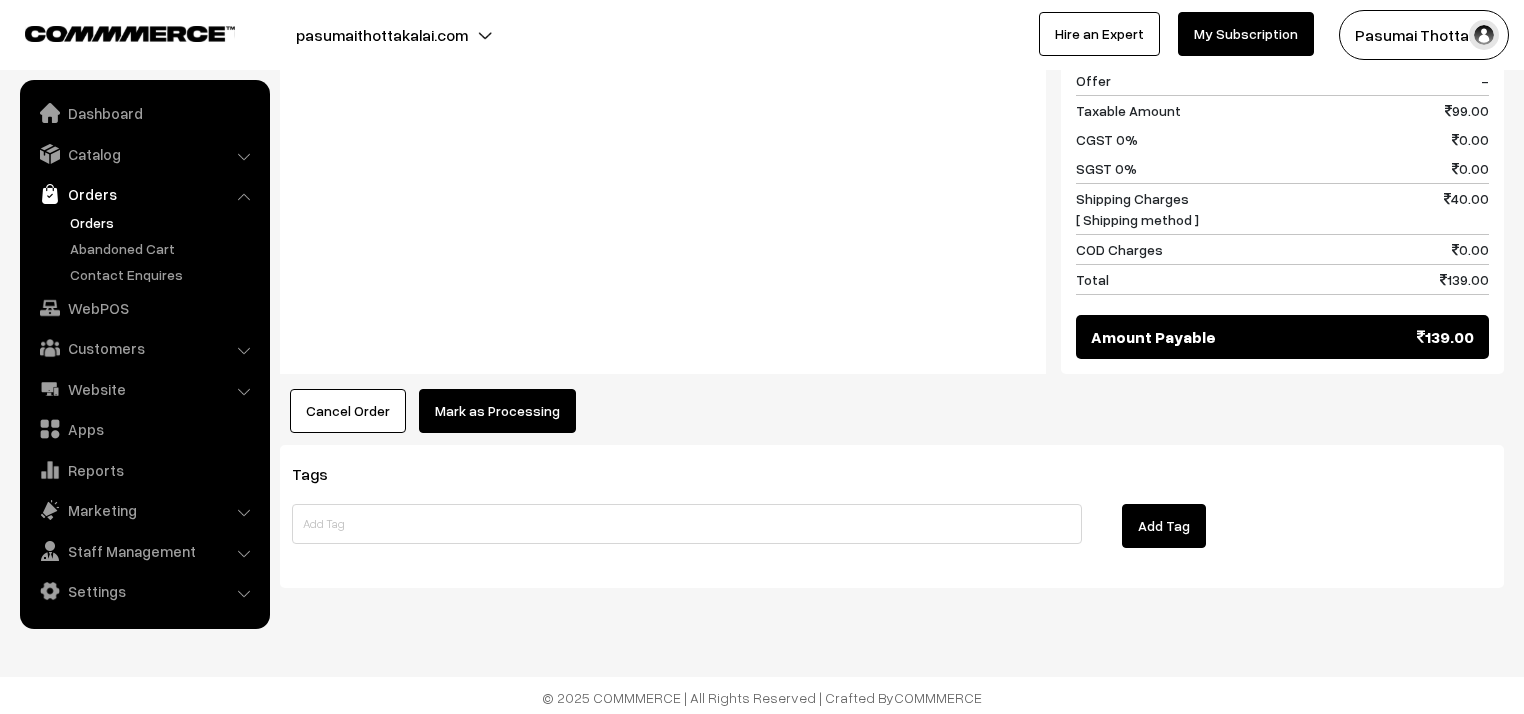 click on "Mark as Processing" at bounding box center (497, 411) 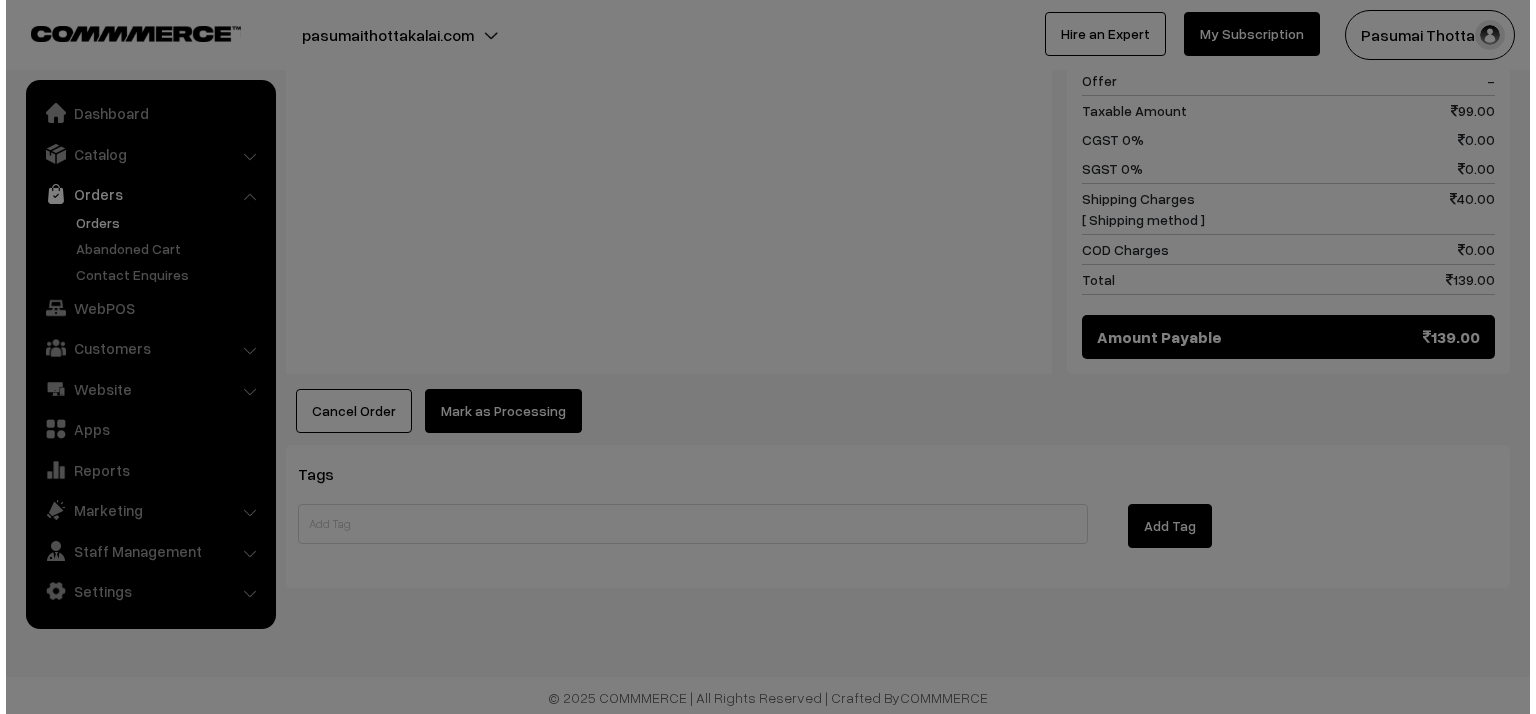 scroll, scrollTop: 966, scrollLeft: 0, axis: vertical 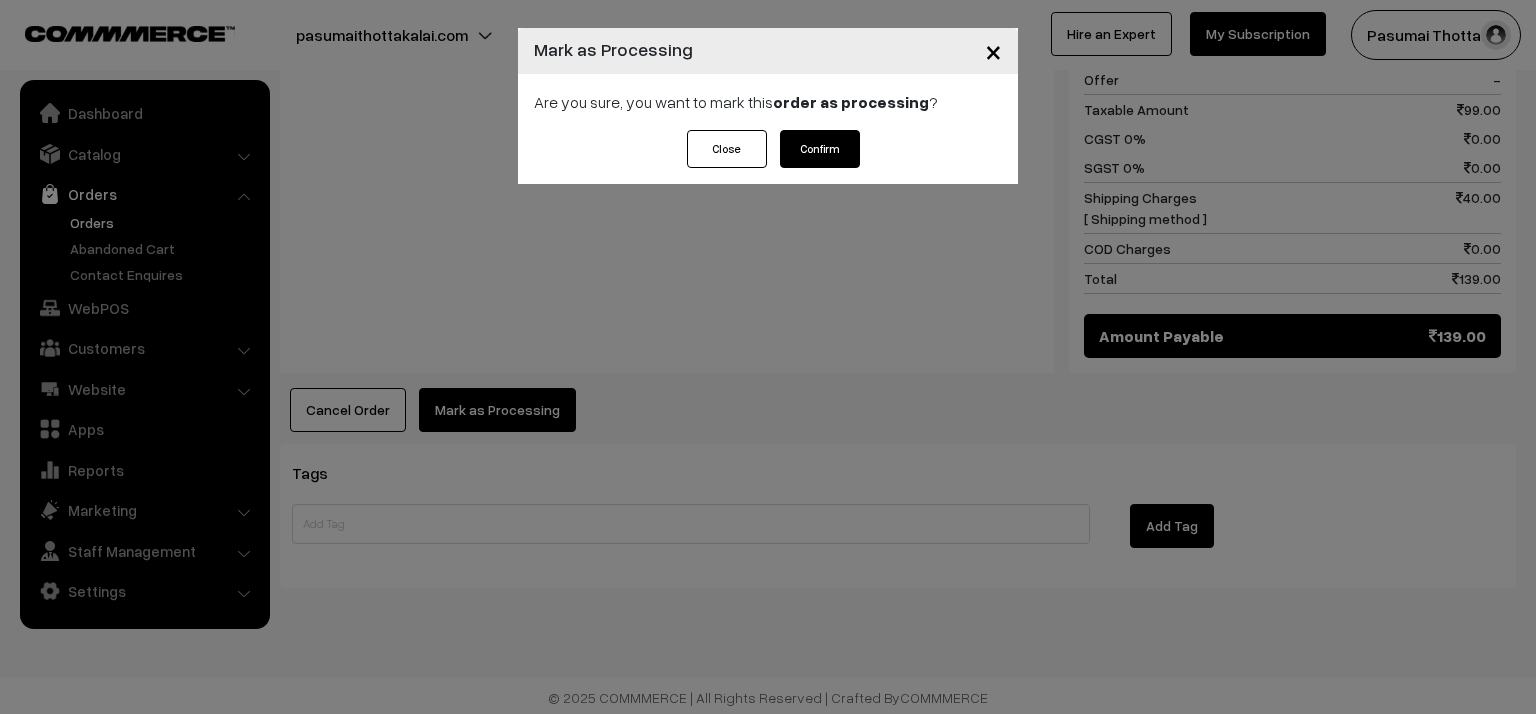 click on "Confirm" at bounding box center (820, 149) 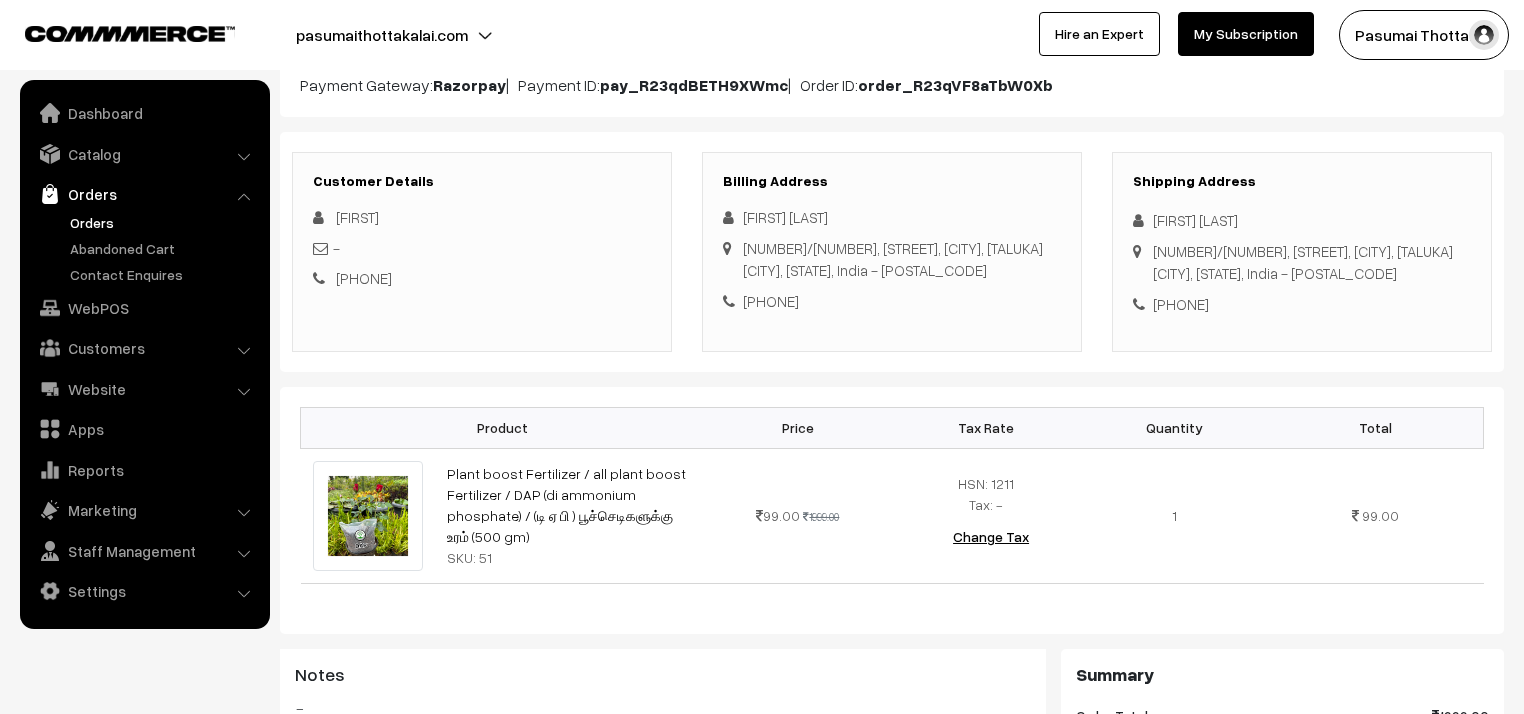 scroll, scrollTop: 240, scrollLeft: 0, axis: vertical 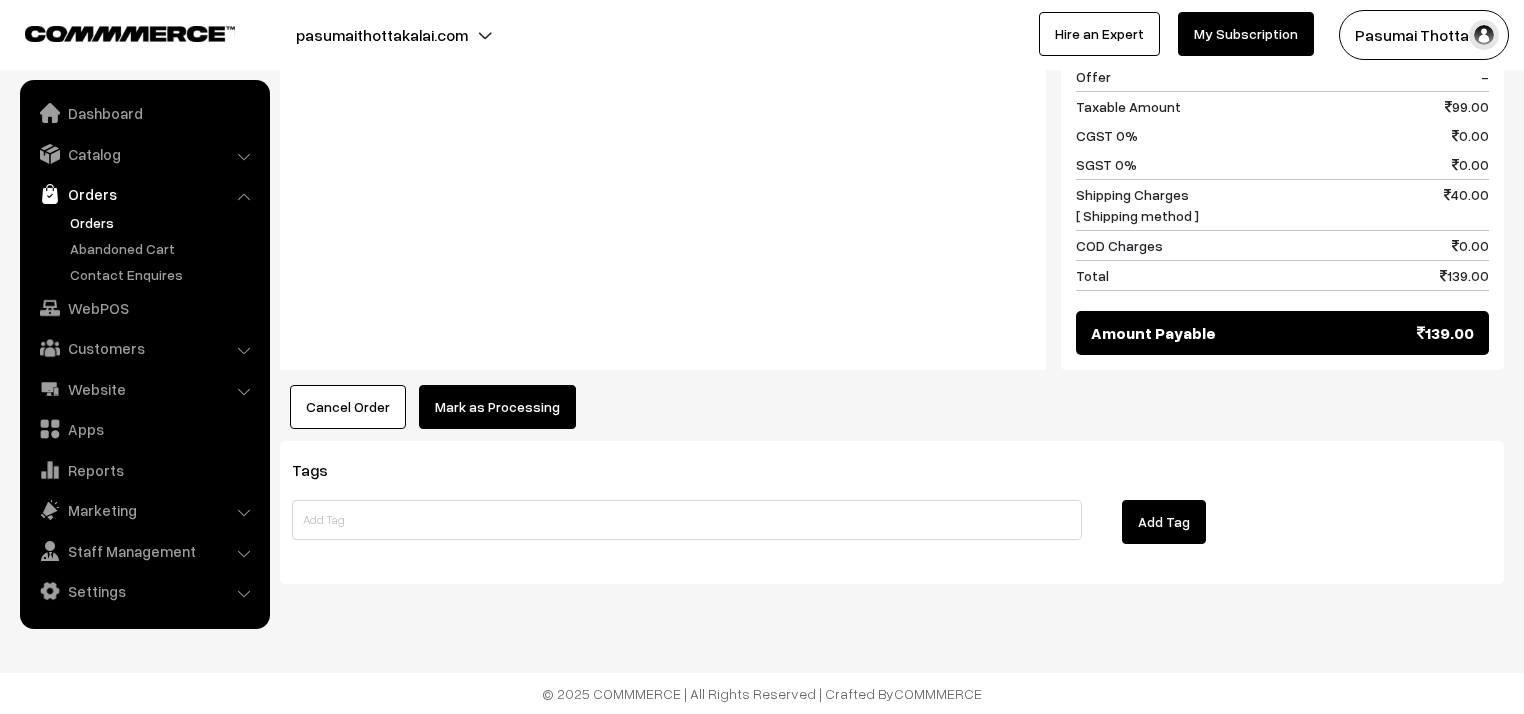 click on "Mark as Processing" at bounding box center [497, 407] 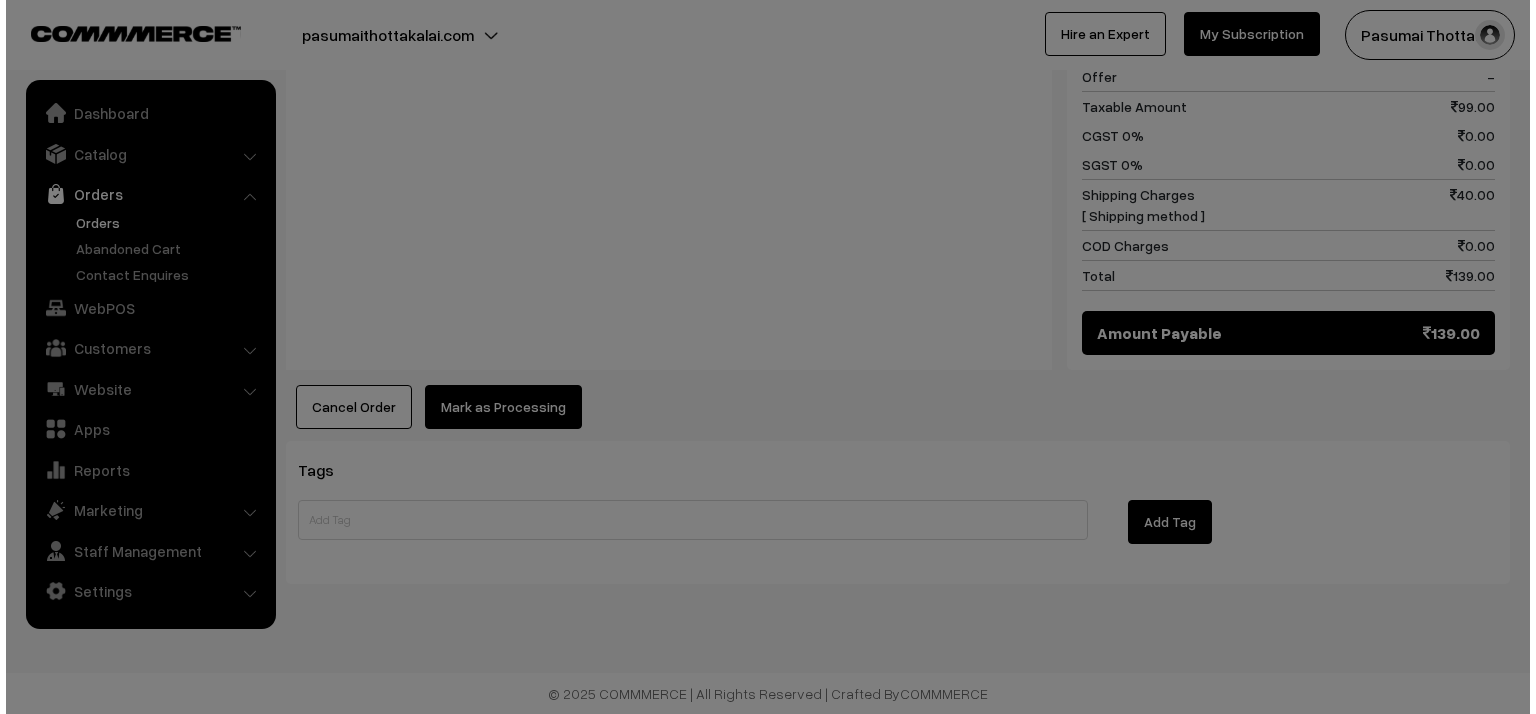 scroll, scrollTop: 961, scrollLeft: 0, axis: vertical 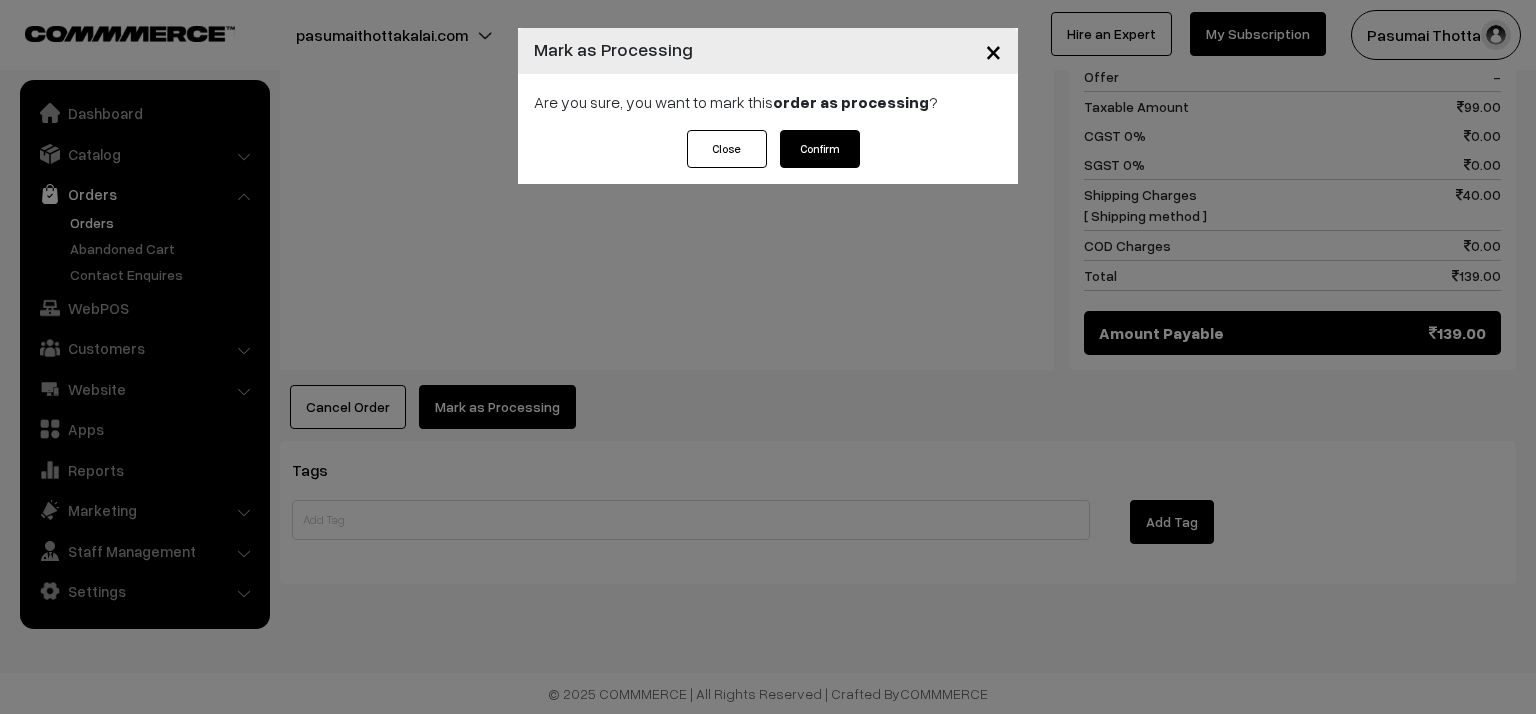 click on "Confirm" at bounding box center (820, 149) 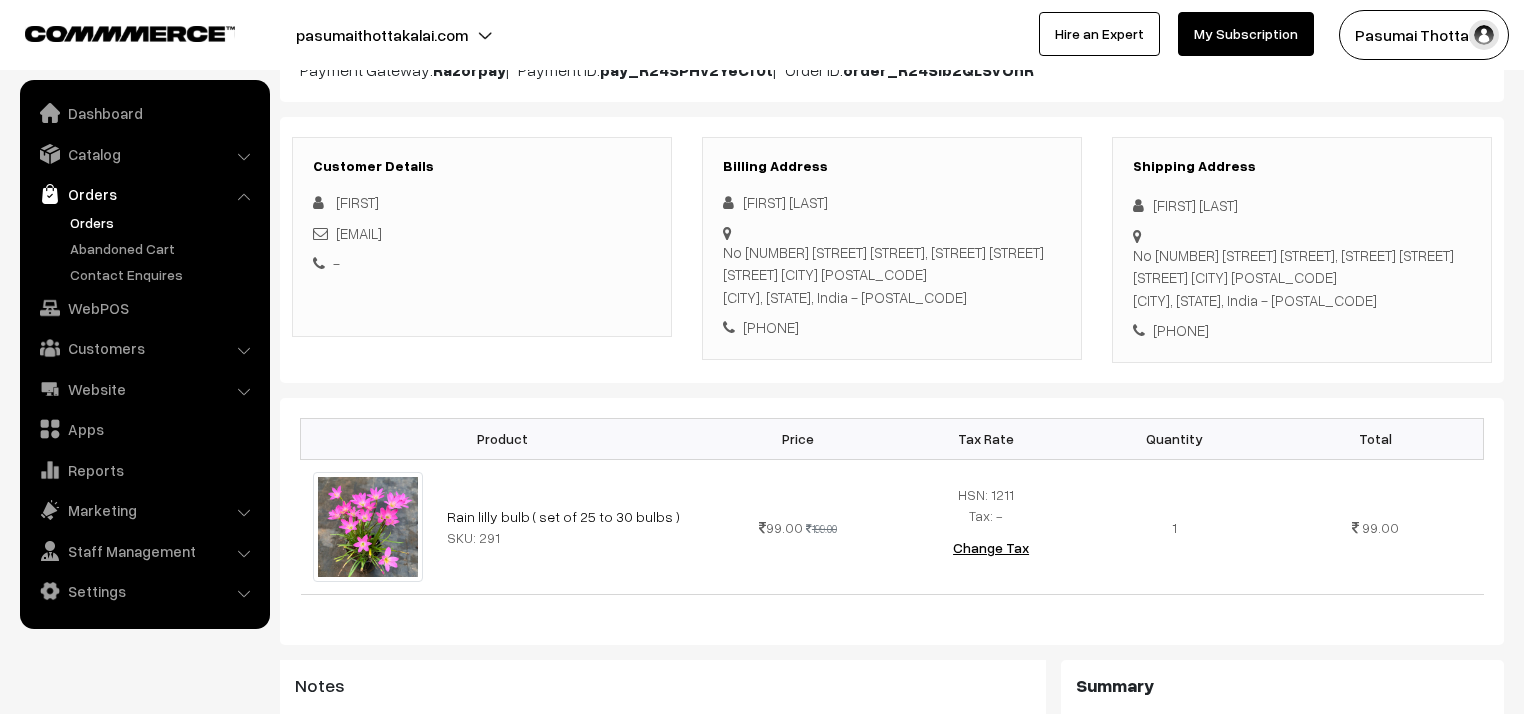 scroll, scrollTop: 240, scrollLeft: 0, axis: vertical 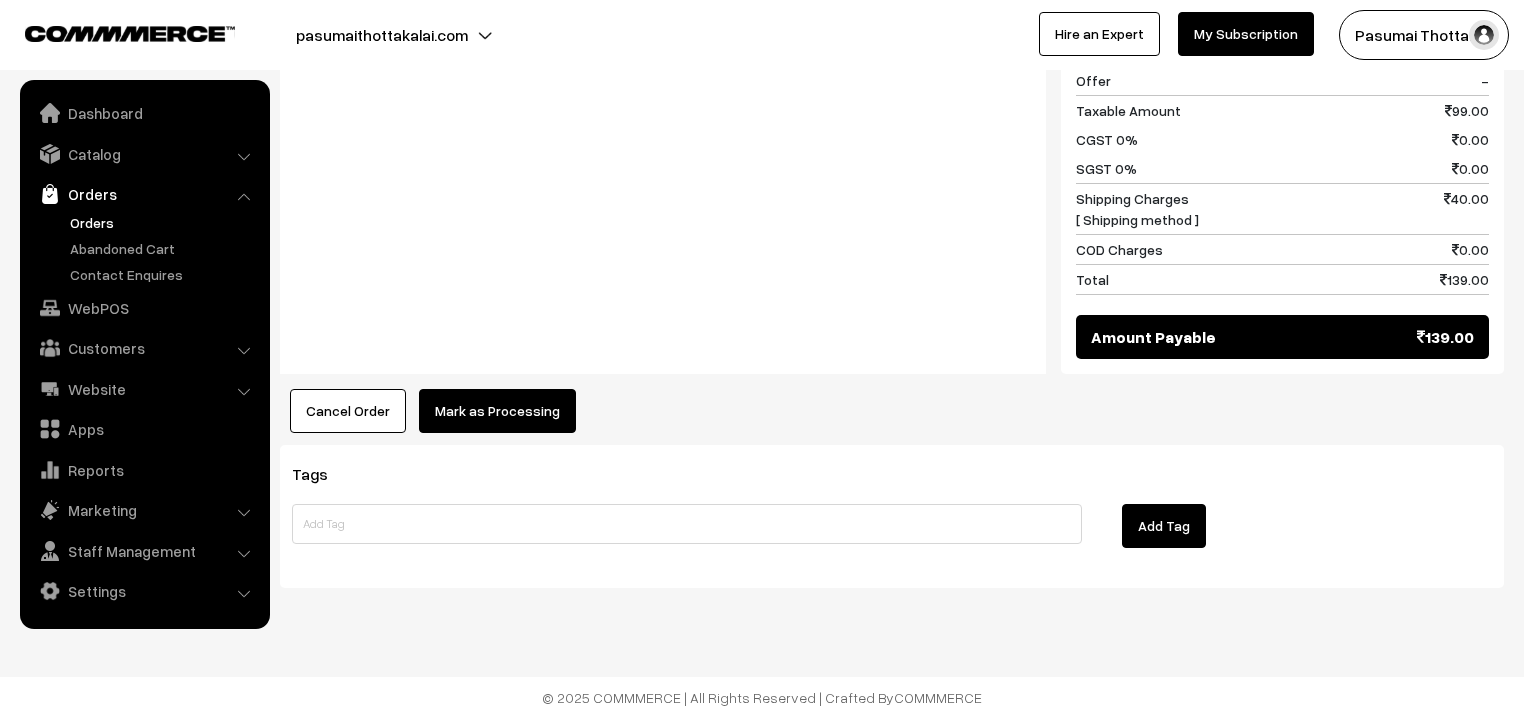 click on "Mark as Processing" at bounding box center [497, 411] 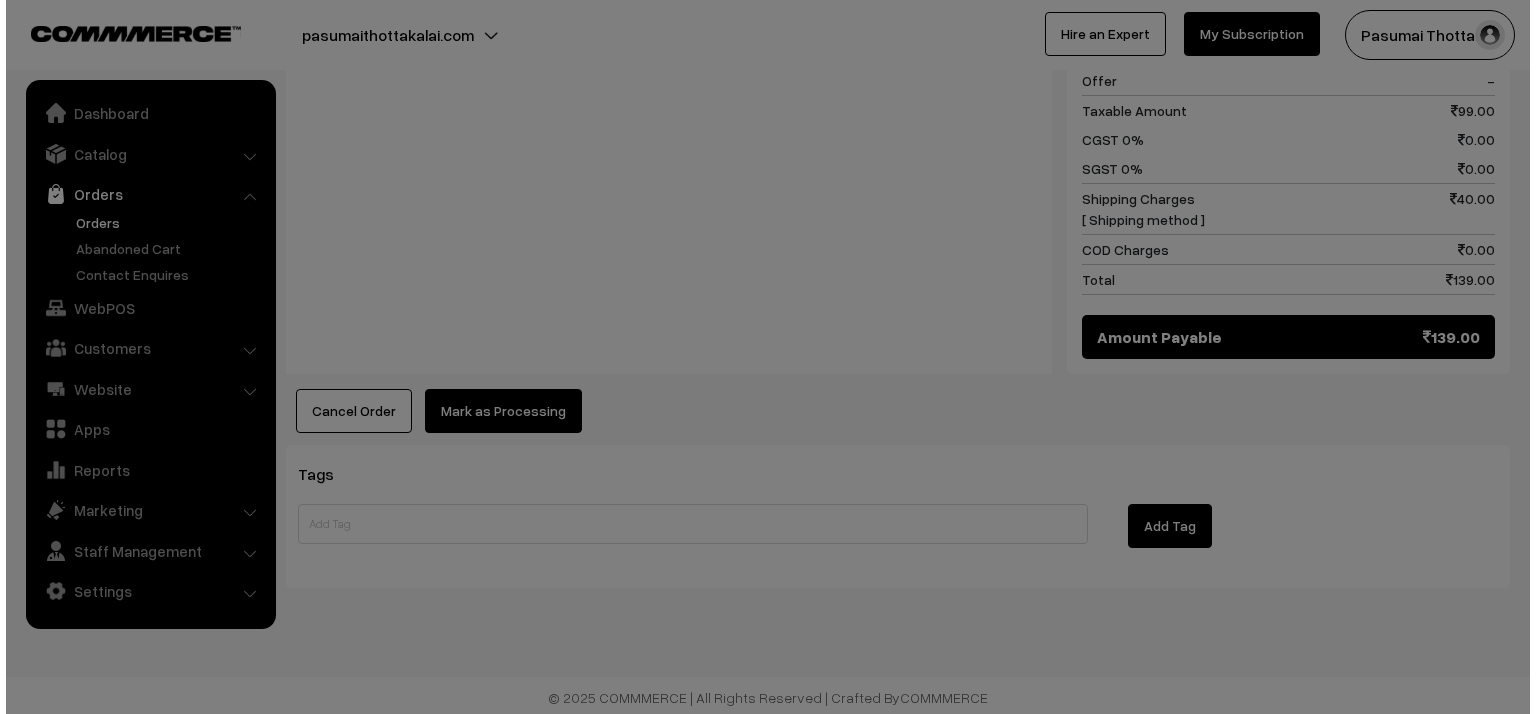 scroll, scrollTop: 966, scrollLeft: 0, axis: vertical 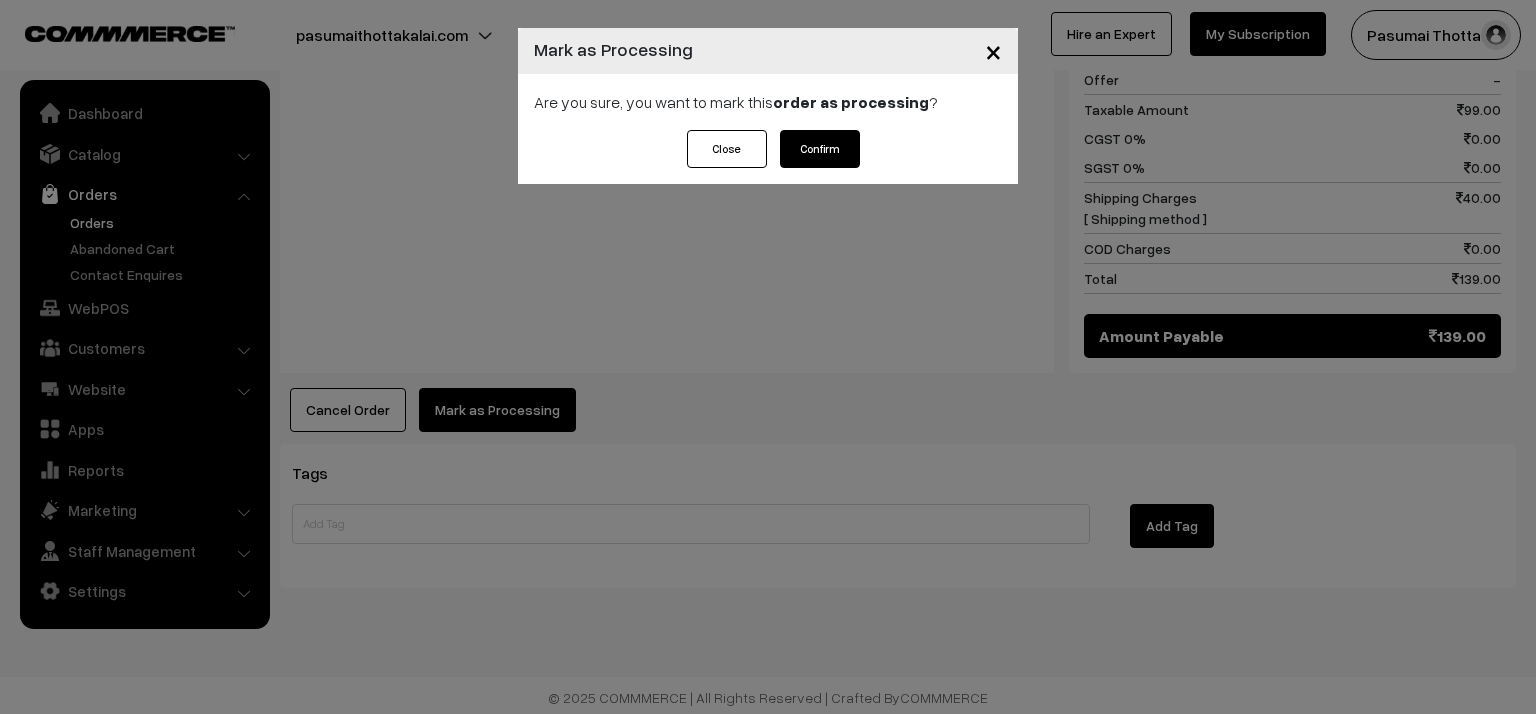 click on "Confirm" at bounding box center [820, 149] 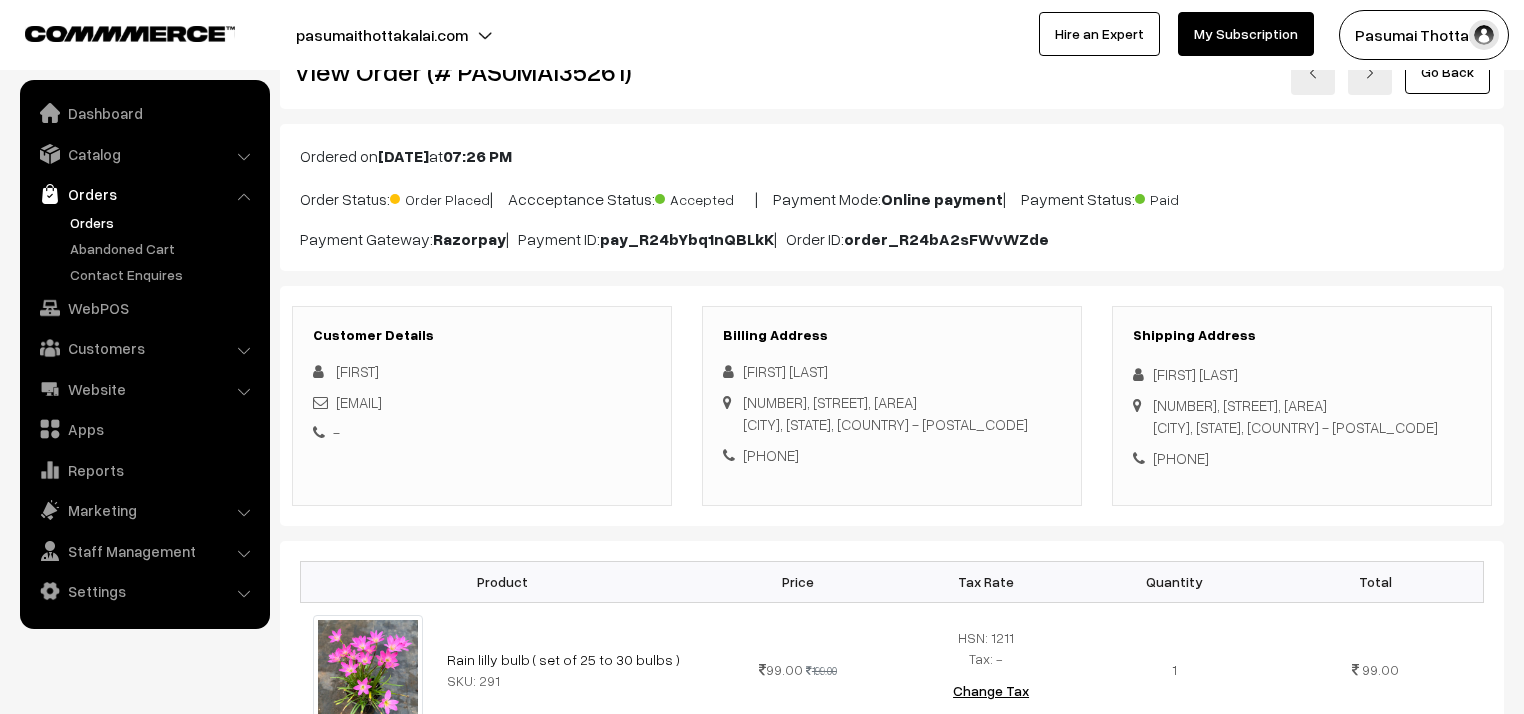 scroll, scrollTop: 240, scrollLeft: 0, axis: vertical 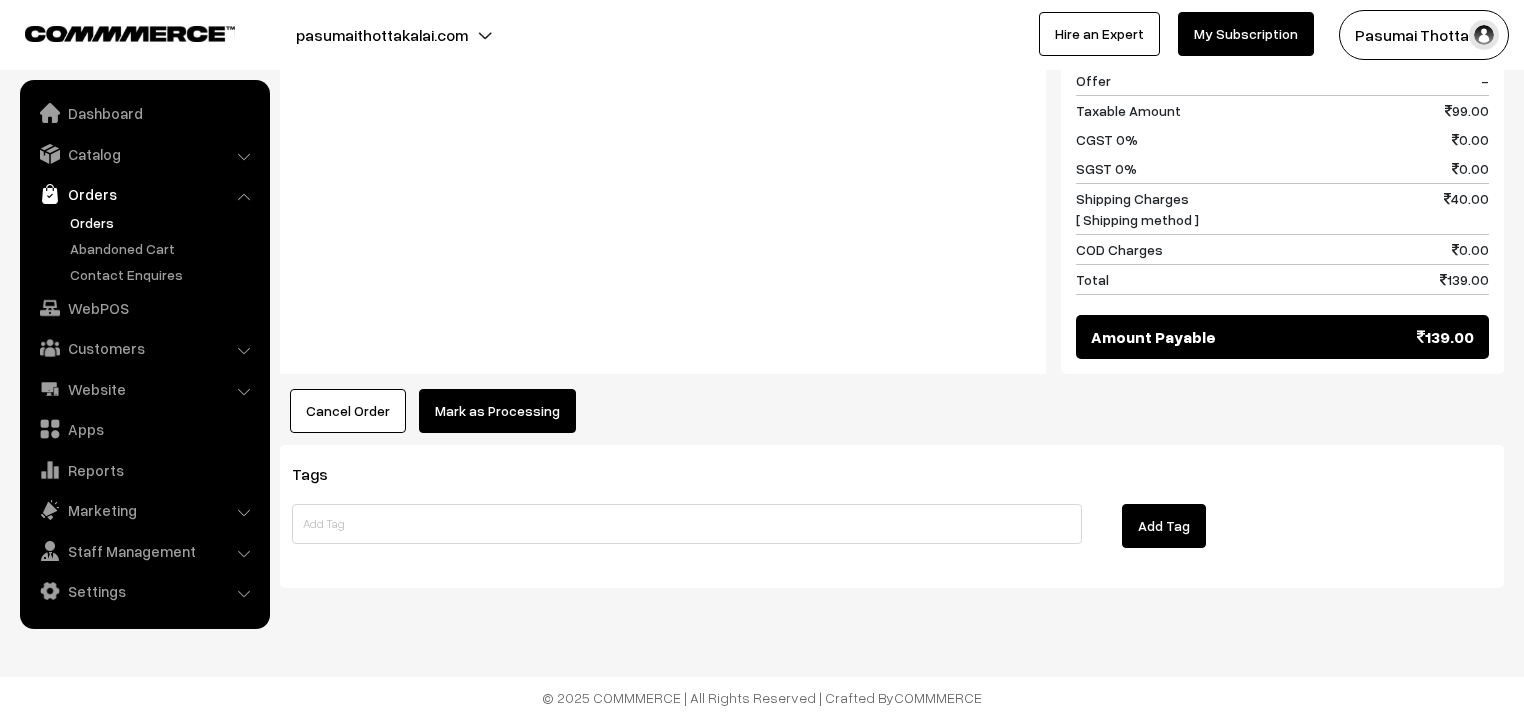 click on "Mark as Processing" at bounding box center [497, 411] 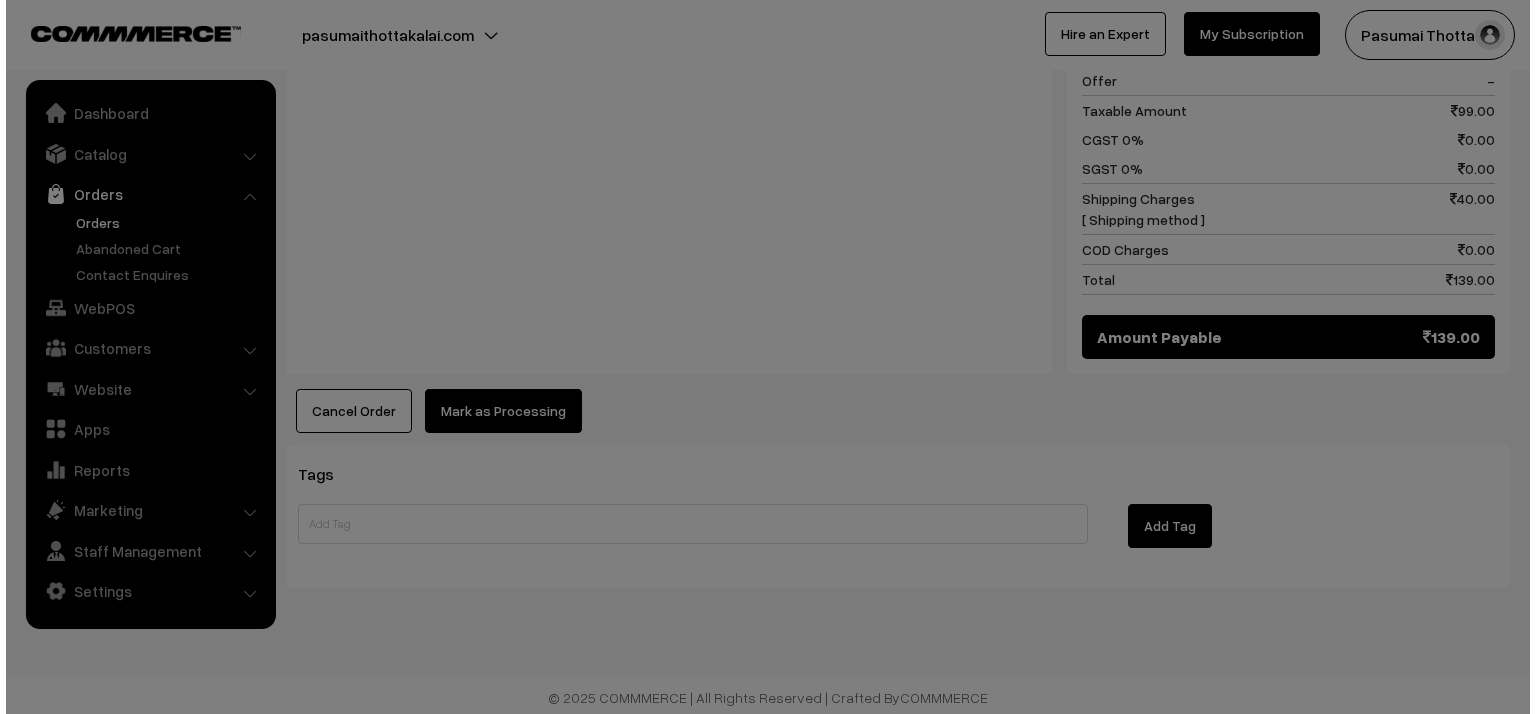 scroll, scrollTop: 939, scrollLeft: 0, axis: vertical 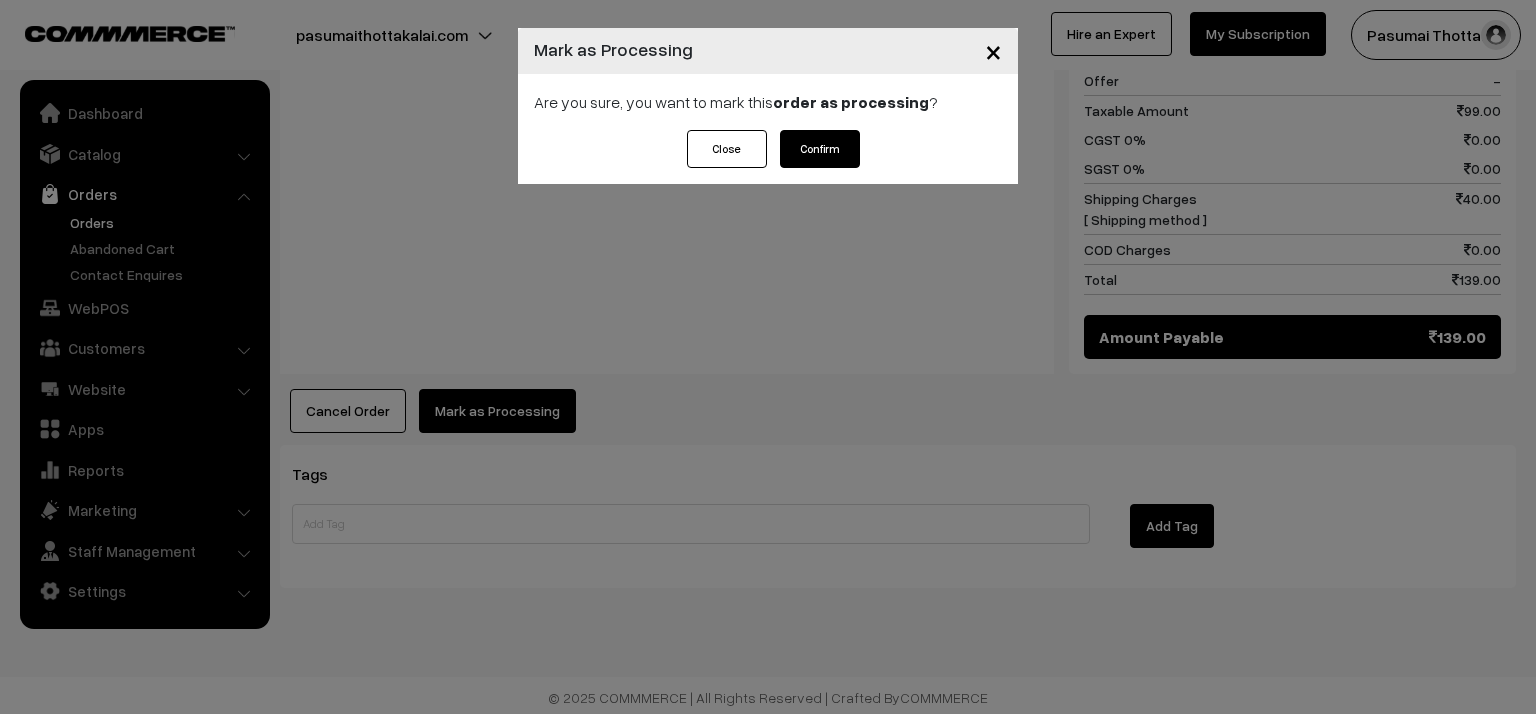 click on "Confirm" at bounding box center (820, 149) 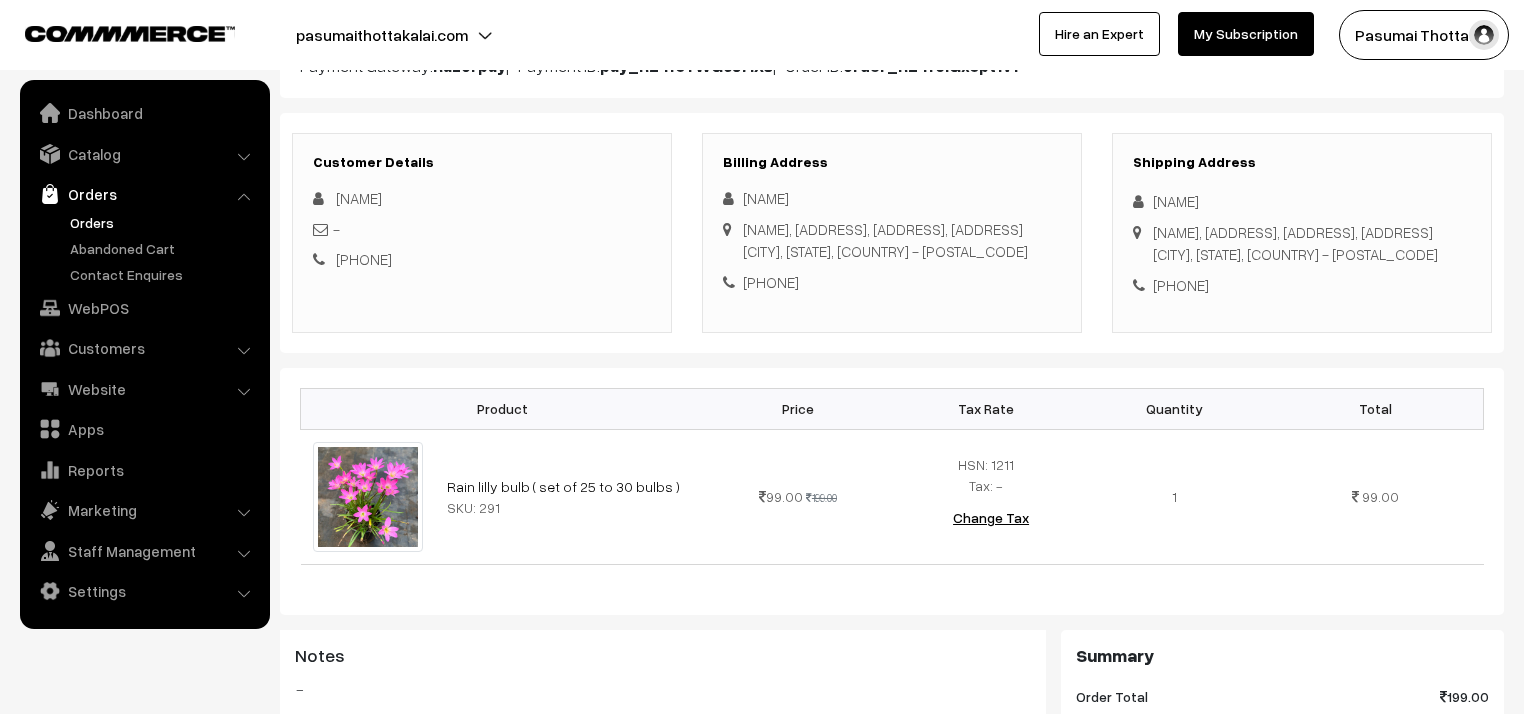 scroll, scrollTop: 240, scrollLeft: 0, axis: vertical 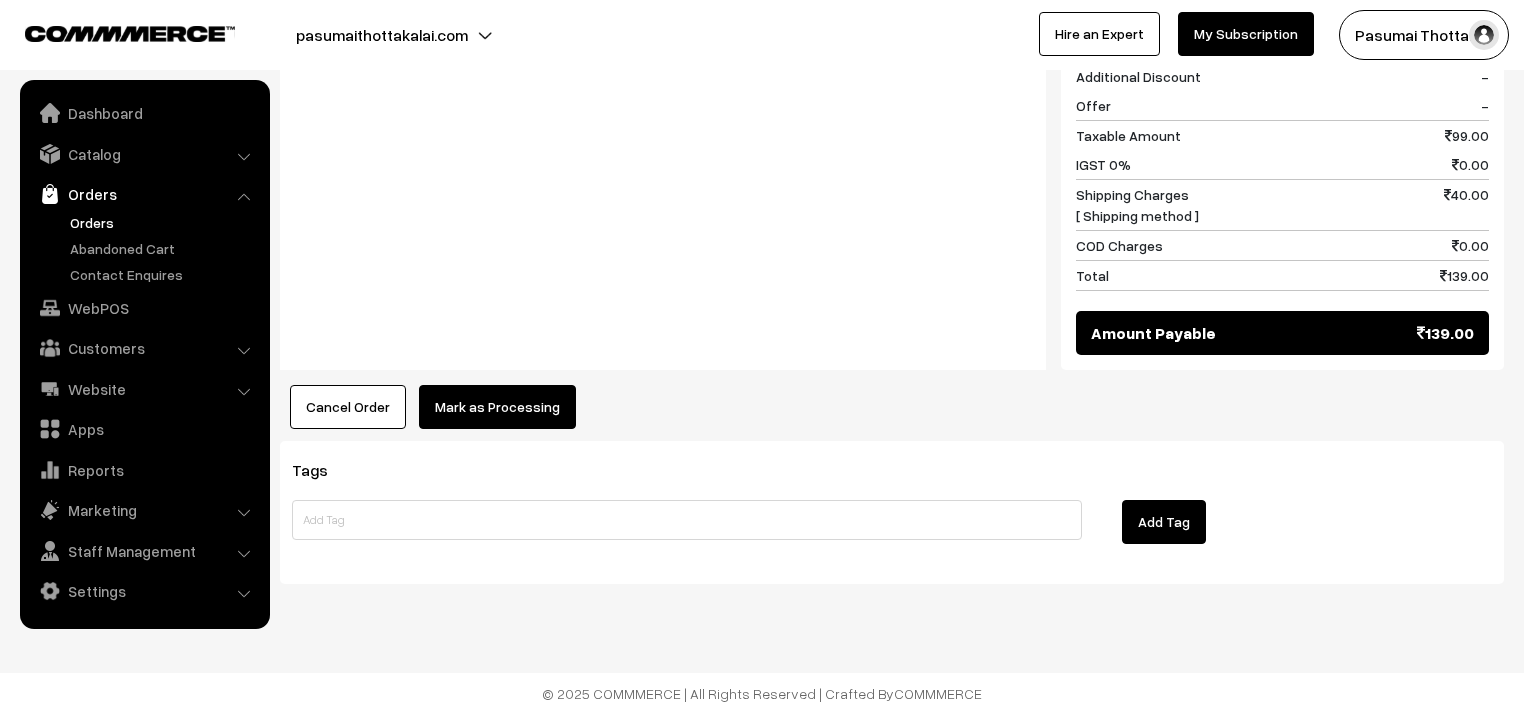 click on "Mark as Processing" at bounding box center (497, 407) 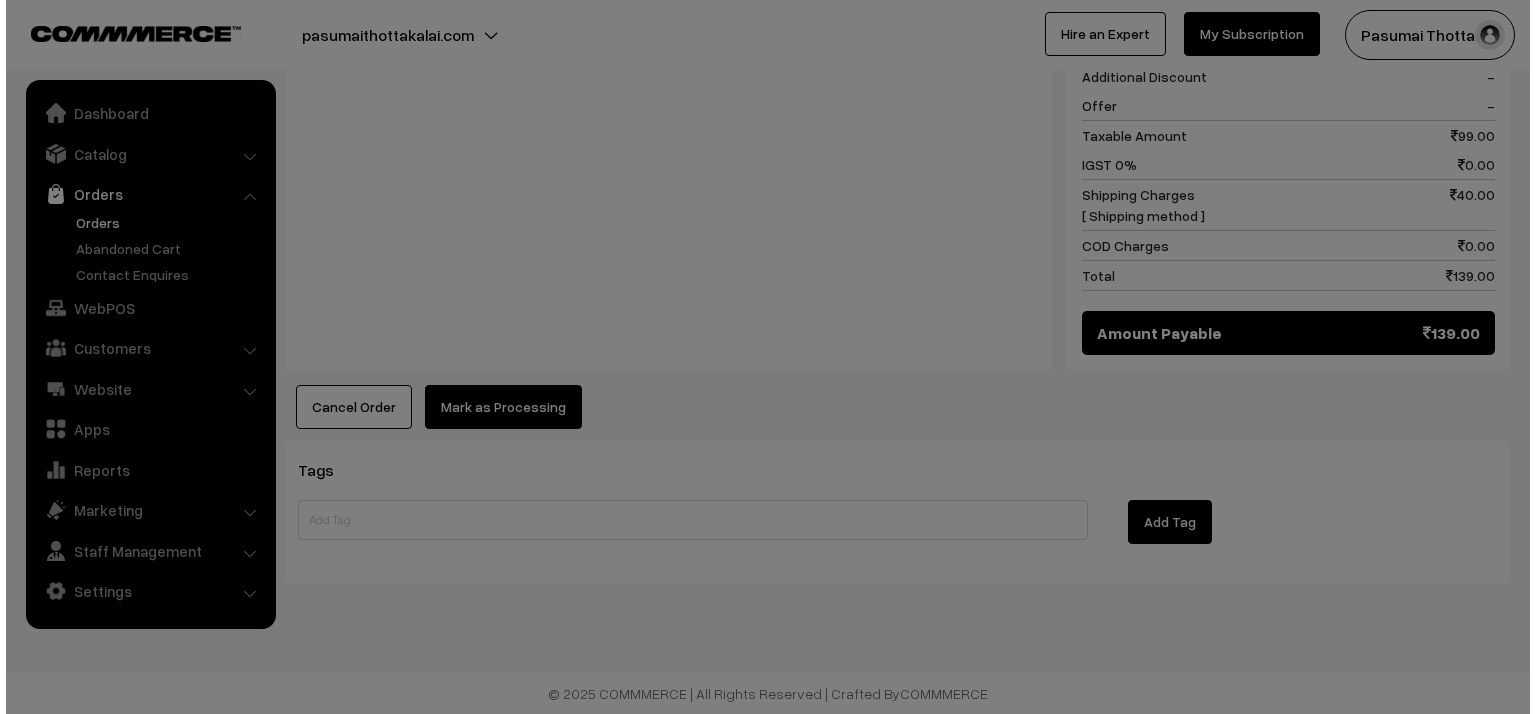 scroll, scrollTop: 936, scrollLeft: 0, axis: vertical 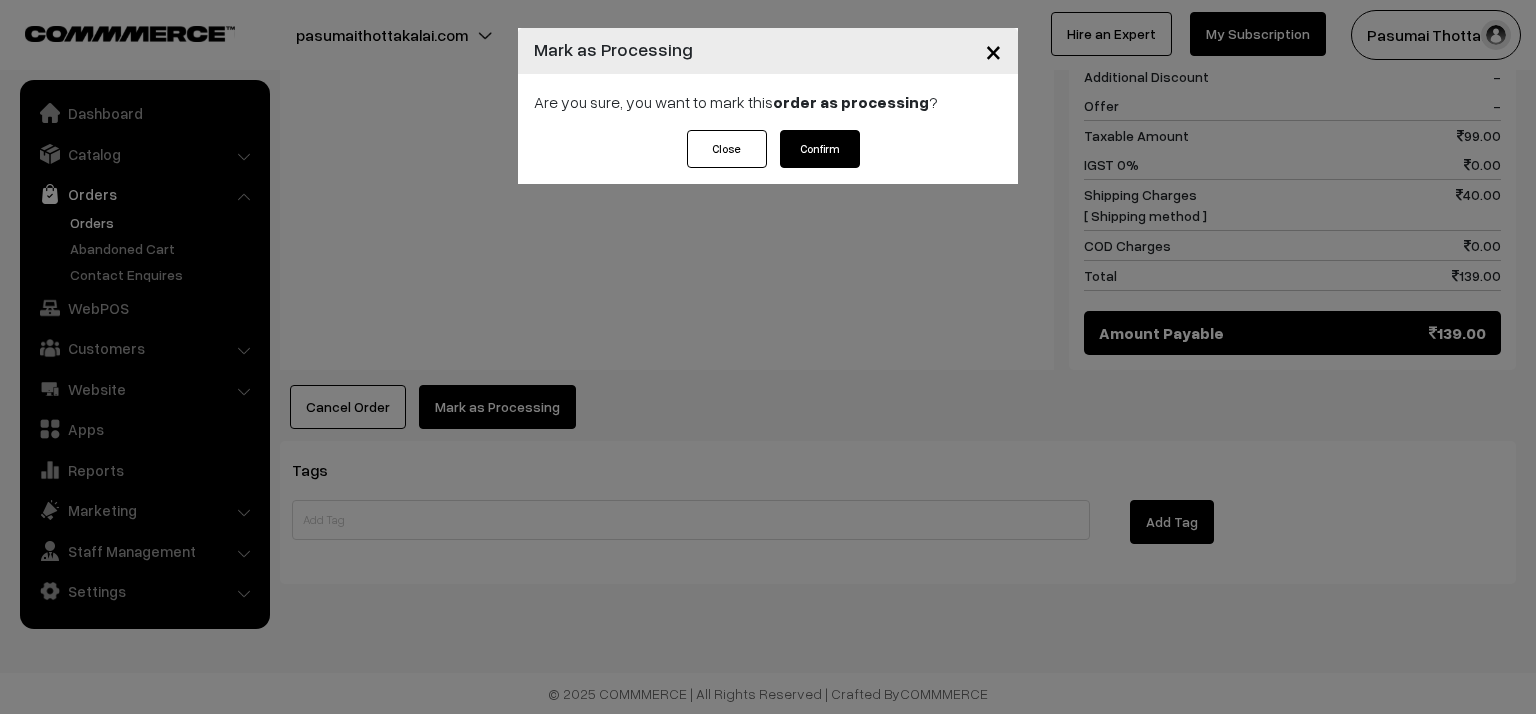 click on "Confirm" at bounding box center [820, 149] 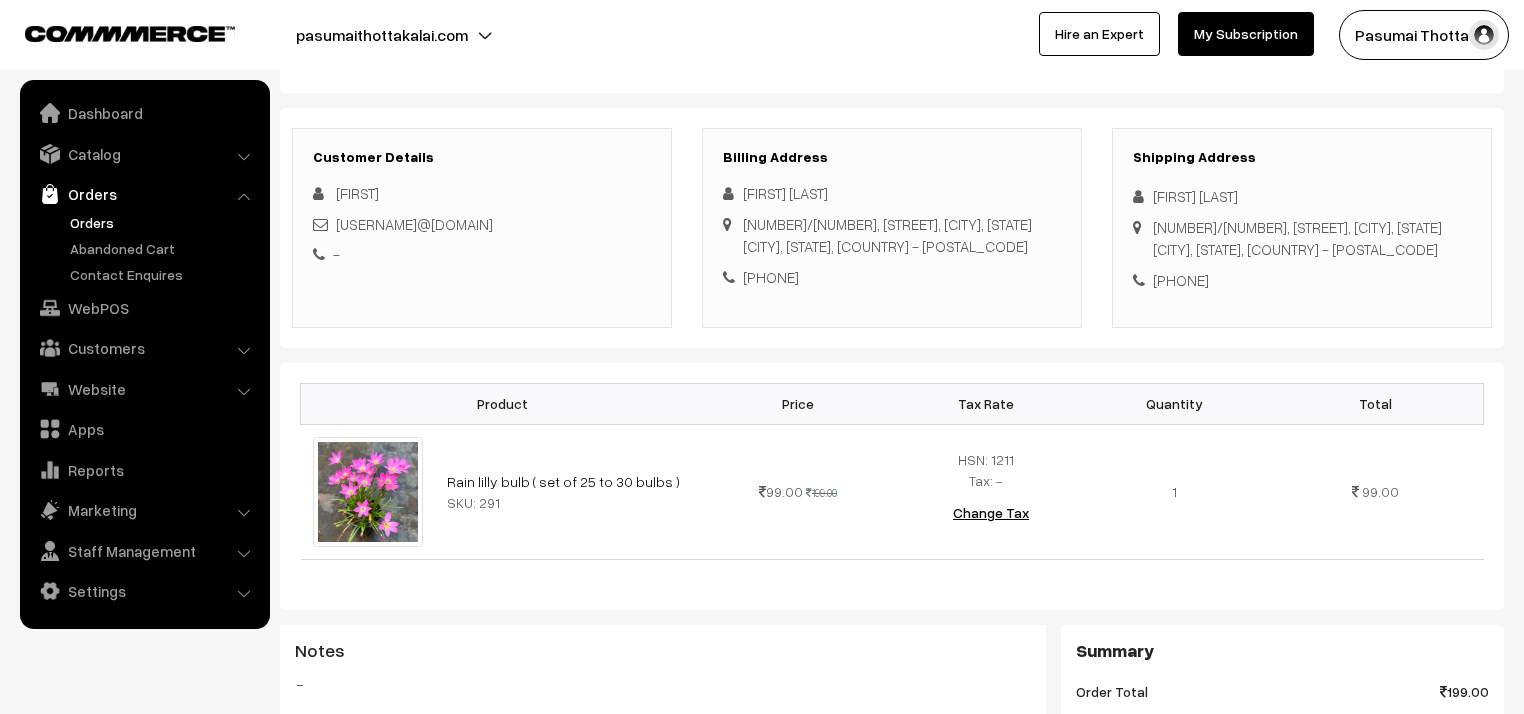 scroll, scrollTop: 240, scrollLeft: 0, axis: vertical 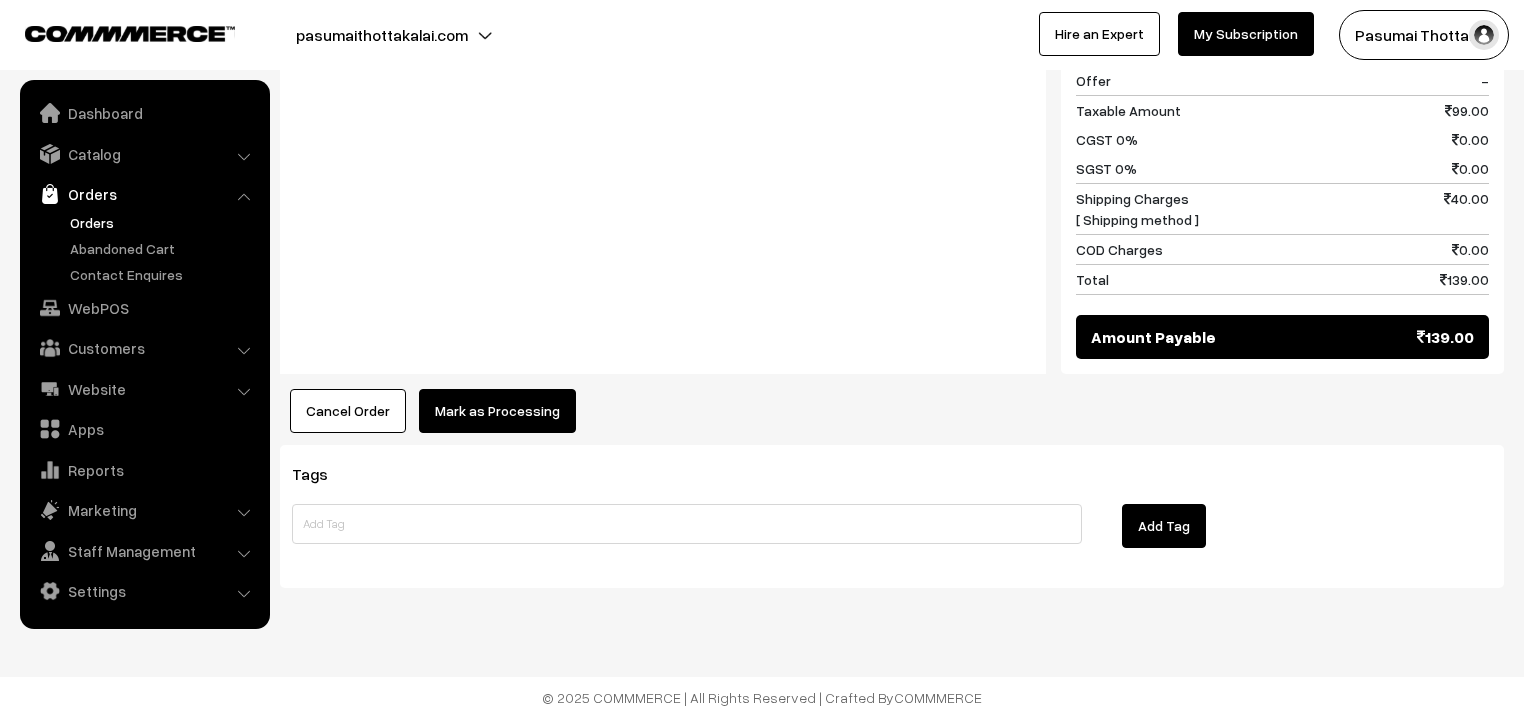 click on "Mark as Processing" at bounding box center [497, 411] 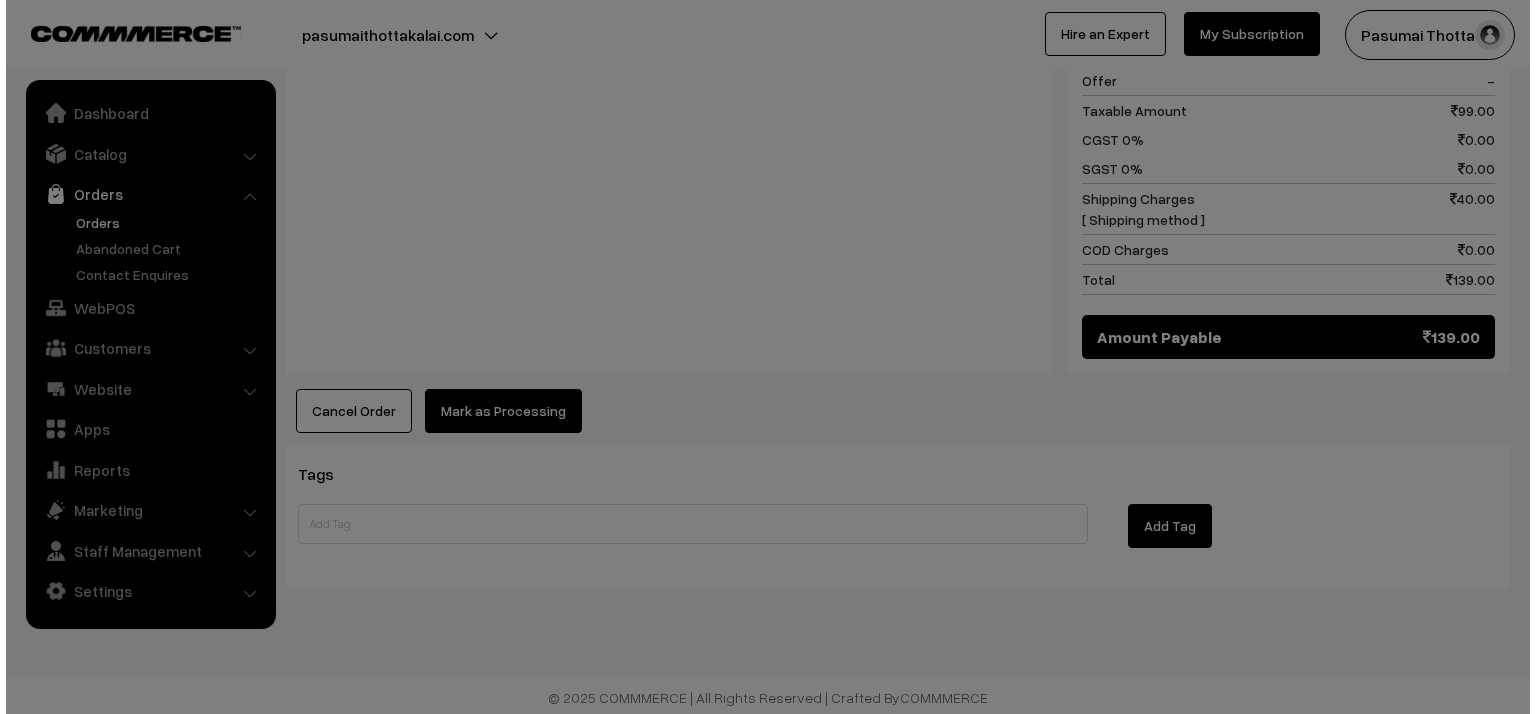 scroll, scrollTop: 939, scrollLeft: 0, axis: vertical 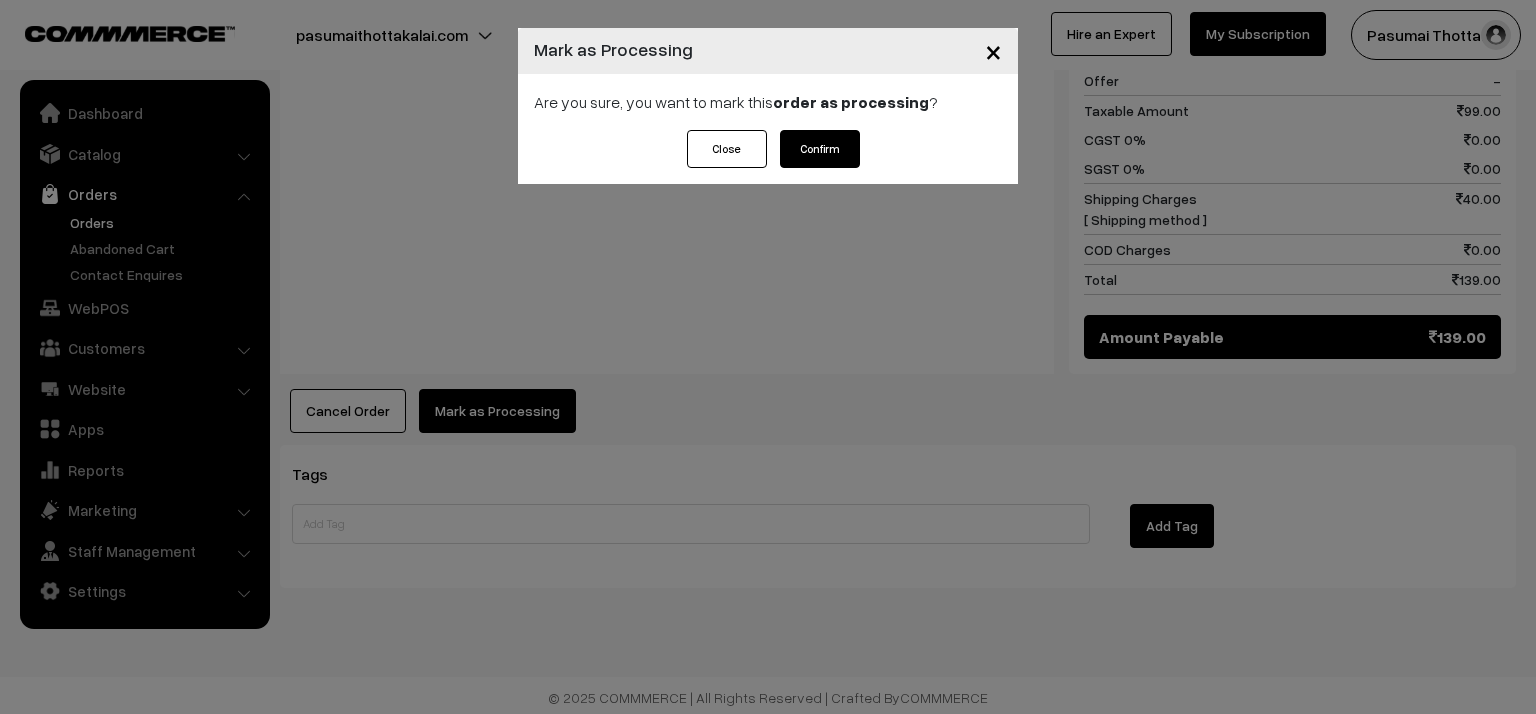 click on "Confirm" at bounding box center [820, 149] 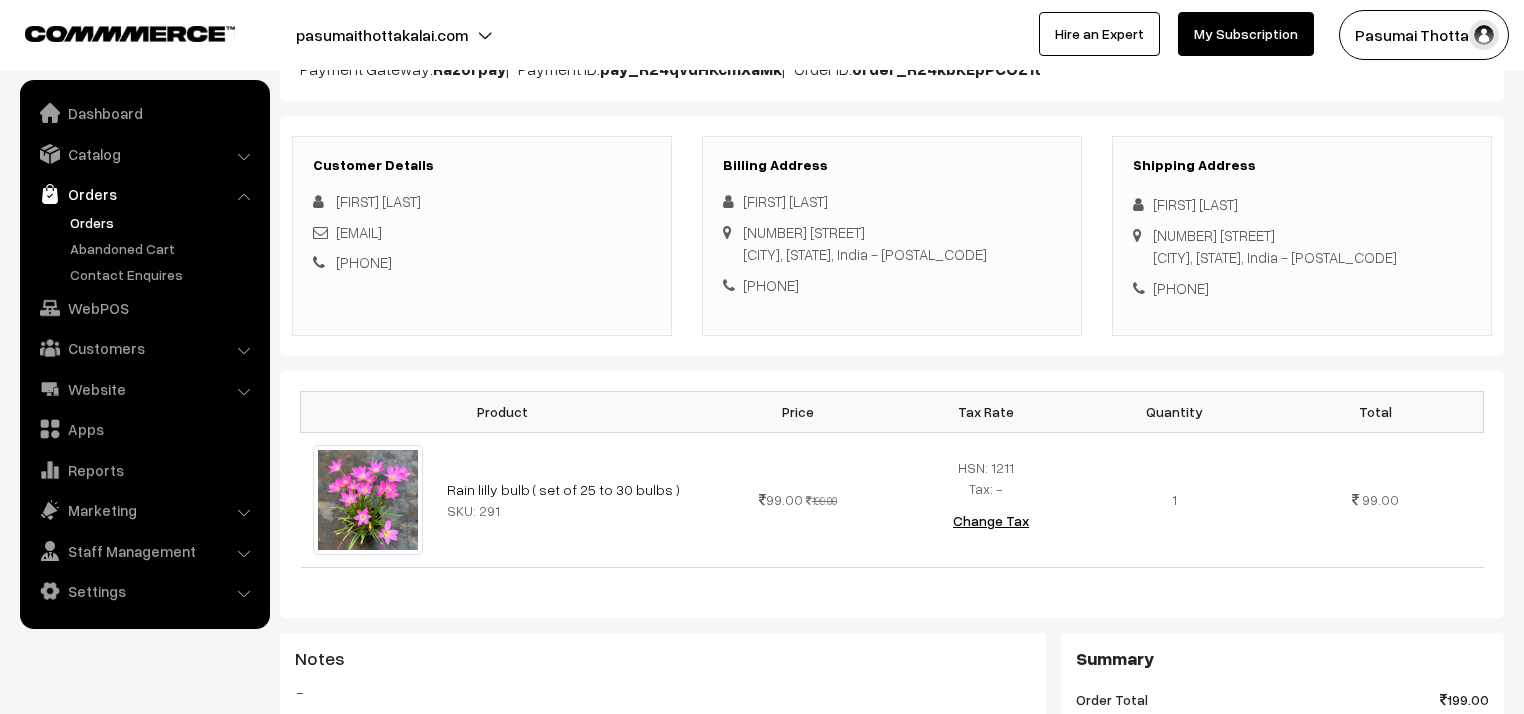 scroll, scrollTop: 240, scrollLeft: 0, axis: vertical 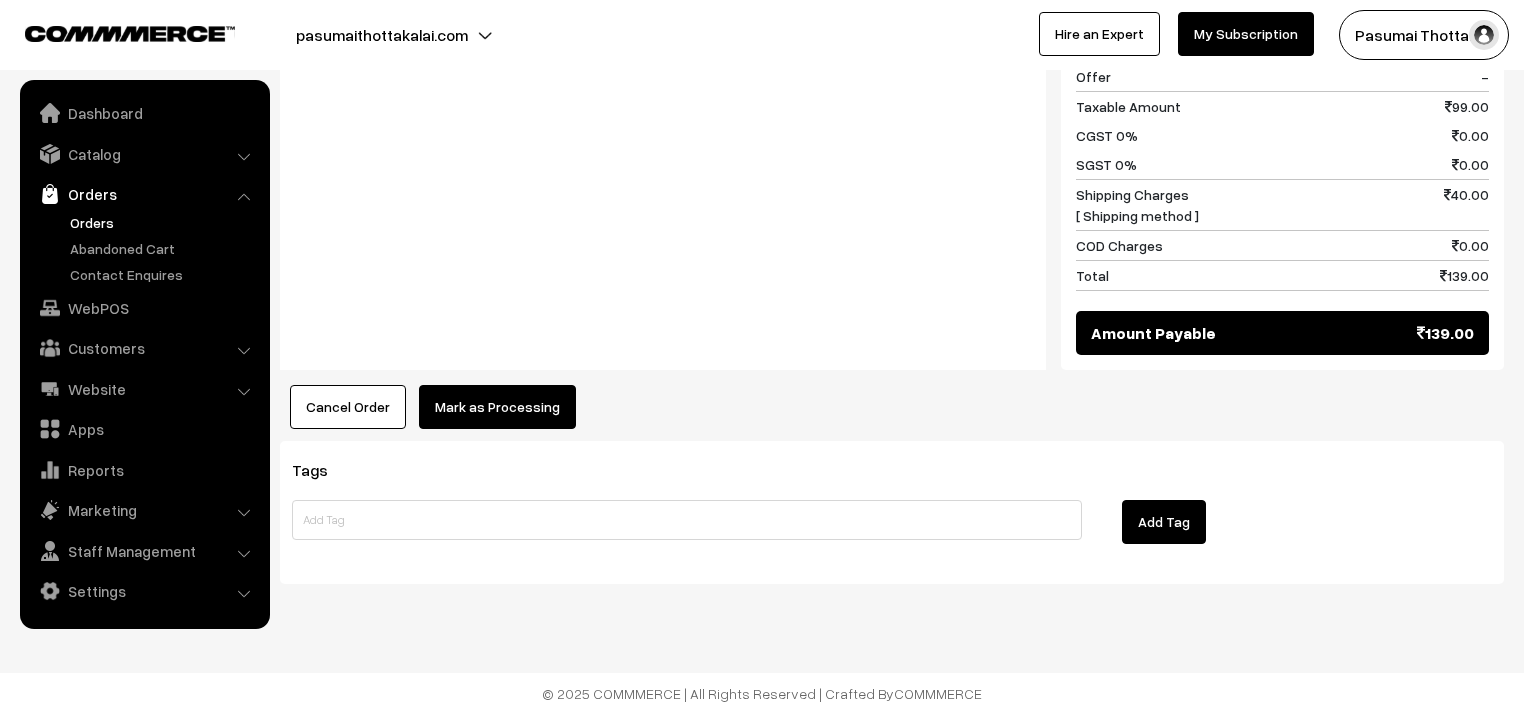 click on "Mark as Processing" at bounding box center (497, 407) 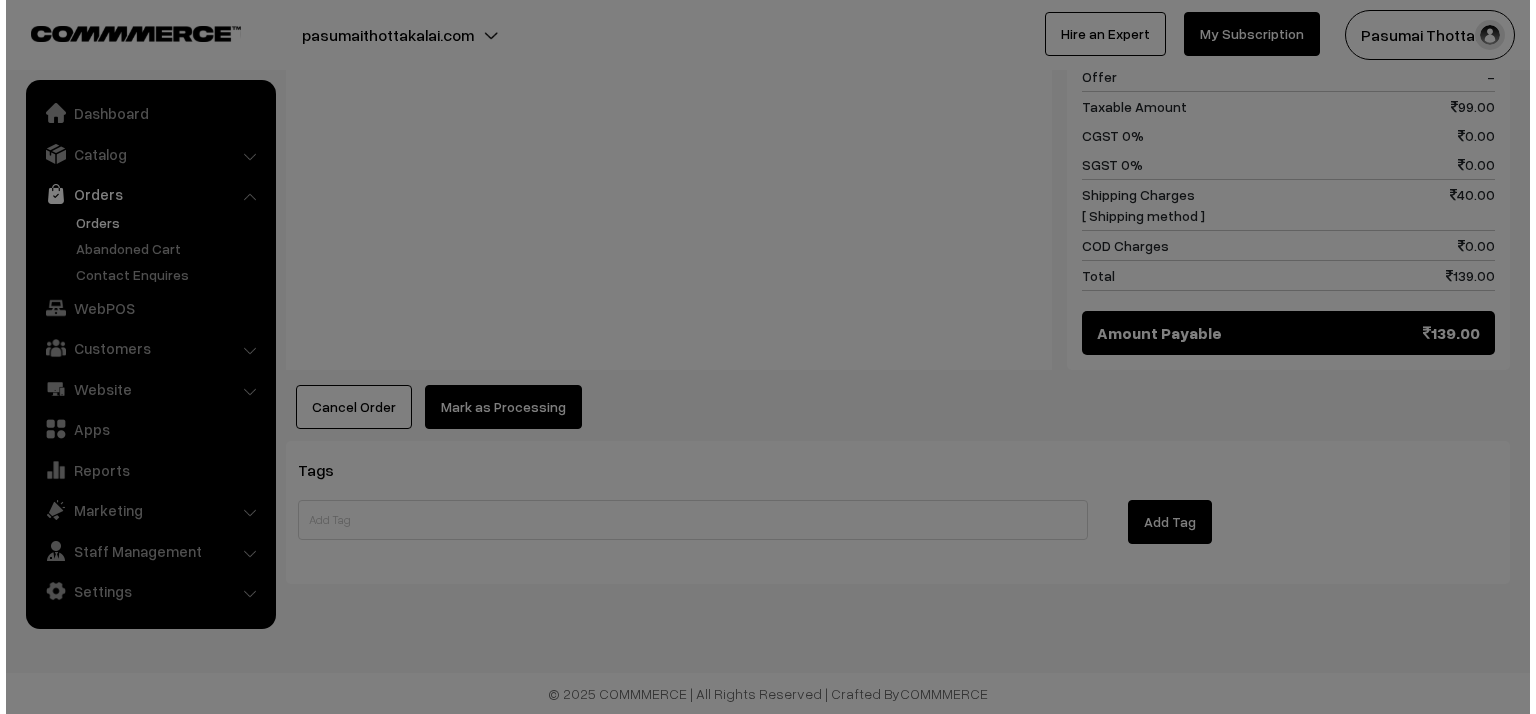 scroll, scrollTop: 943, scrollLeft: 0, axis: vertical 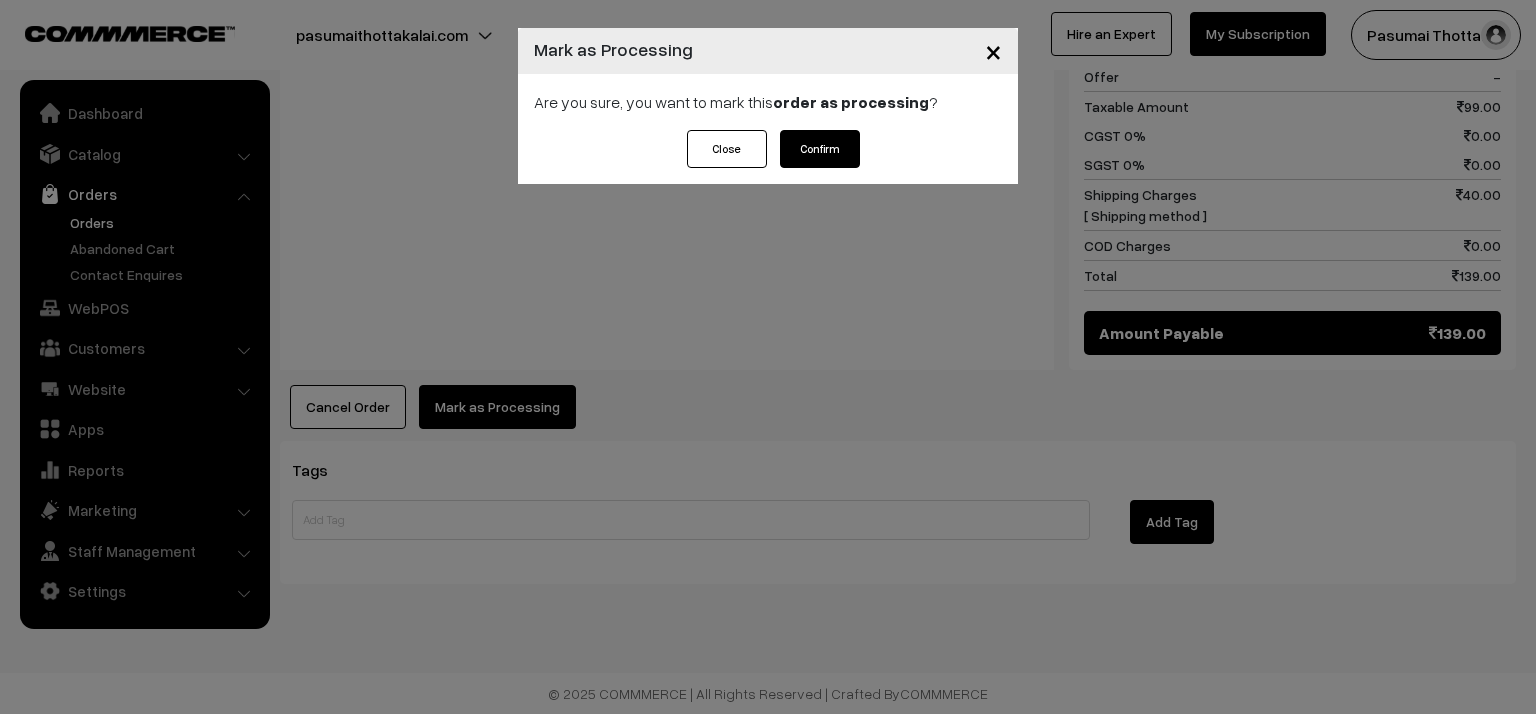 click on "Confirm" at bounding box center (820, 149) 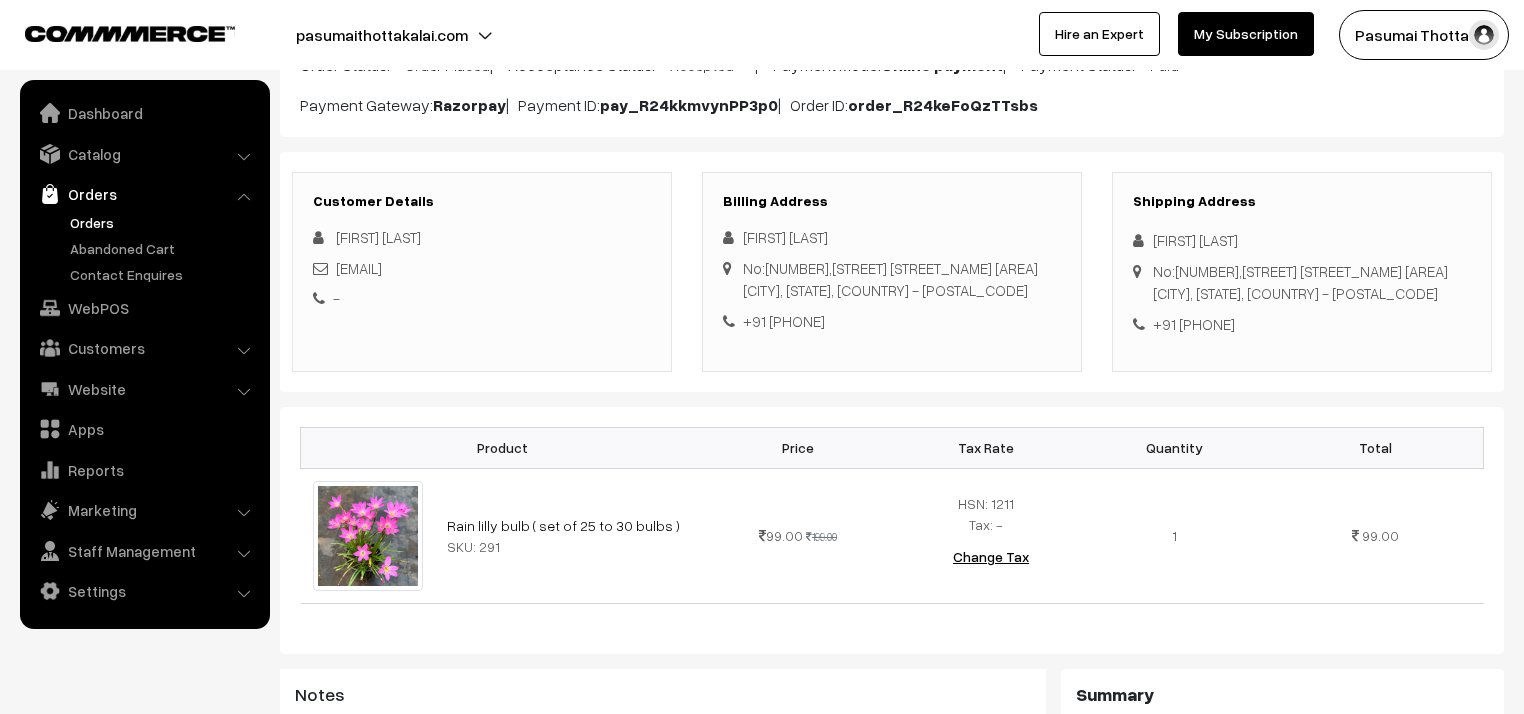 scroll, scrollTop: 240, scrollLeft: 0, axis: vertical 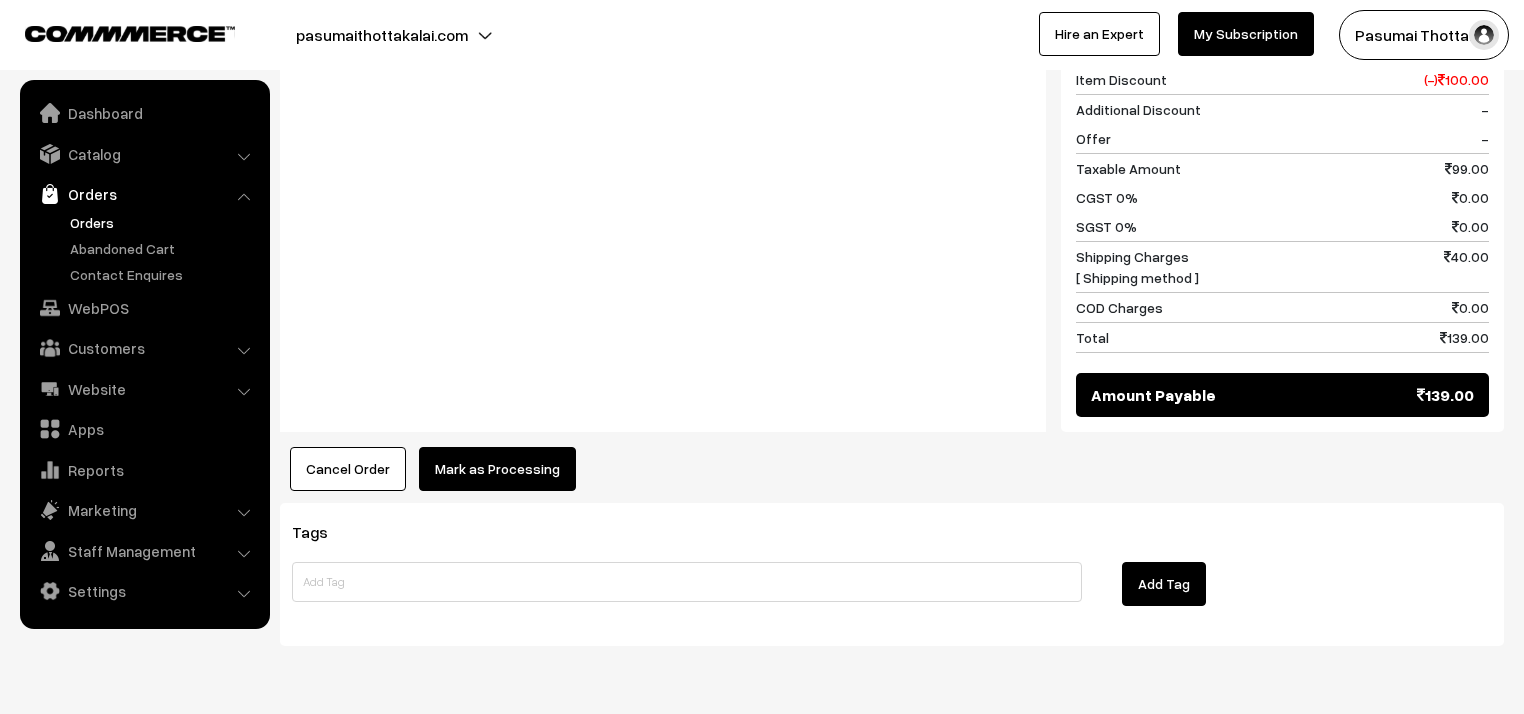 click on "Mark as Processing" at bounding box center (497, 469) 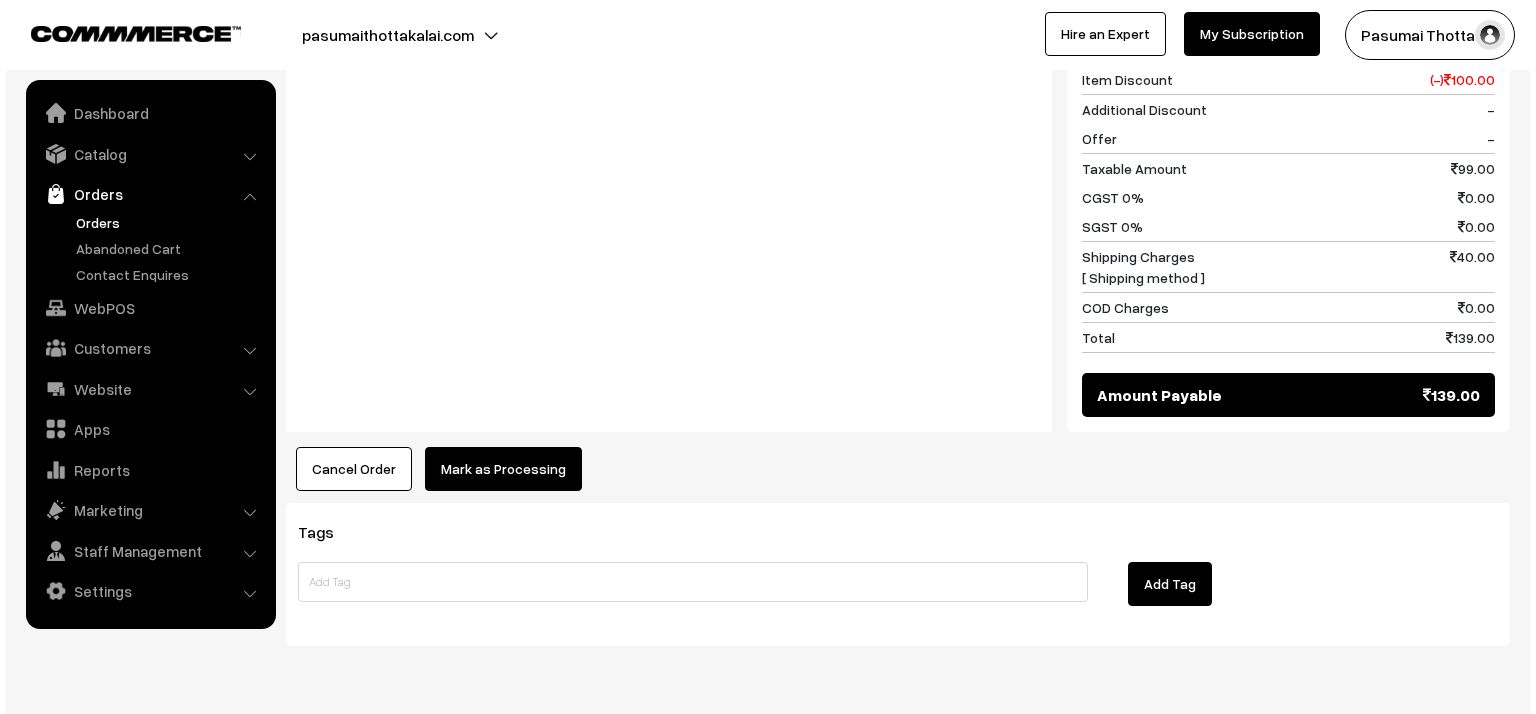 scroll, scrollTop: 881, scrollLeft: 0, axis: vertical 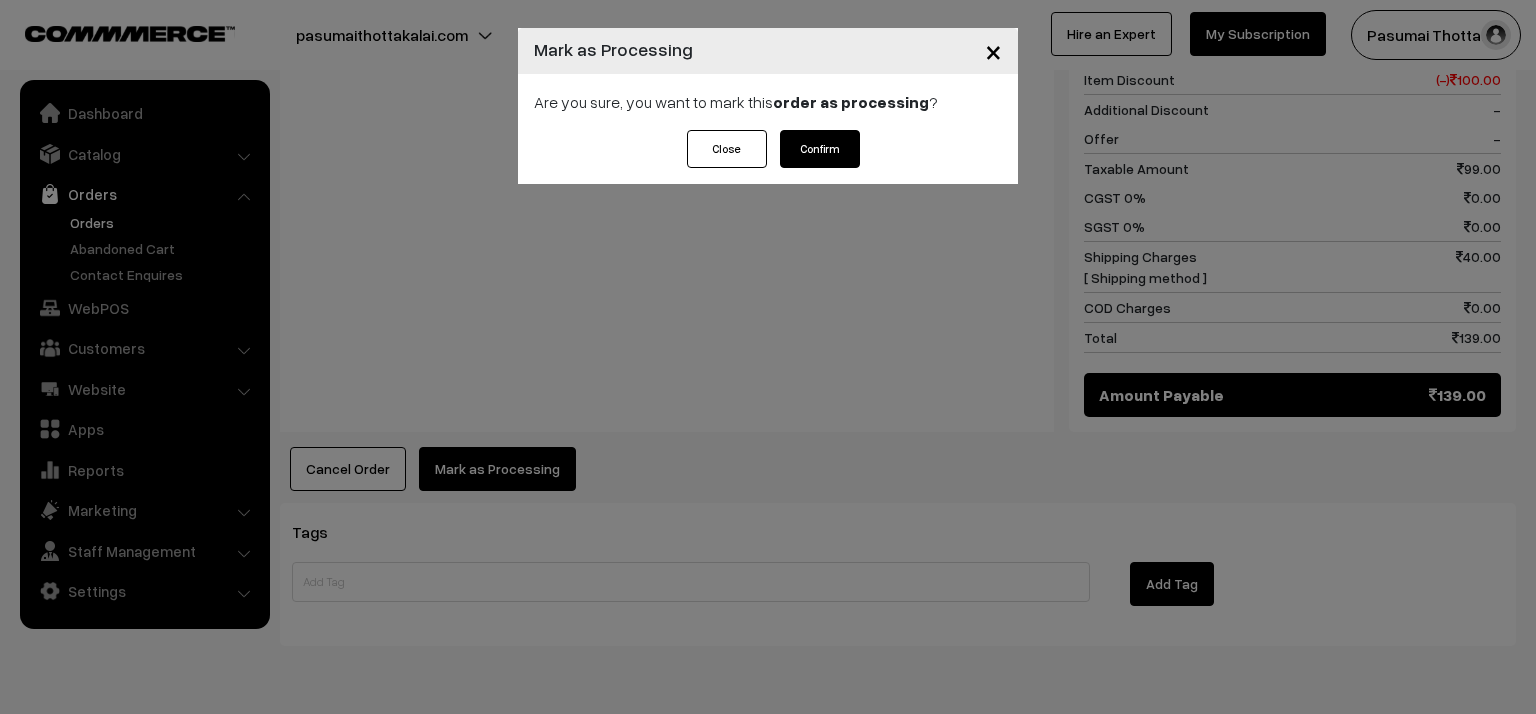 click on "Close
Confirm" at bounding box center (768, 157) 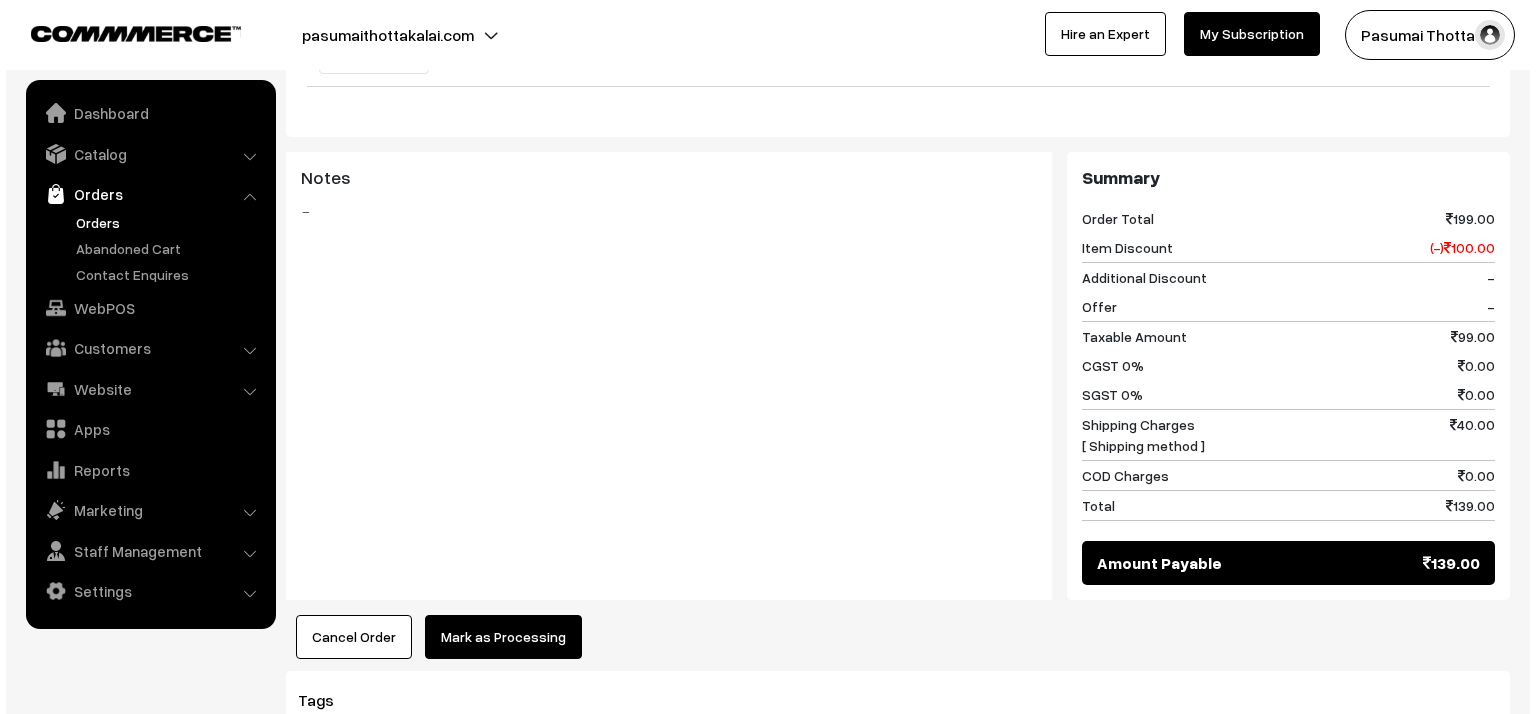 scroll, scrollTop: 800, scrollLeft: 0, axis: vertical 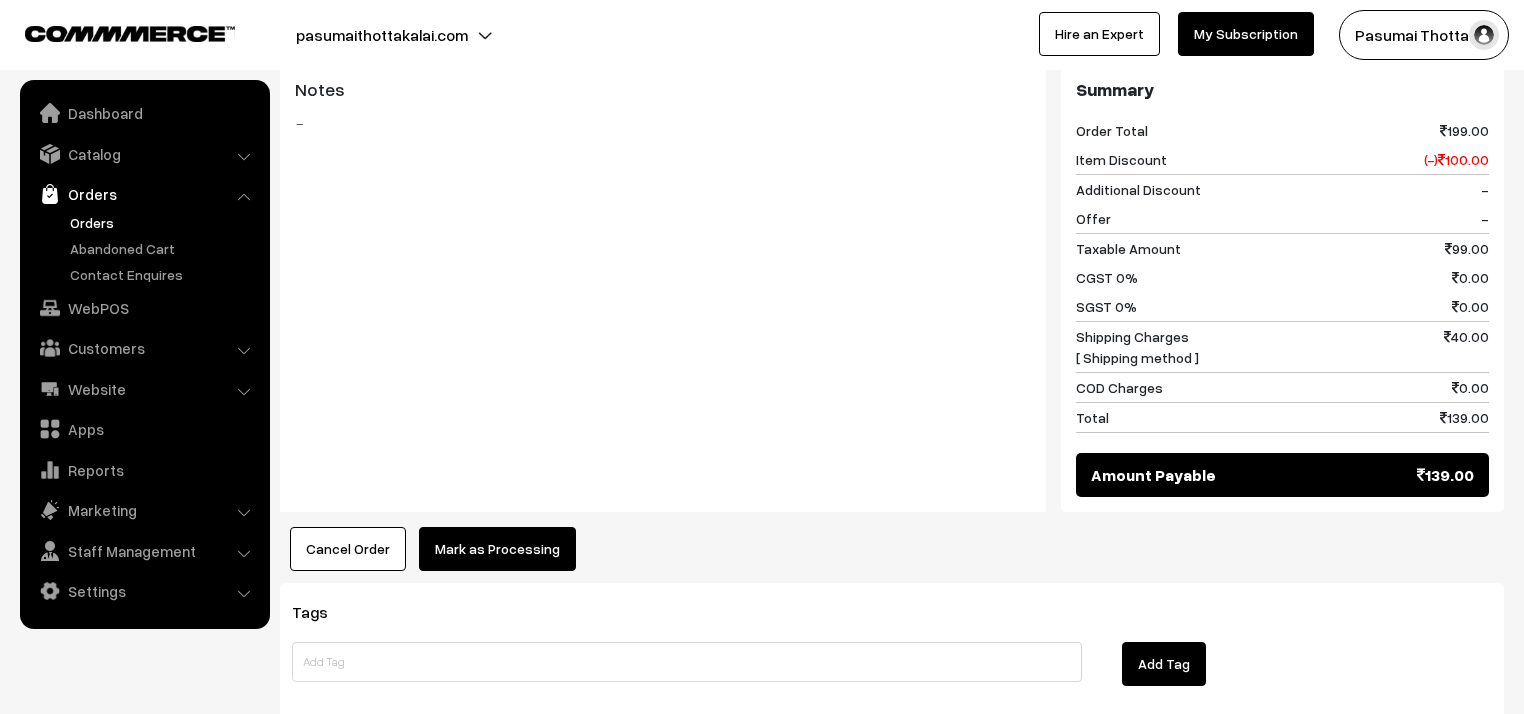 click on "Mark as Processing" at bounding box center (497, 549) 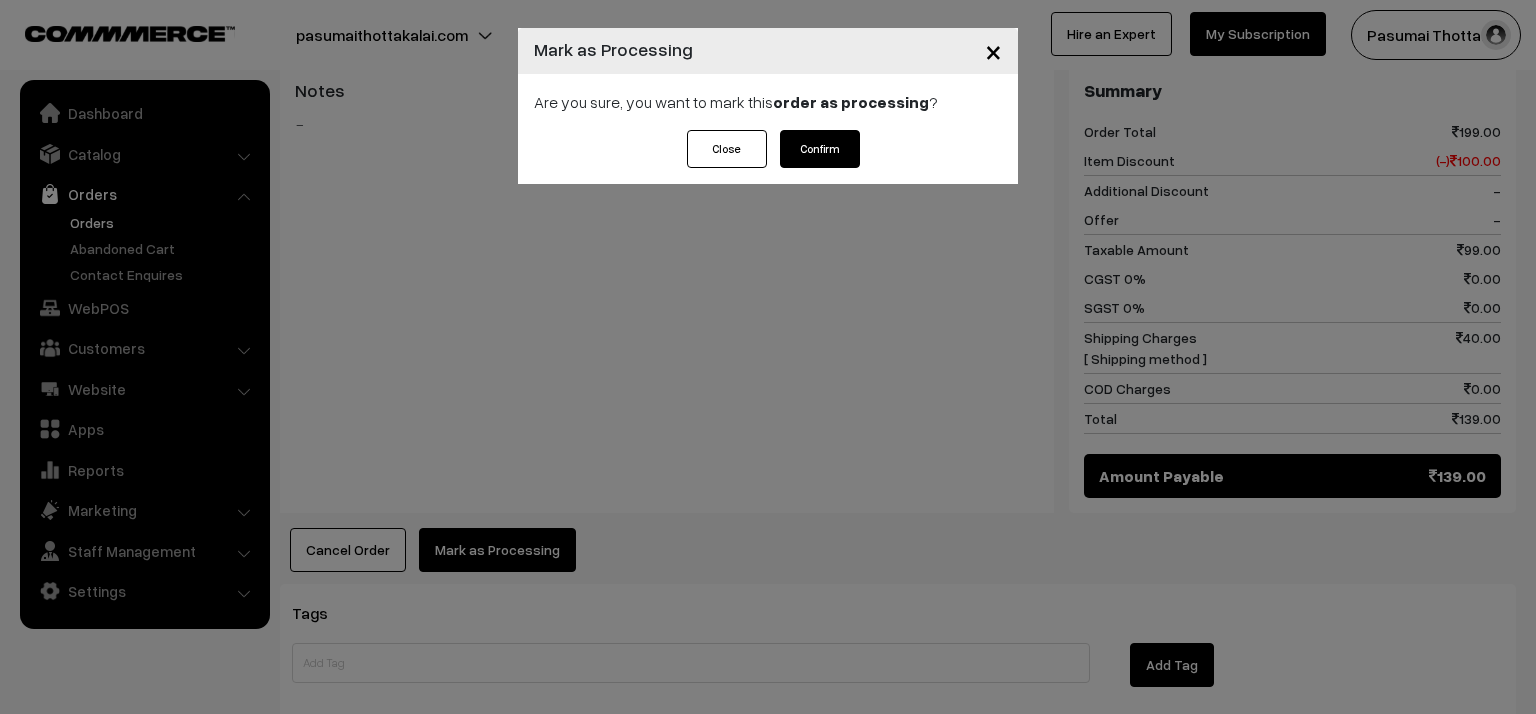 drag, startPoint x: 843, startPoint y: 139, endPoint x: 806, endPoint y: 144, distance: 37.336308 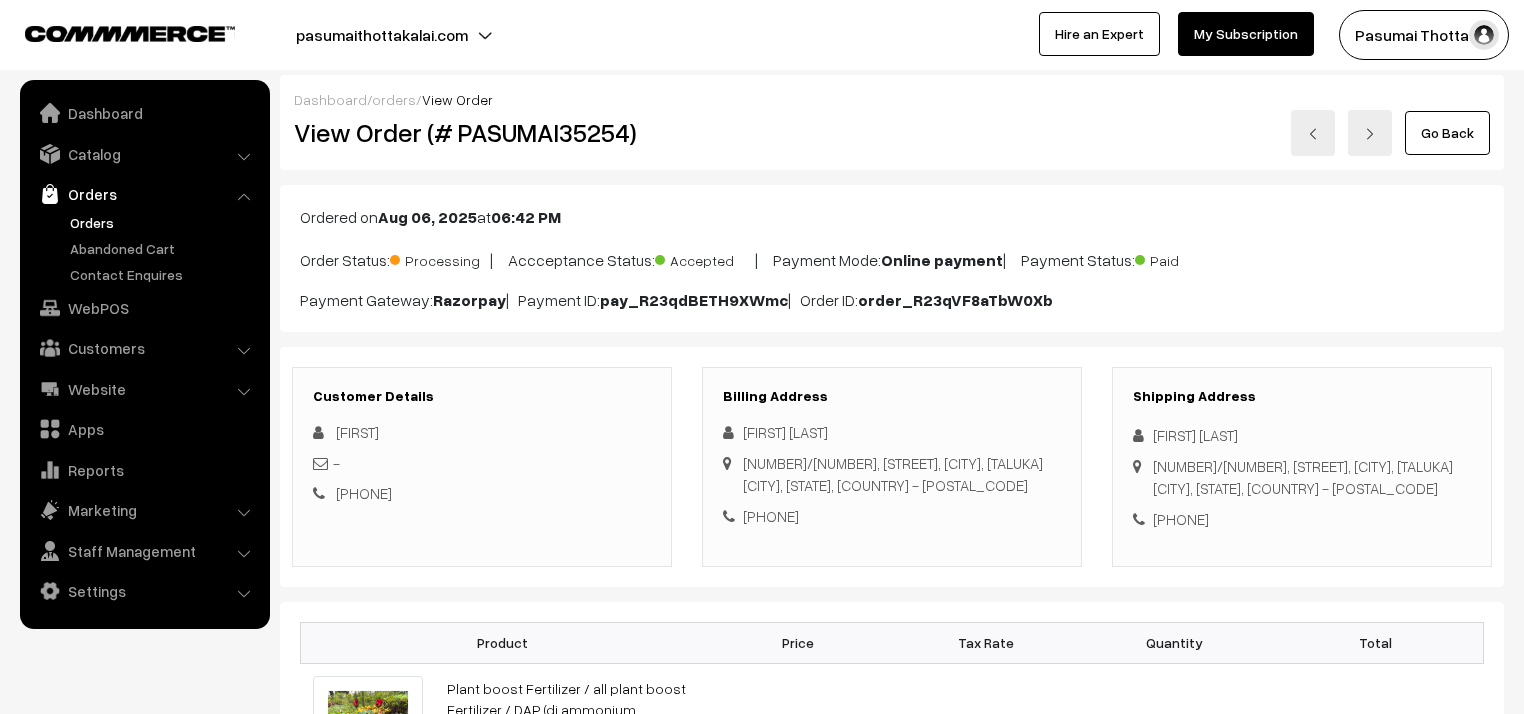 scroll, scrollTop: 0, scrollLeft: 0, axis: both 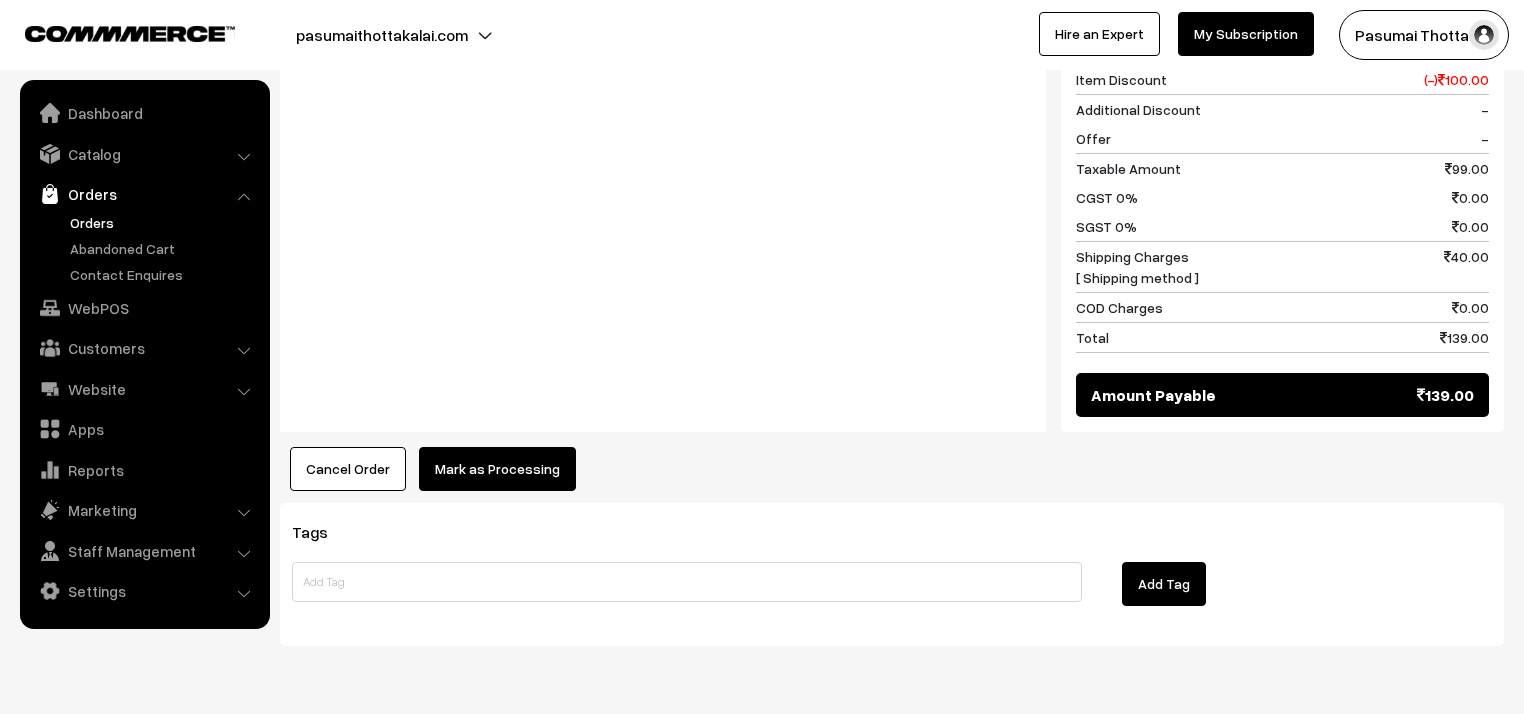 click on "Mark as Processing" at bounding box center (497, 469) 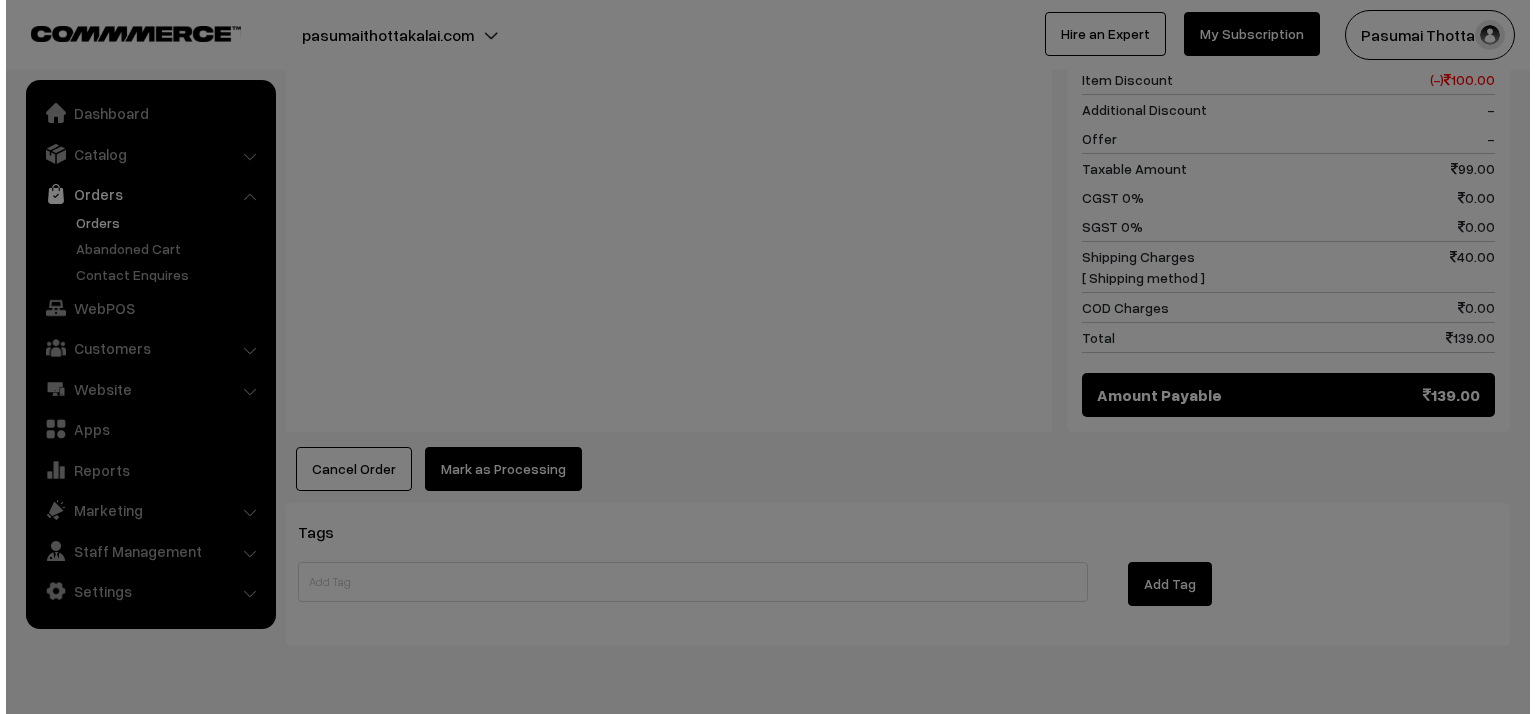 scroll, scrollTop: 881, scrollLeft: 0, axis: vertical 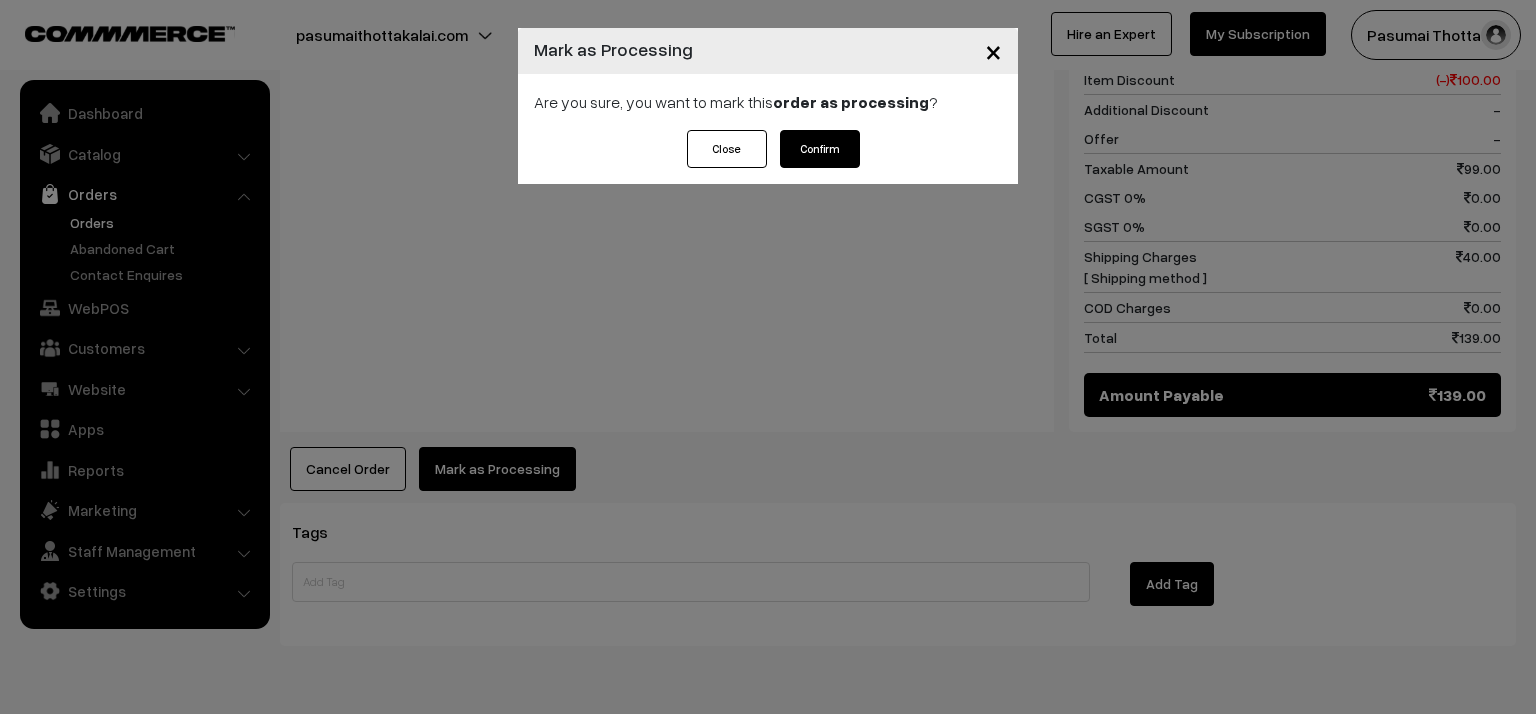click on "Confirm" at bounding box center [820, 149] 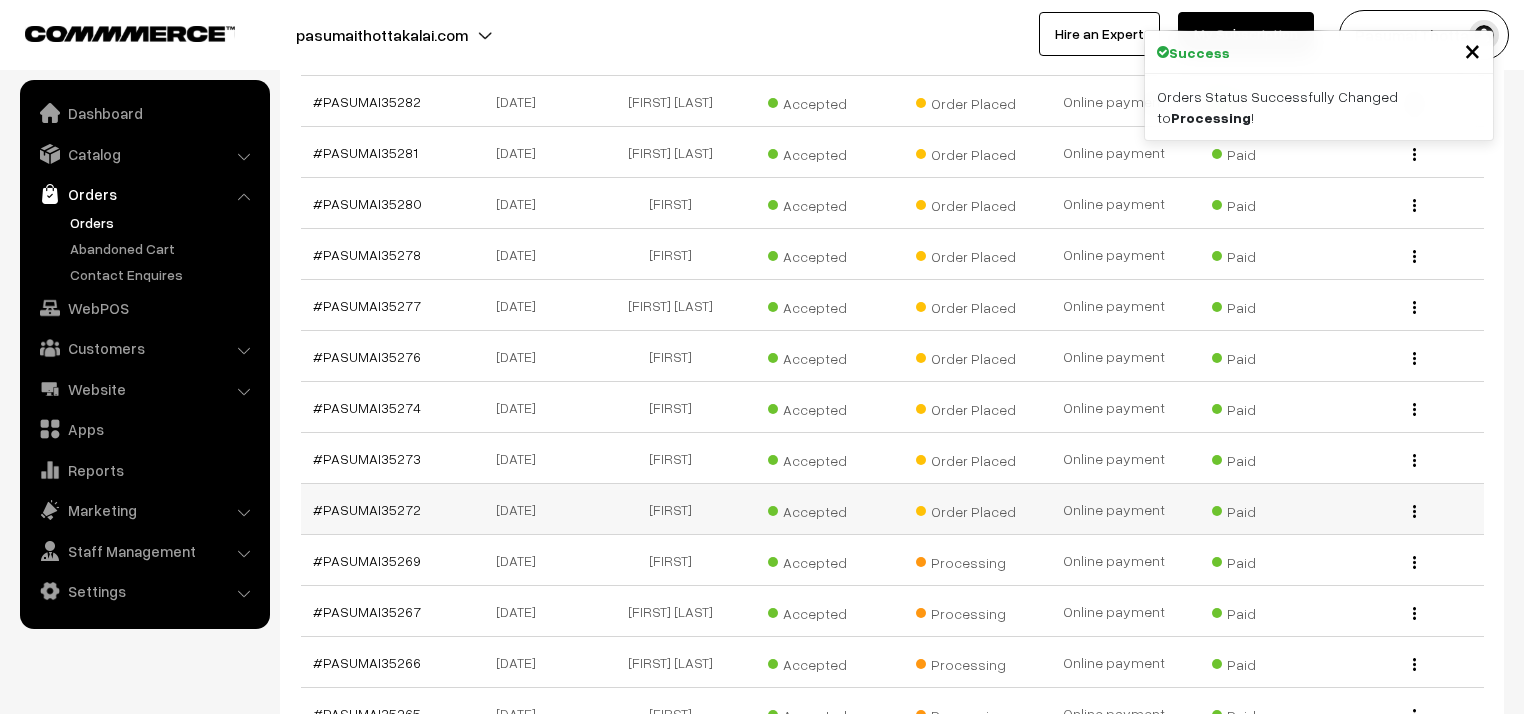scroll, scrollTop: 2240, scrollLeft: 0, axis: vertical 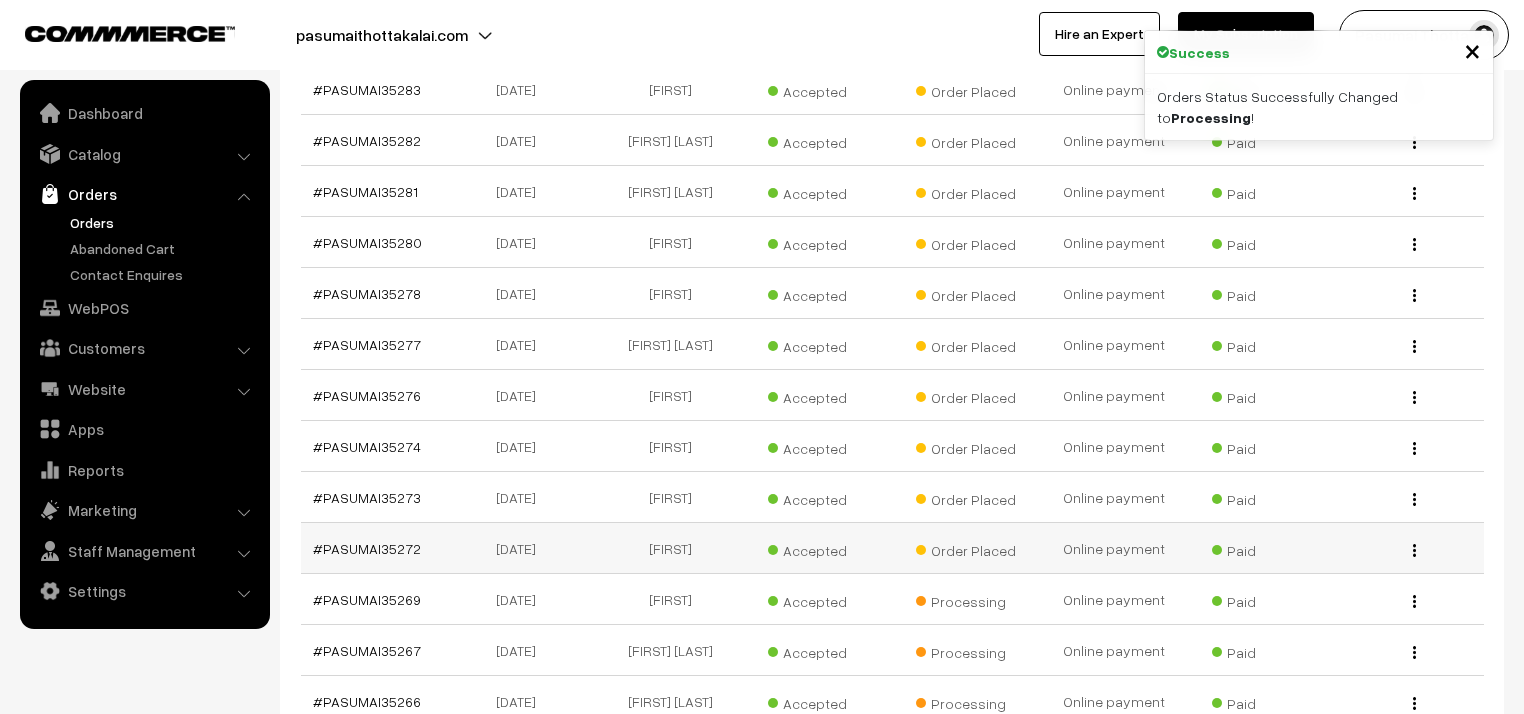 drag, startPoint x: 400, startPoint y: 520, endPoint x: 452, endPoint y: 532, distance: 53.366657 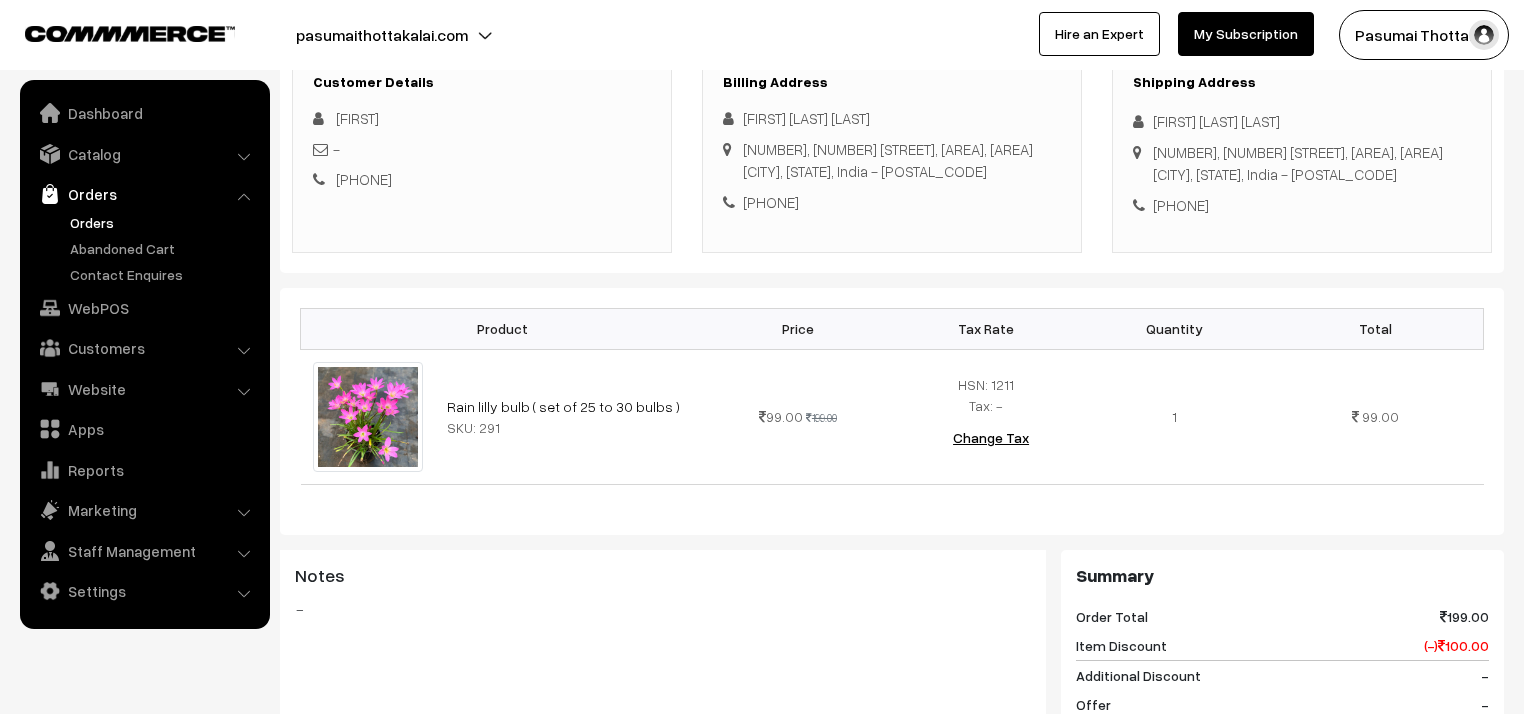 scroll, scrollTop: 320, scrollLeft: 0, axis: vertical 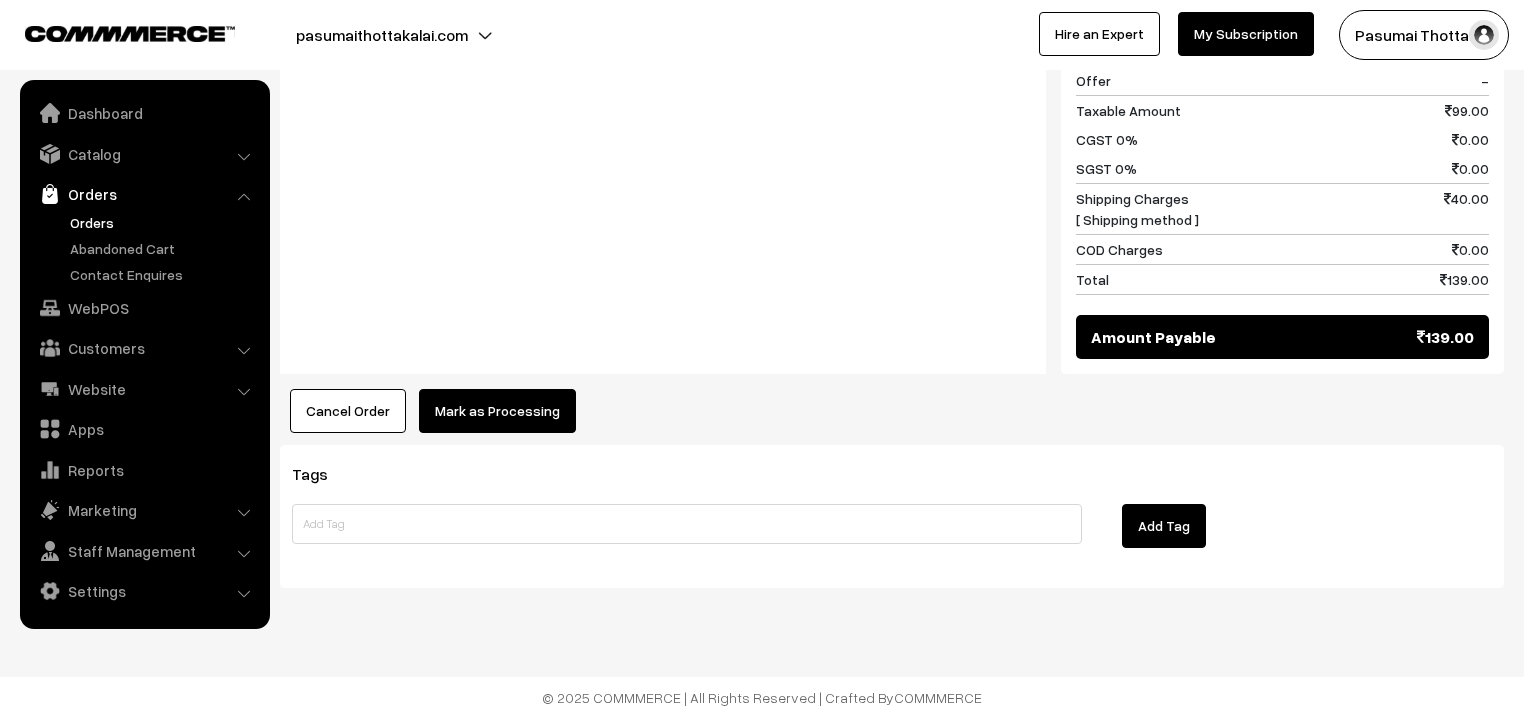 click on "Mark as Processing" at bounding box center [497, 411] 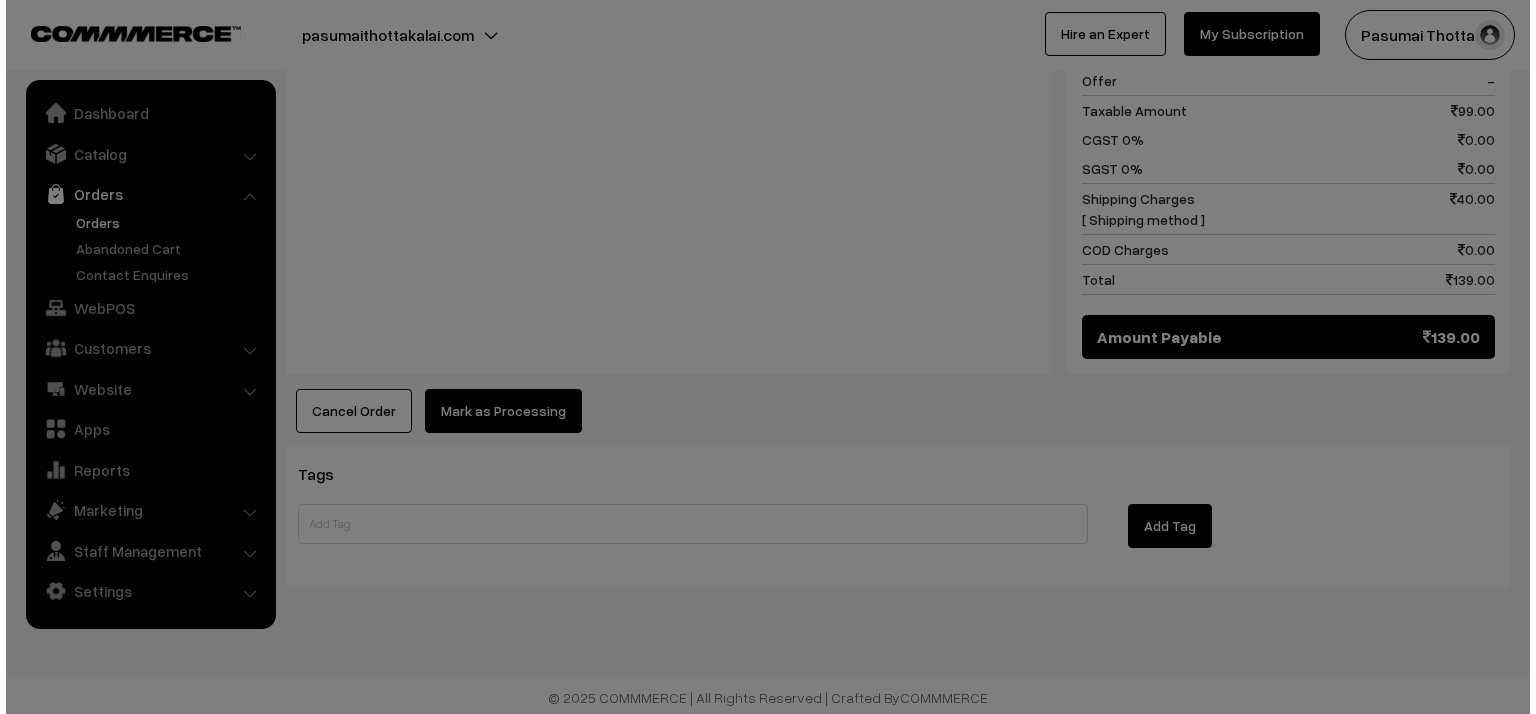 scroll, scrollTop: 939, scrollLeft: 0, axis: vertical 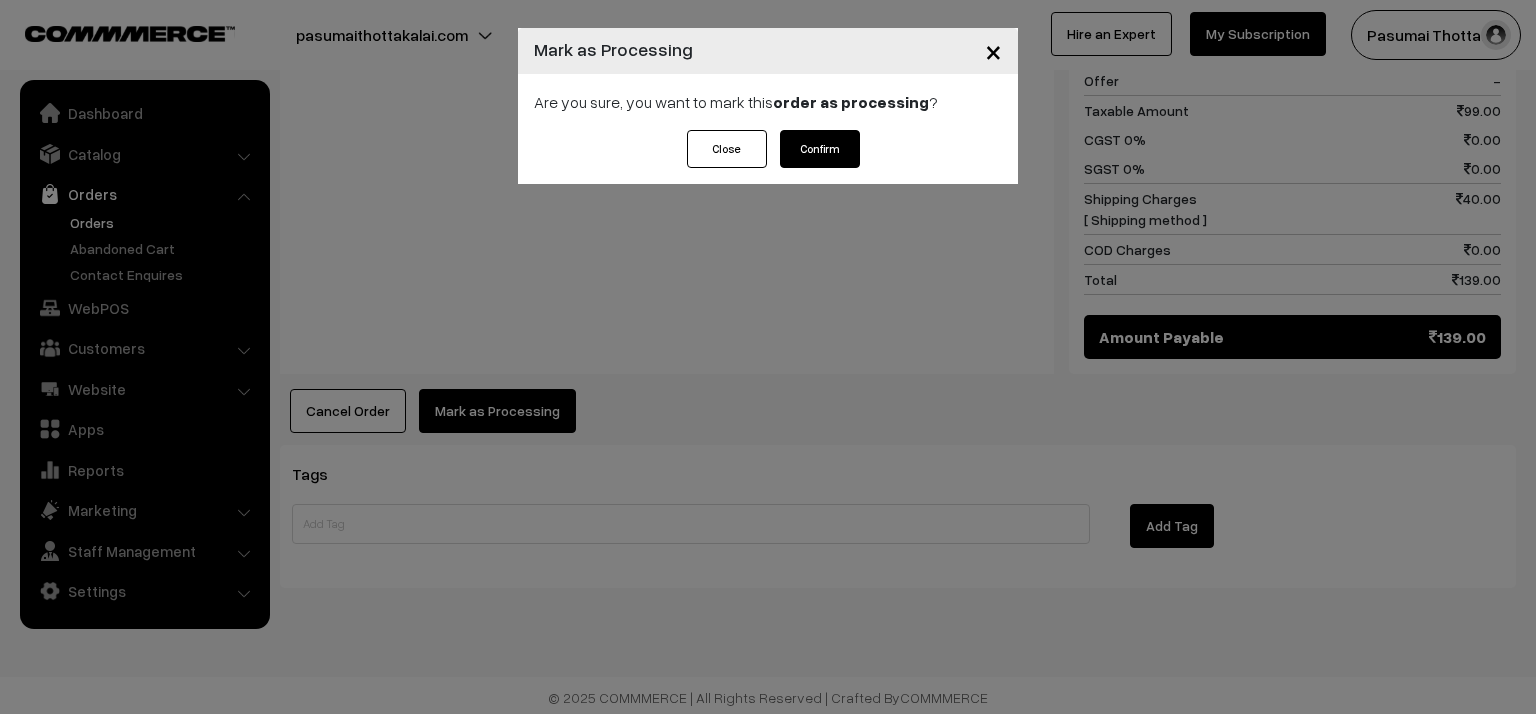 click on "Confirm" at bounding box center [820, 149] 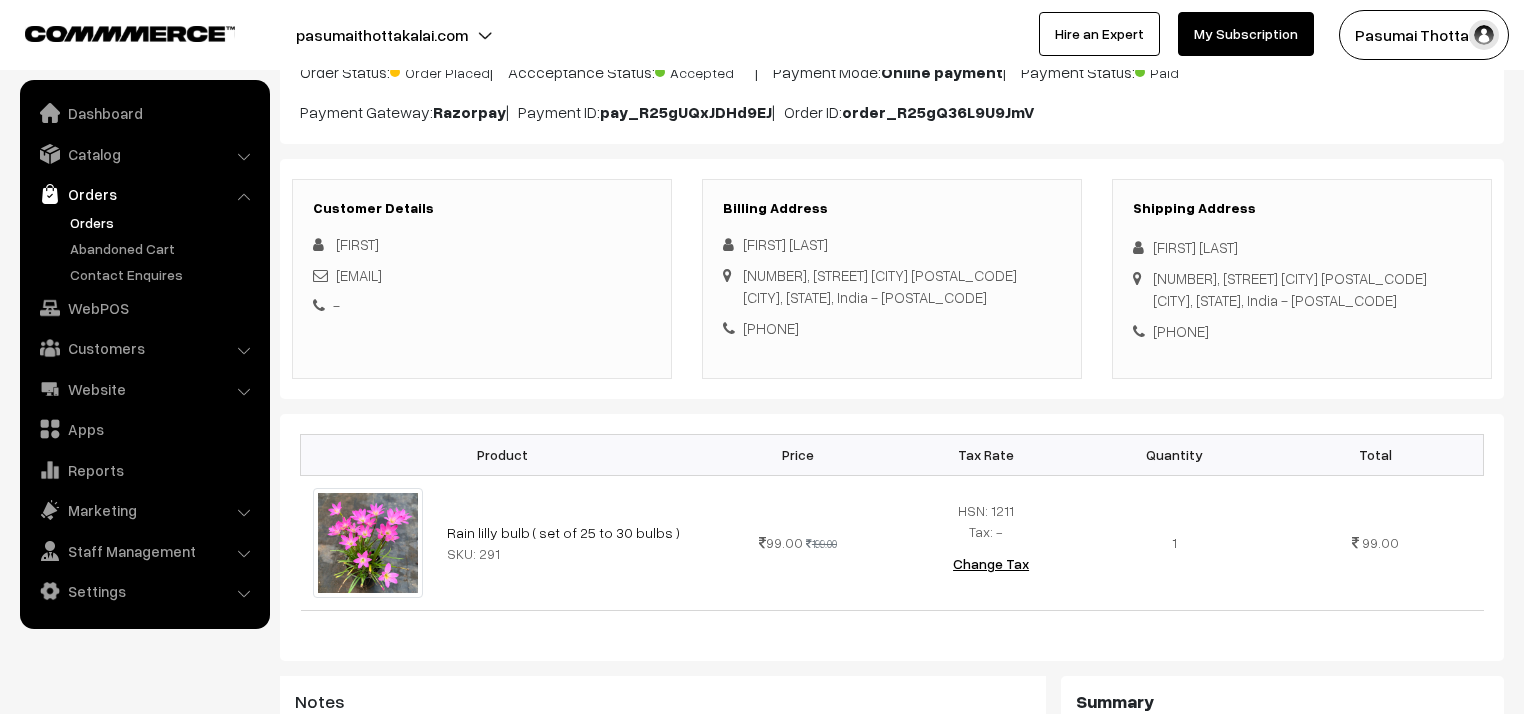 scroll, scrollTop: 240, scrollLeft: 0, axis: vertical 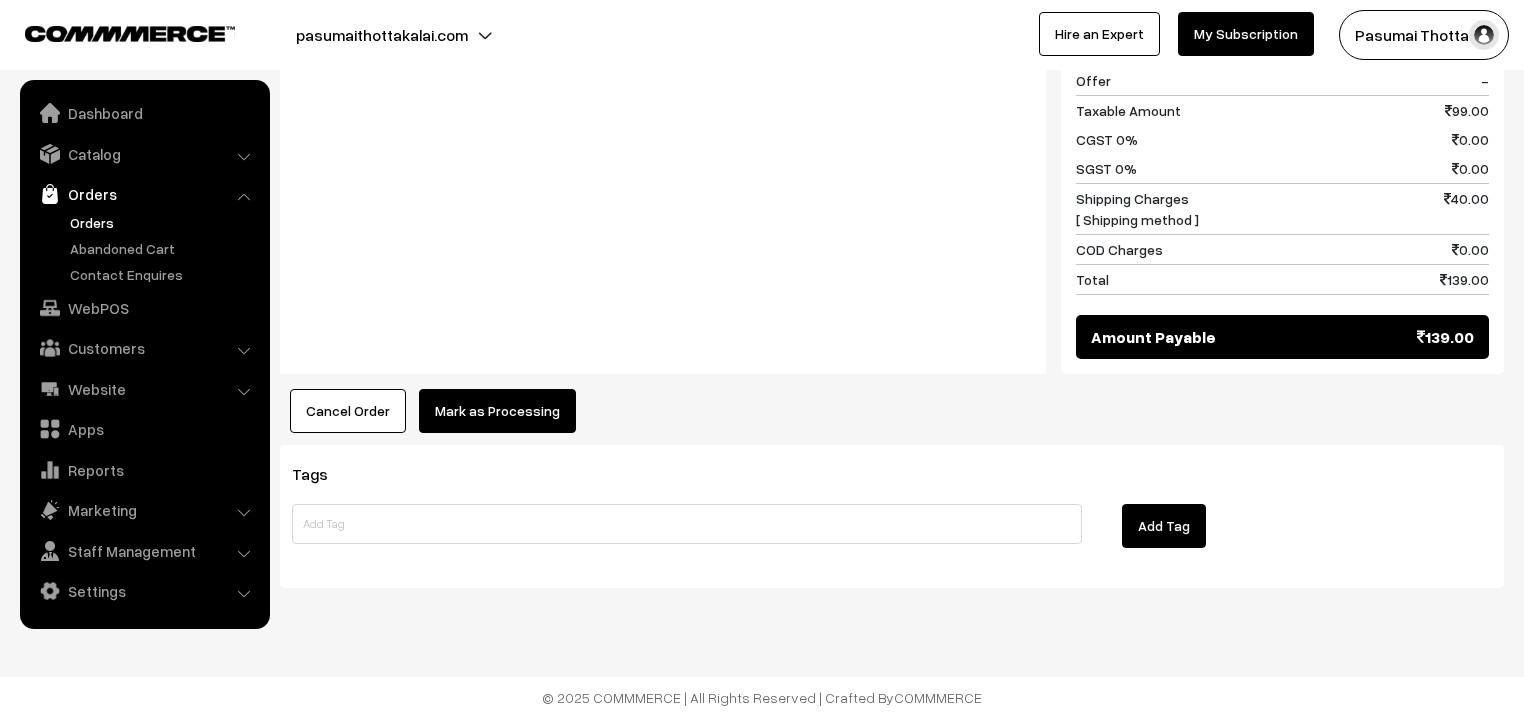 click on "Mark as Processing" at bounding box center [497, 411] 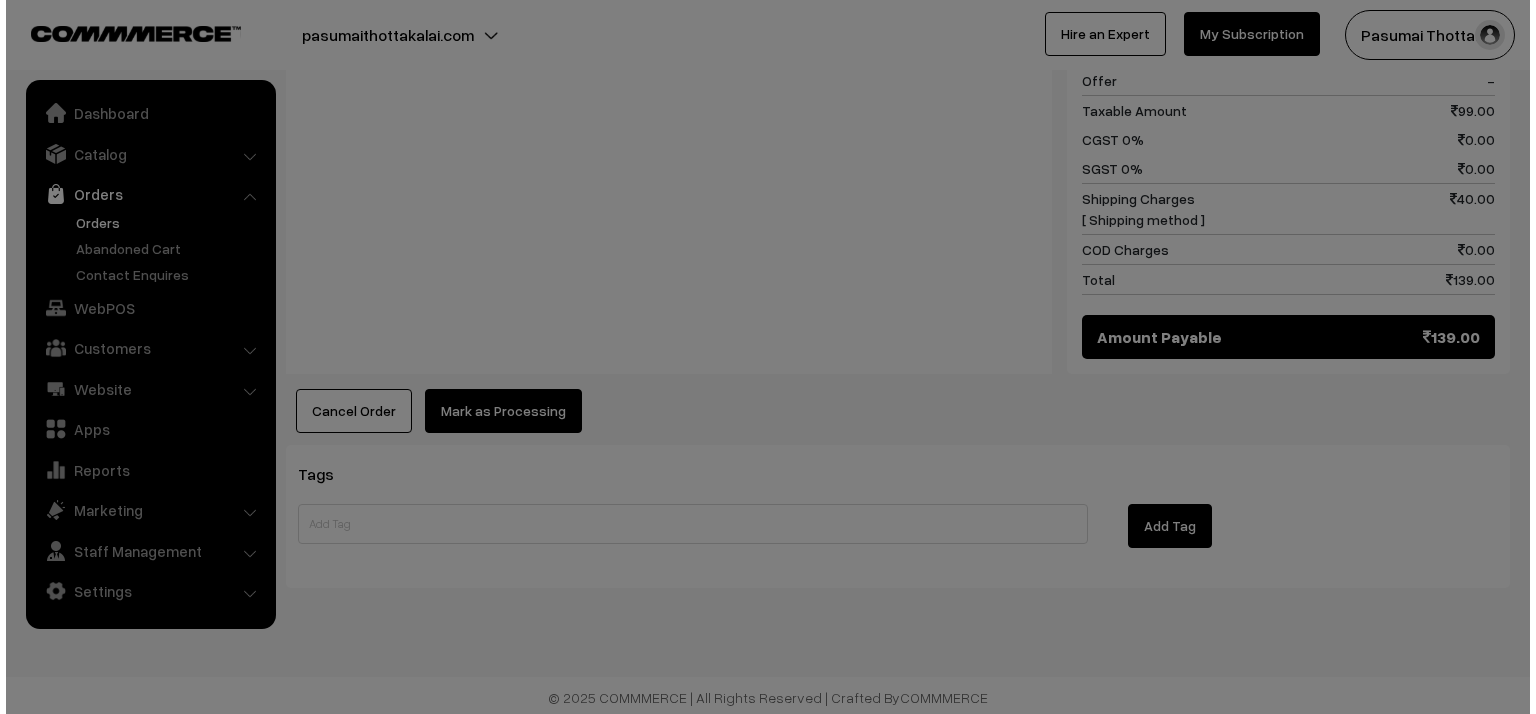 scroll, scrollTop: 939, scrollLeft: 0, axis: vertical 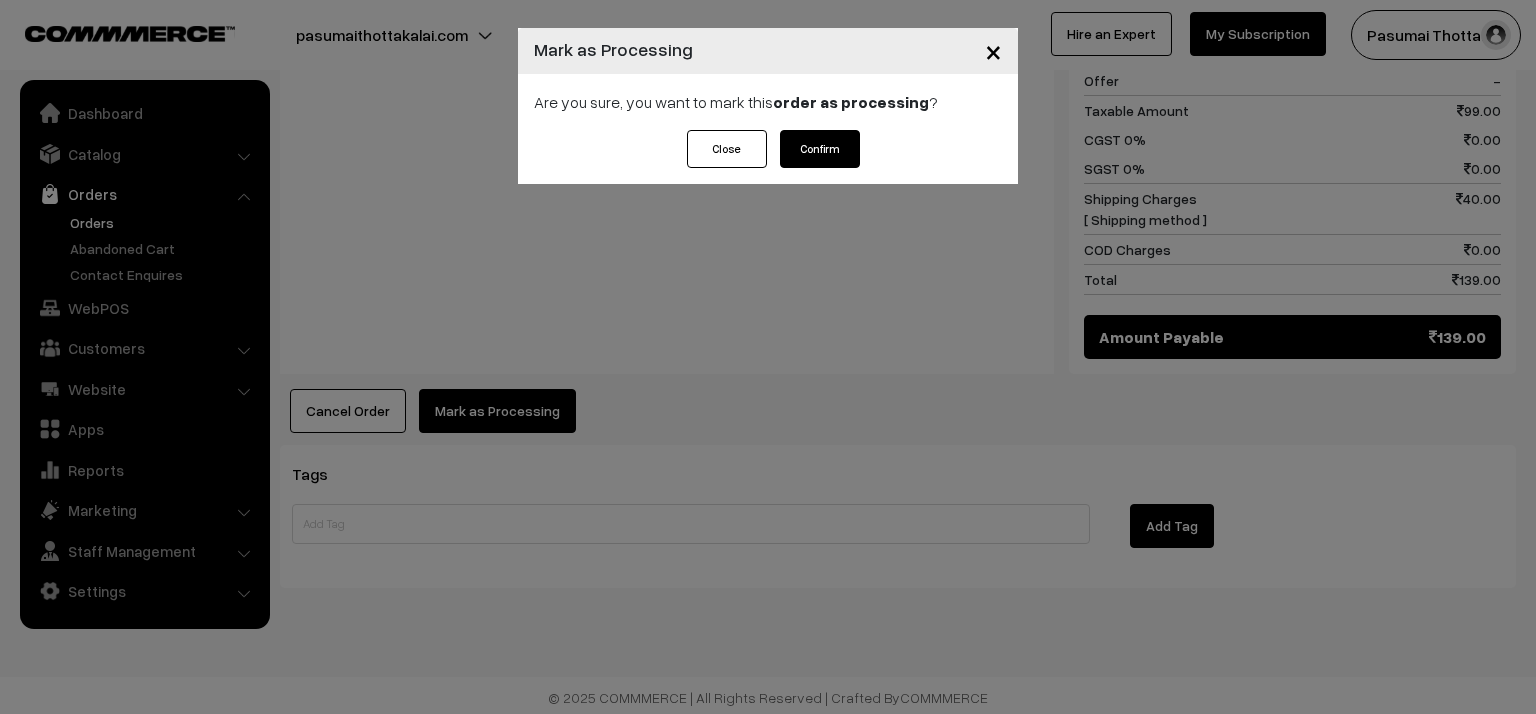 click on "Confirm" at bounding box center (820, 149) 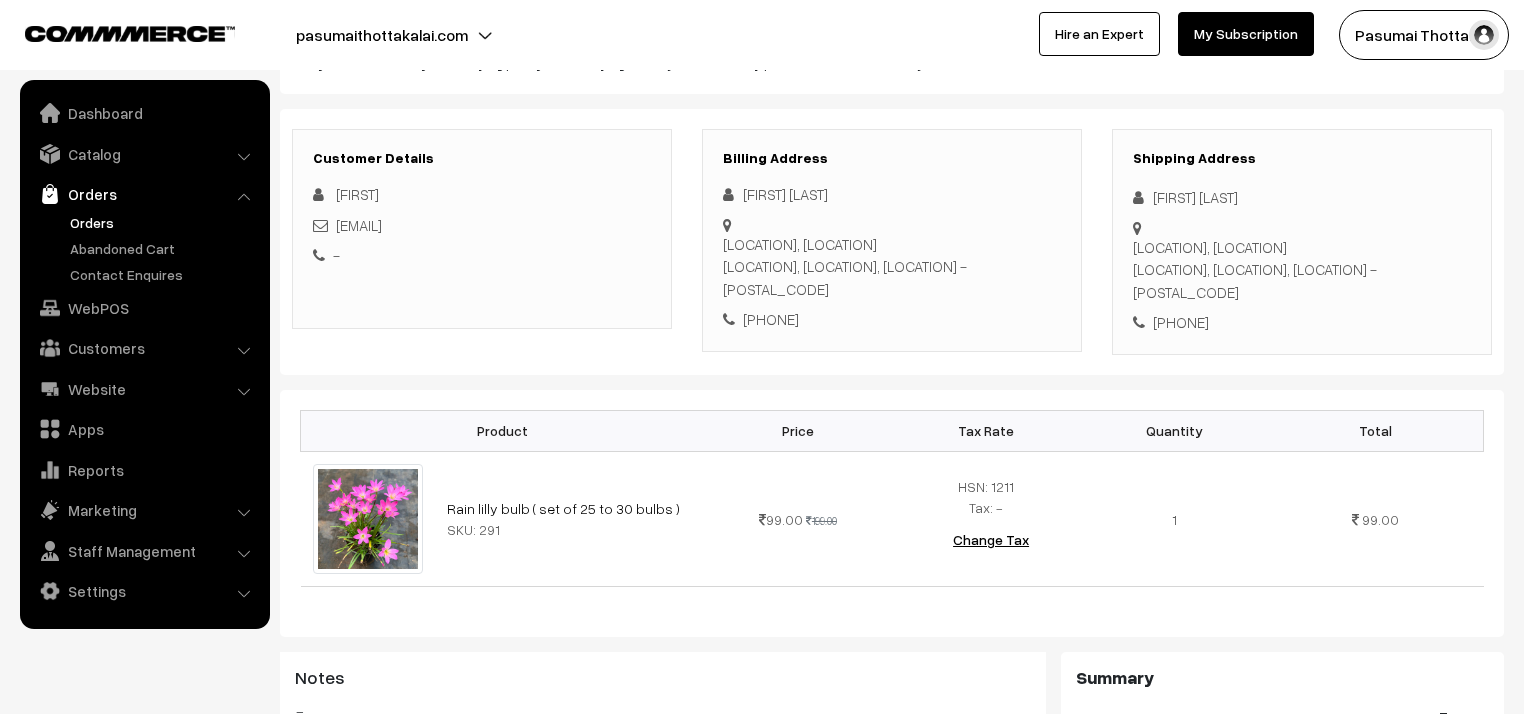 scroll, scrollTop: 240, scrollLeft: 0, axis: vertical 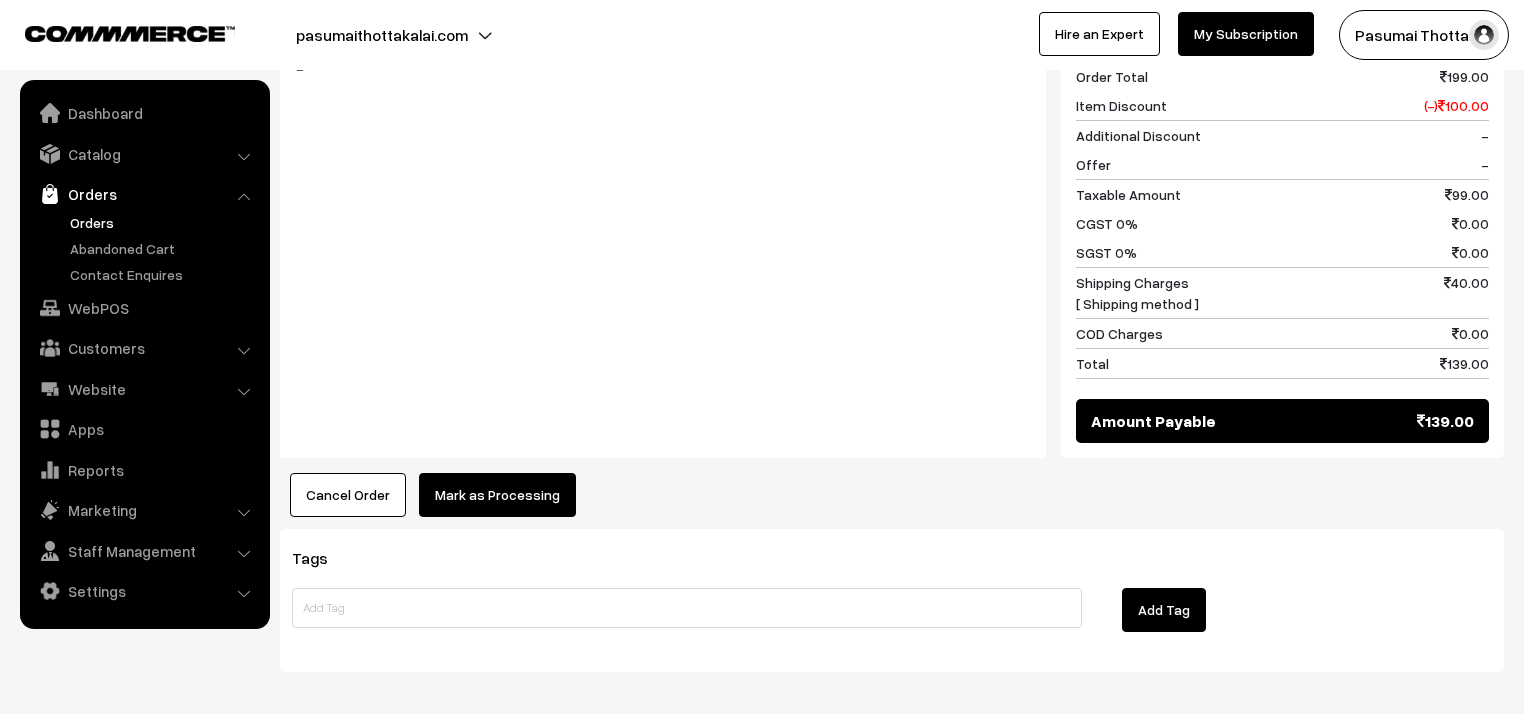 click on "Mark as Processing" at bounding box center (497, 495) 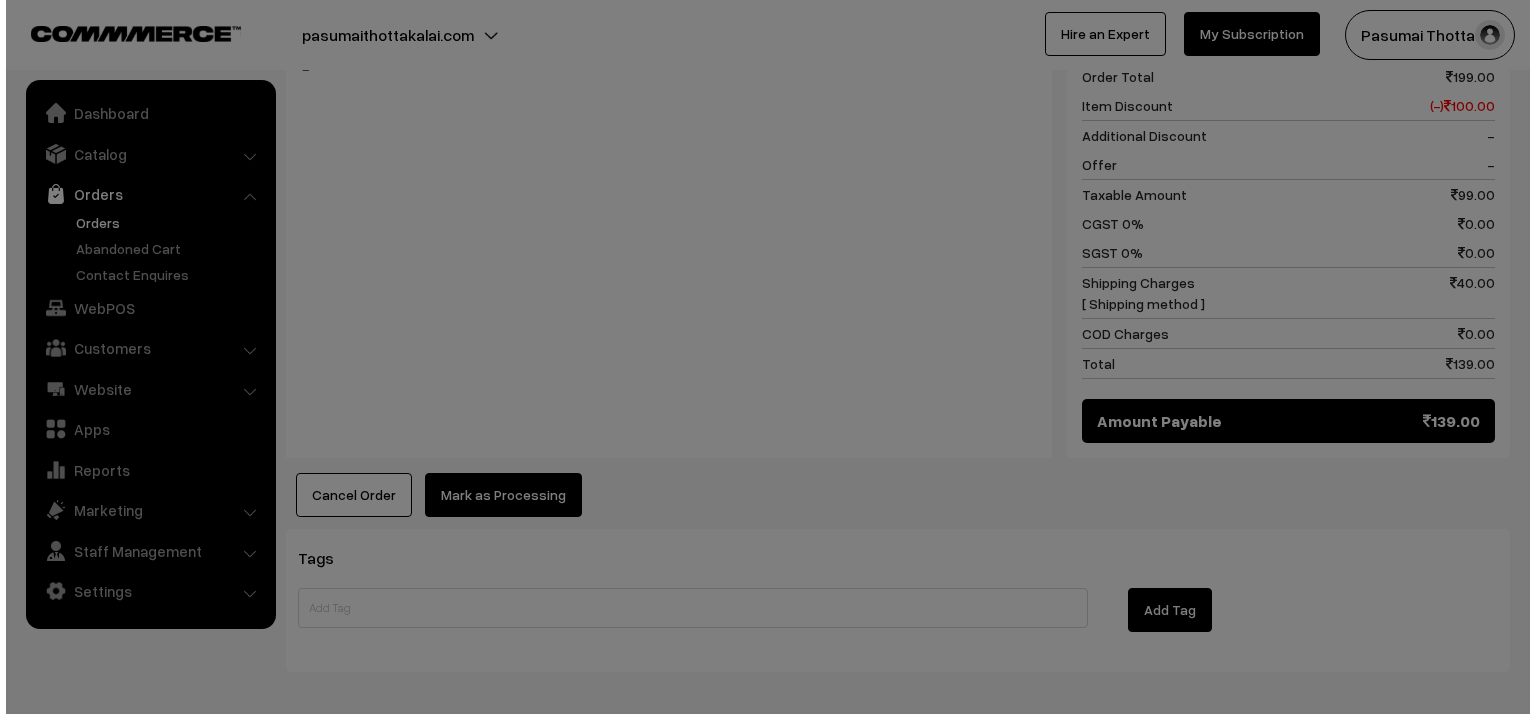 scroll, scrollTop: 881, scrollLeft: 0, axis: vertical 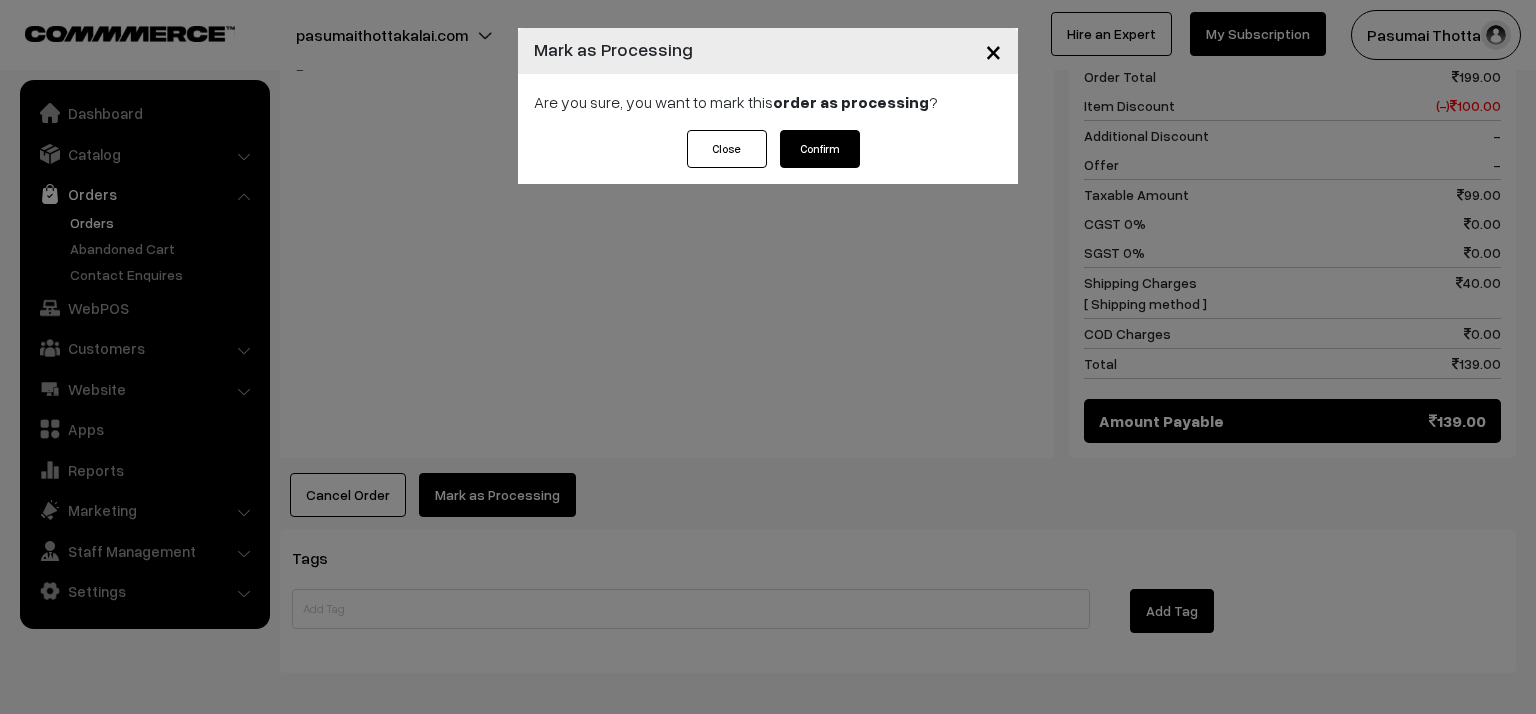 click on "Confirm" at bounding box center (820, 149) 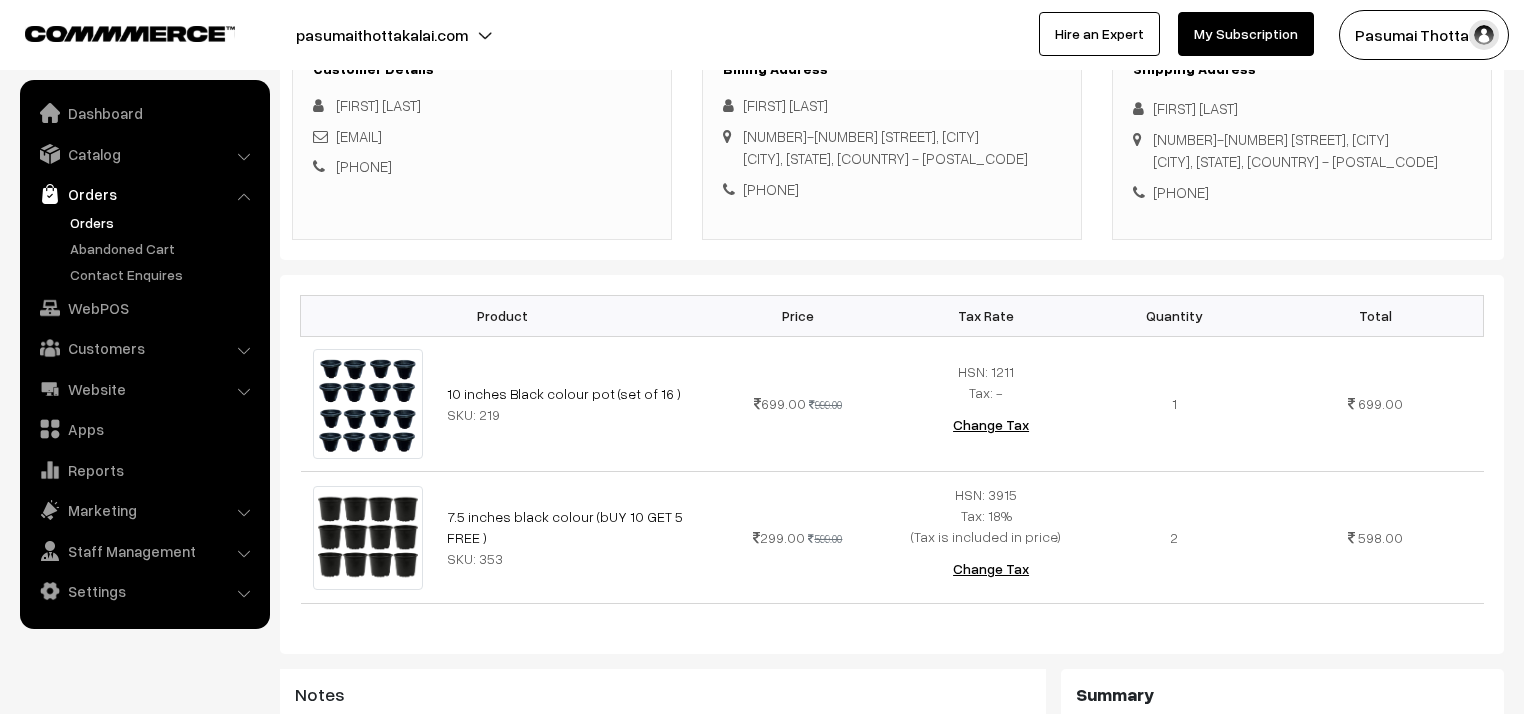 scroll, scrollTop: 320, scrollLeft: 0, axis: vertical 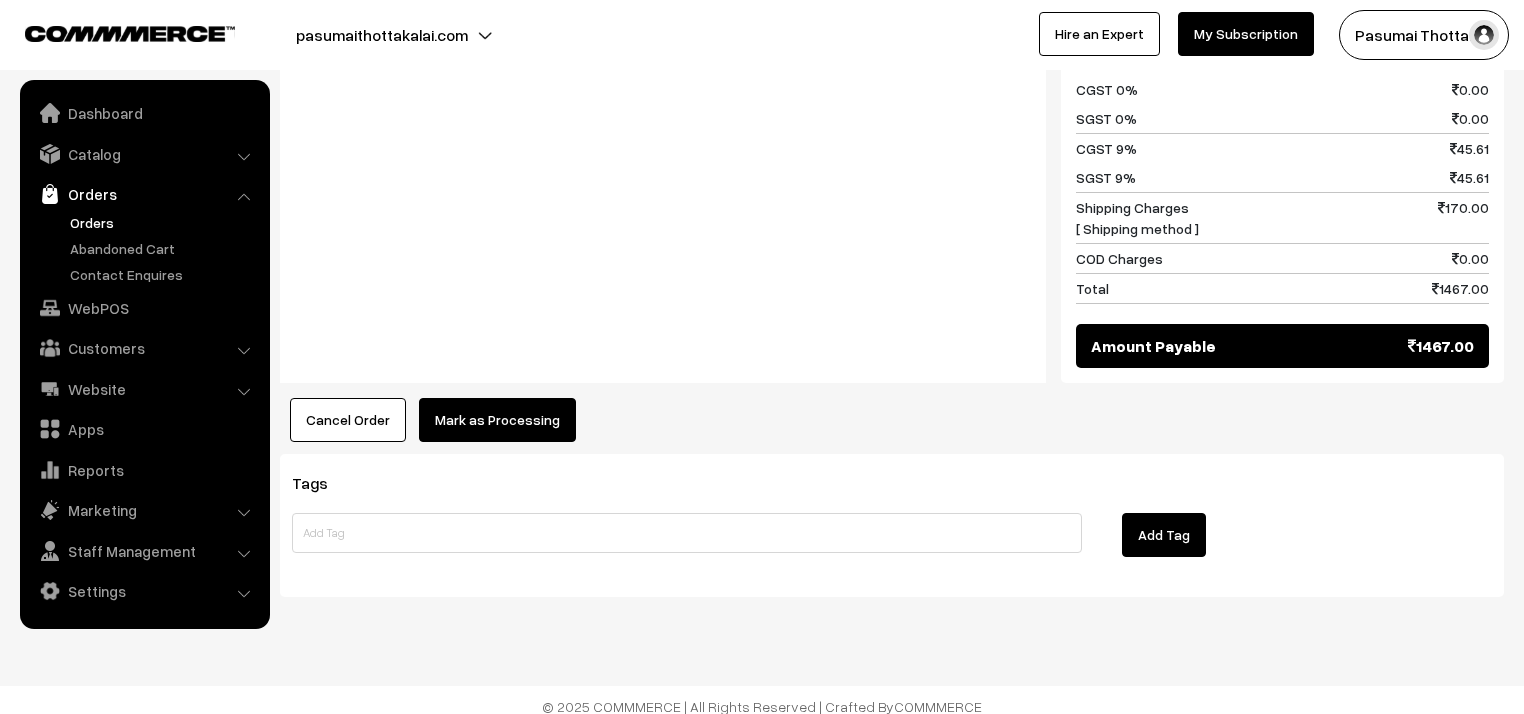 click on "Mark as Processing" at bounding box center [497, 420] 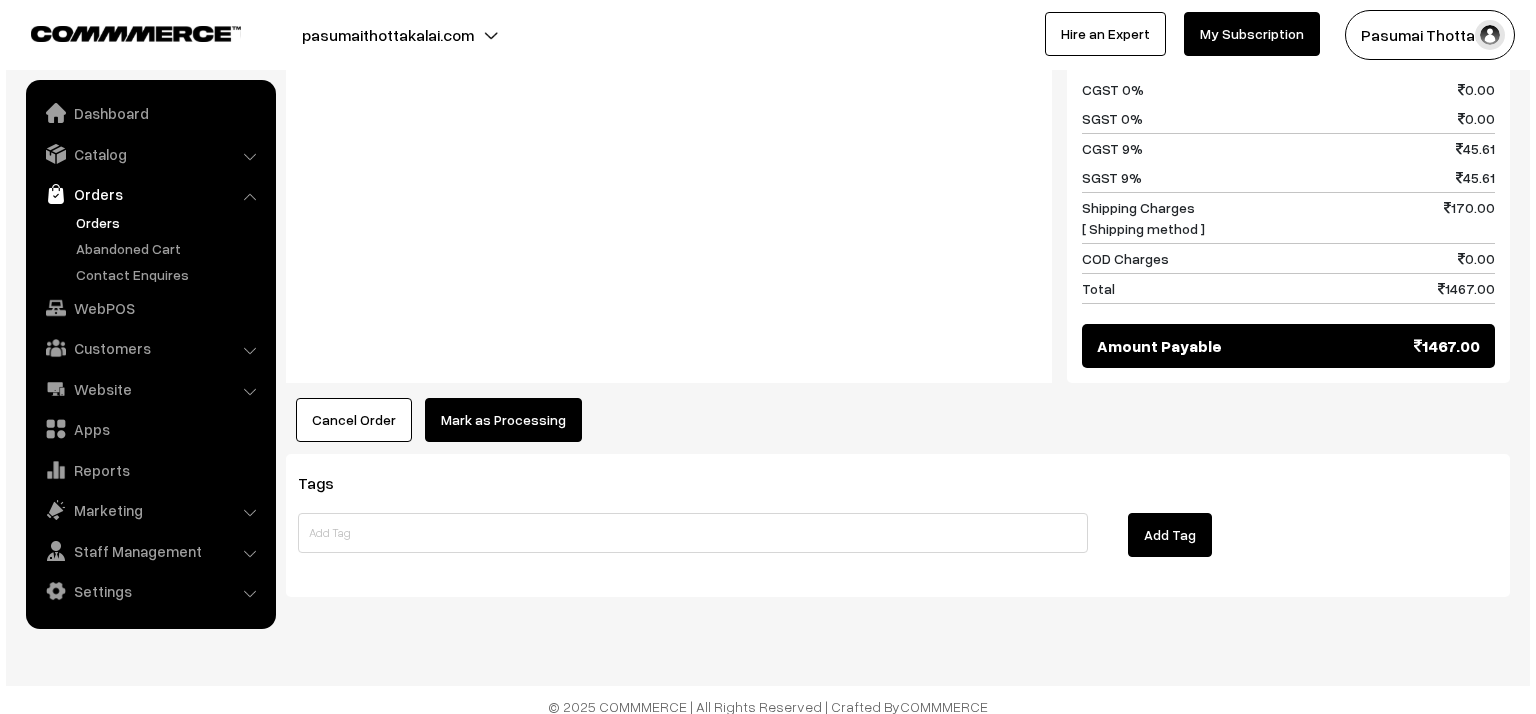 scroll, scrollTop: 1121, scrollLeft: 0, axis: vertical 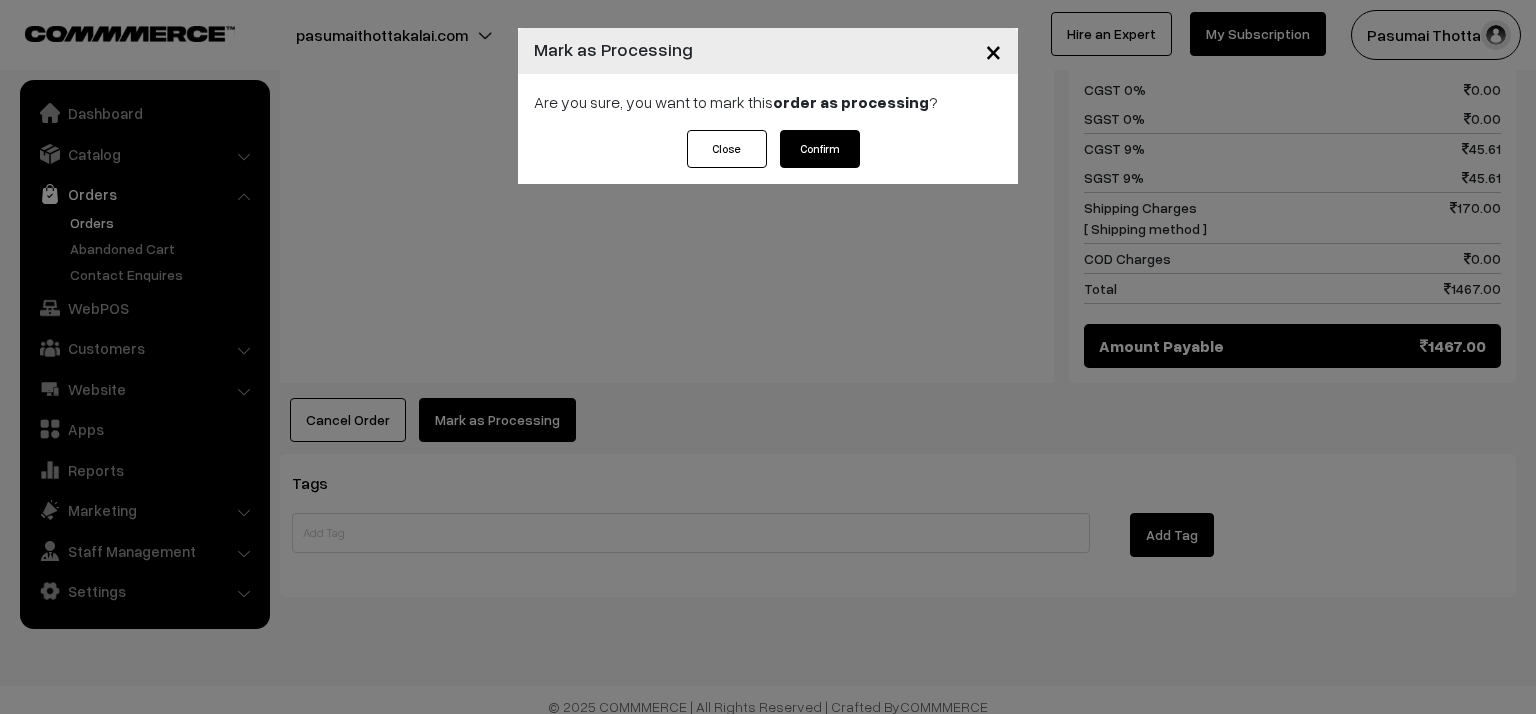 click on "Confirm" at bounding box center (820, 149) 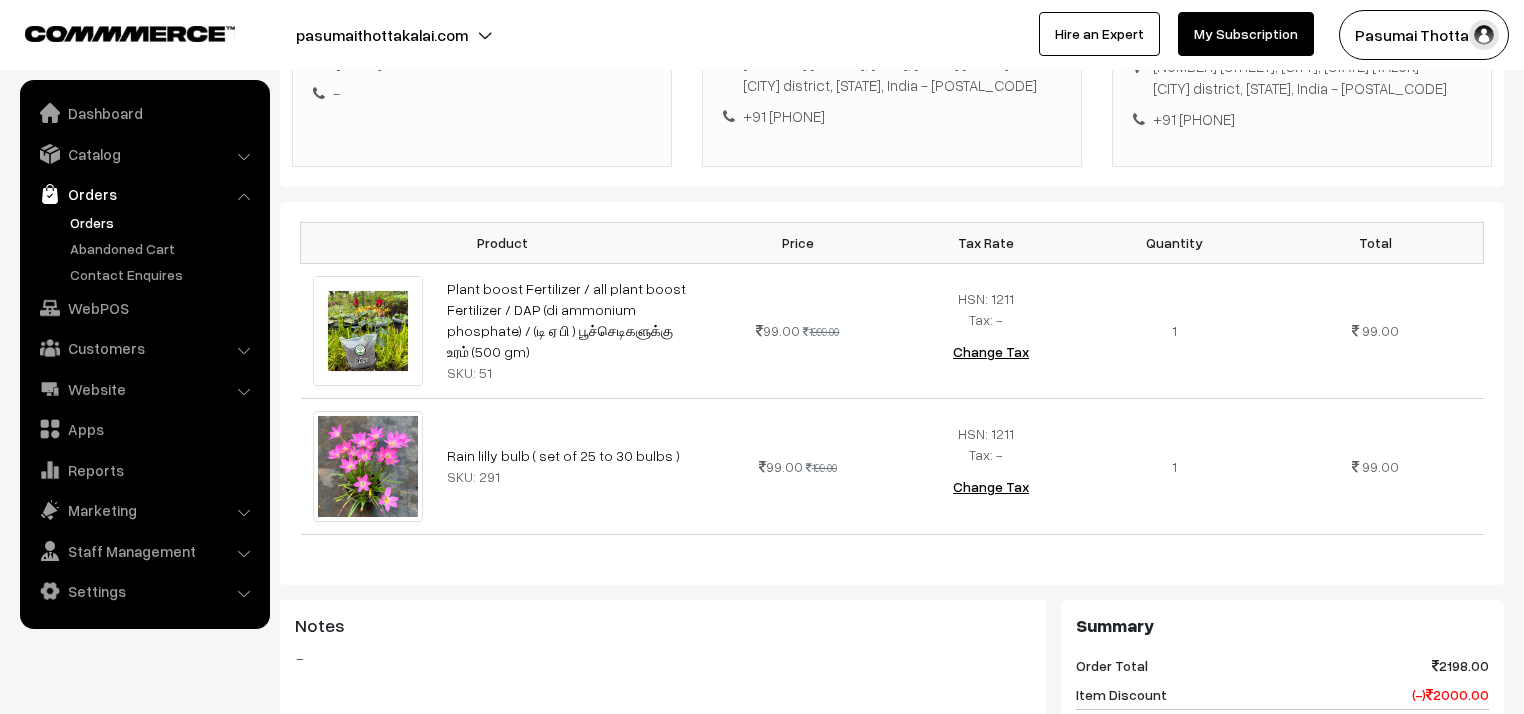 scroll, scrollTop: 320, scrollLeft: 0, axis: vertical 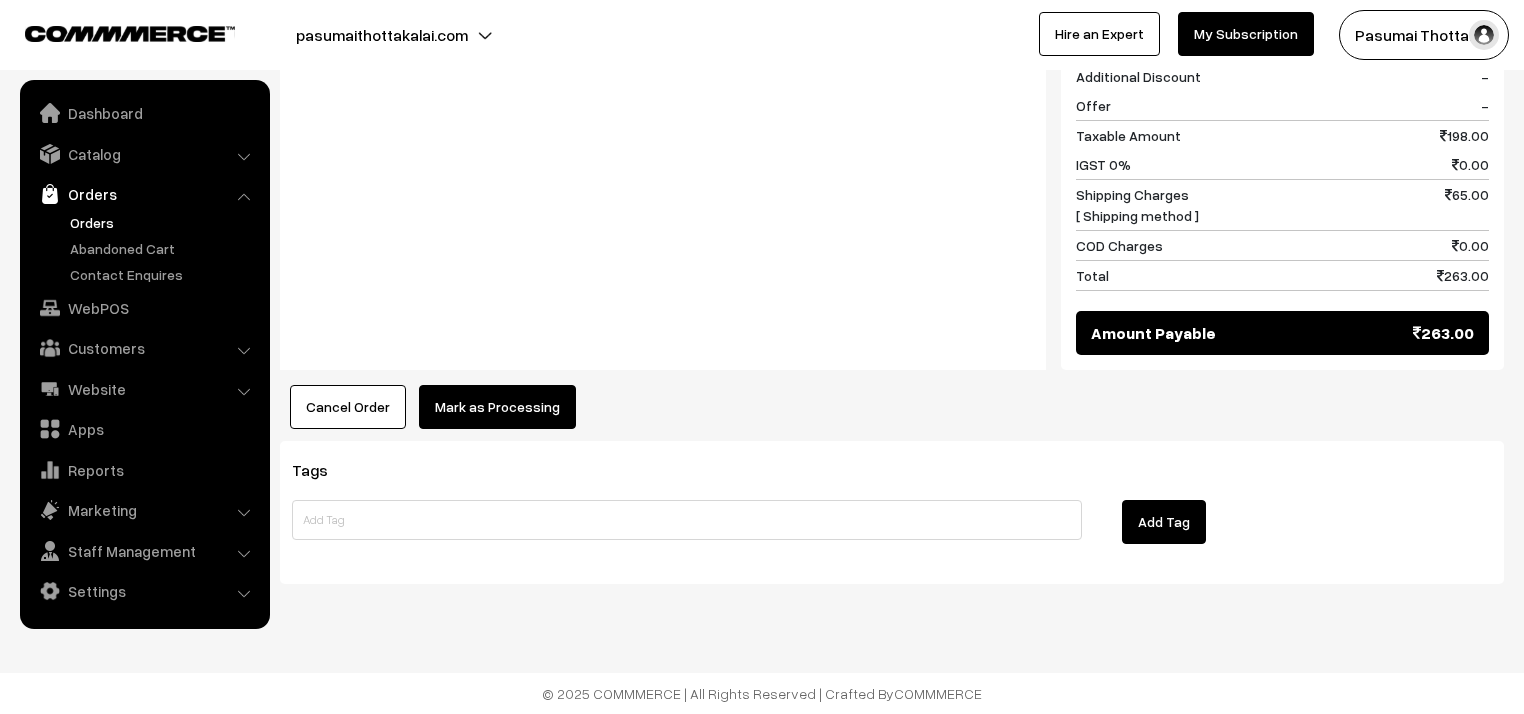 click on "Mark as Processing" at bounding box center (497, 407) 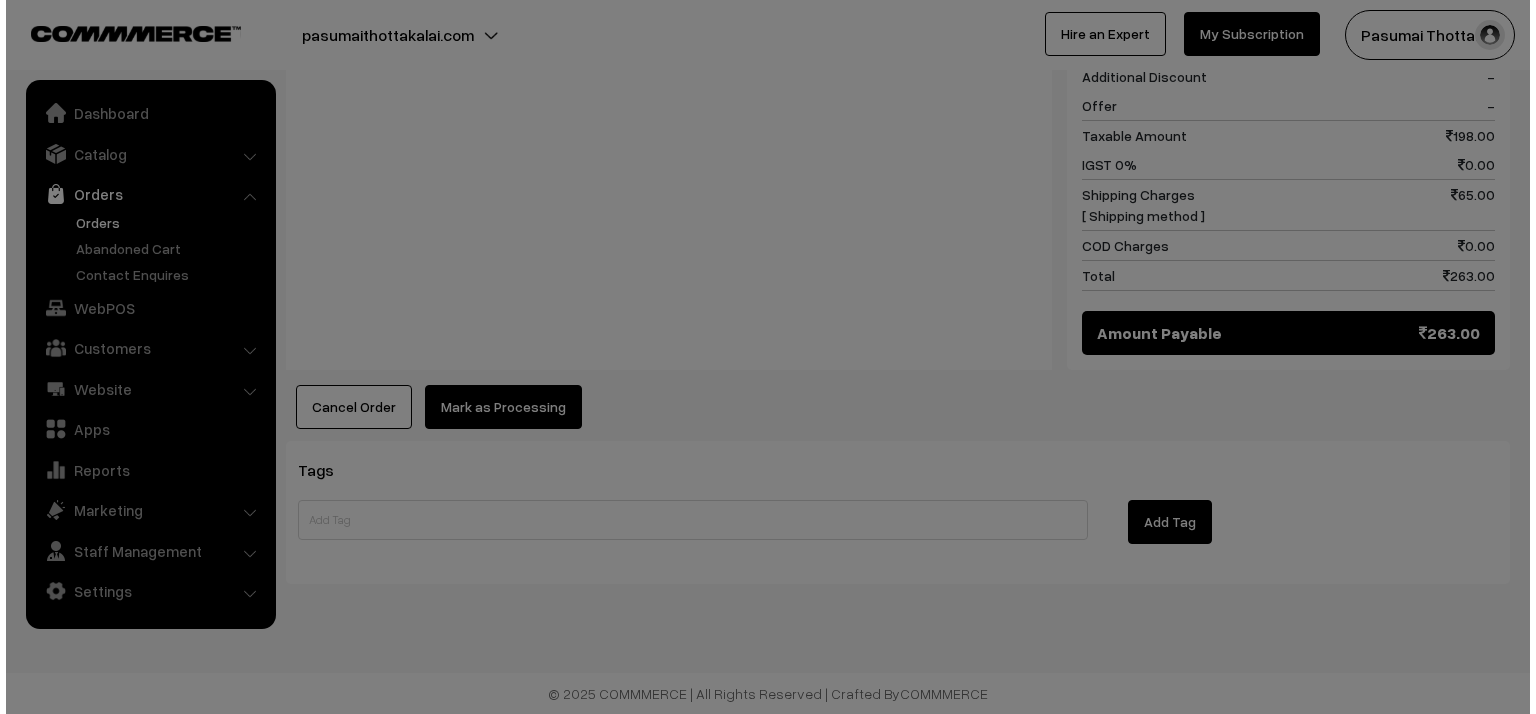 scroll, scrollTop: 1073, scrollLeft: 0, axis: vertical 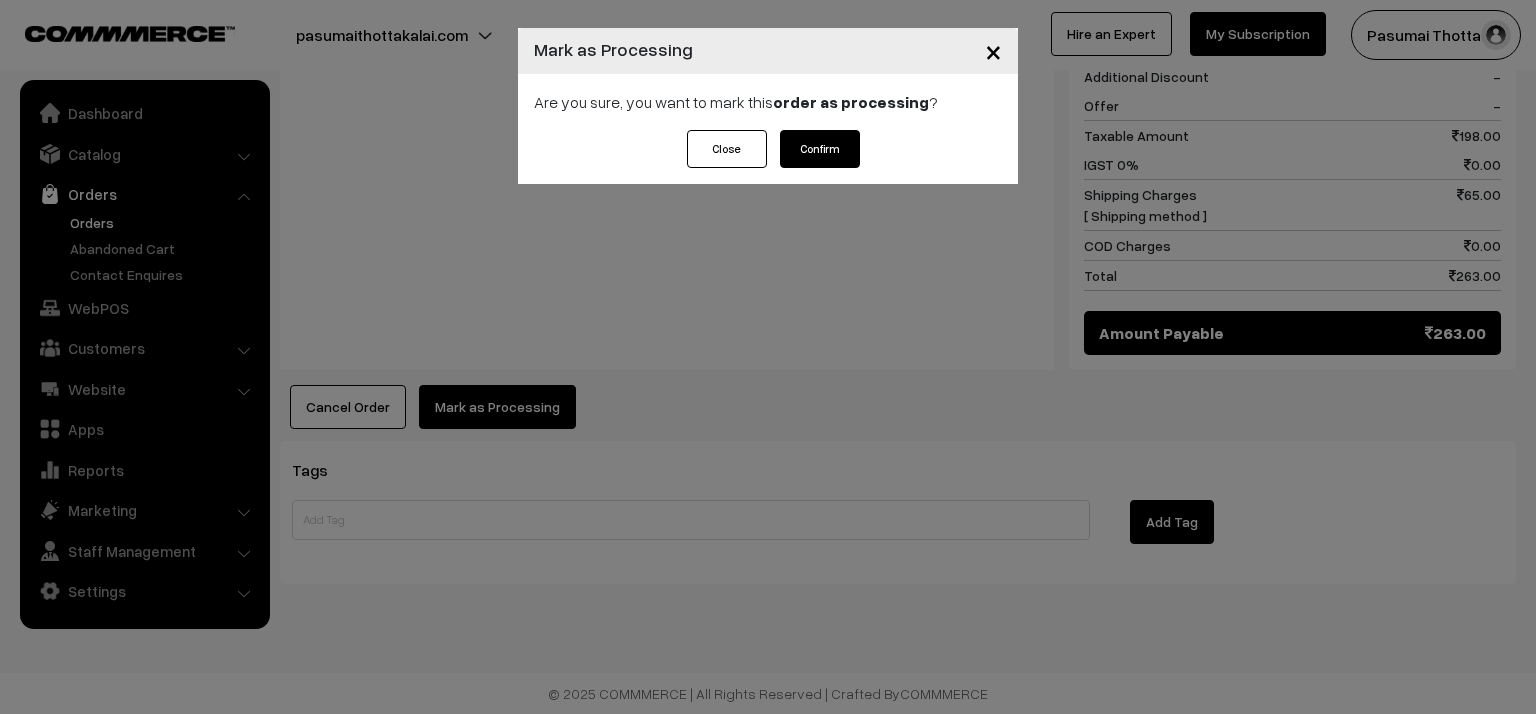 click on "Confirm" at bounding box center [820, 149] 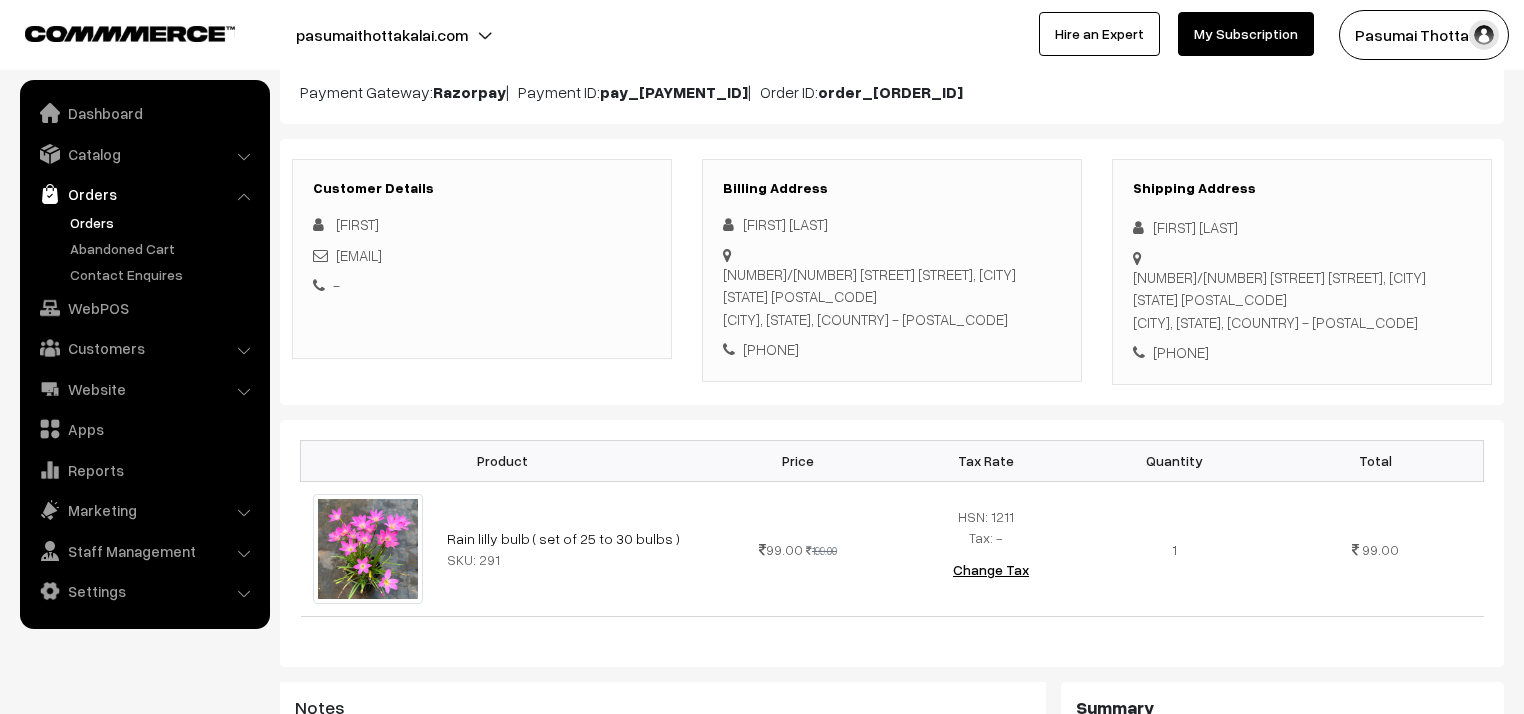 scroll, scrollTop: 240, scrollLeft: 0, axis: vertical 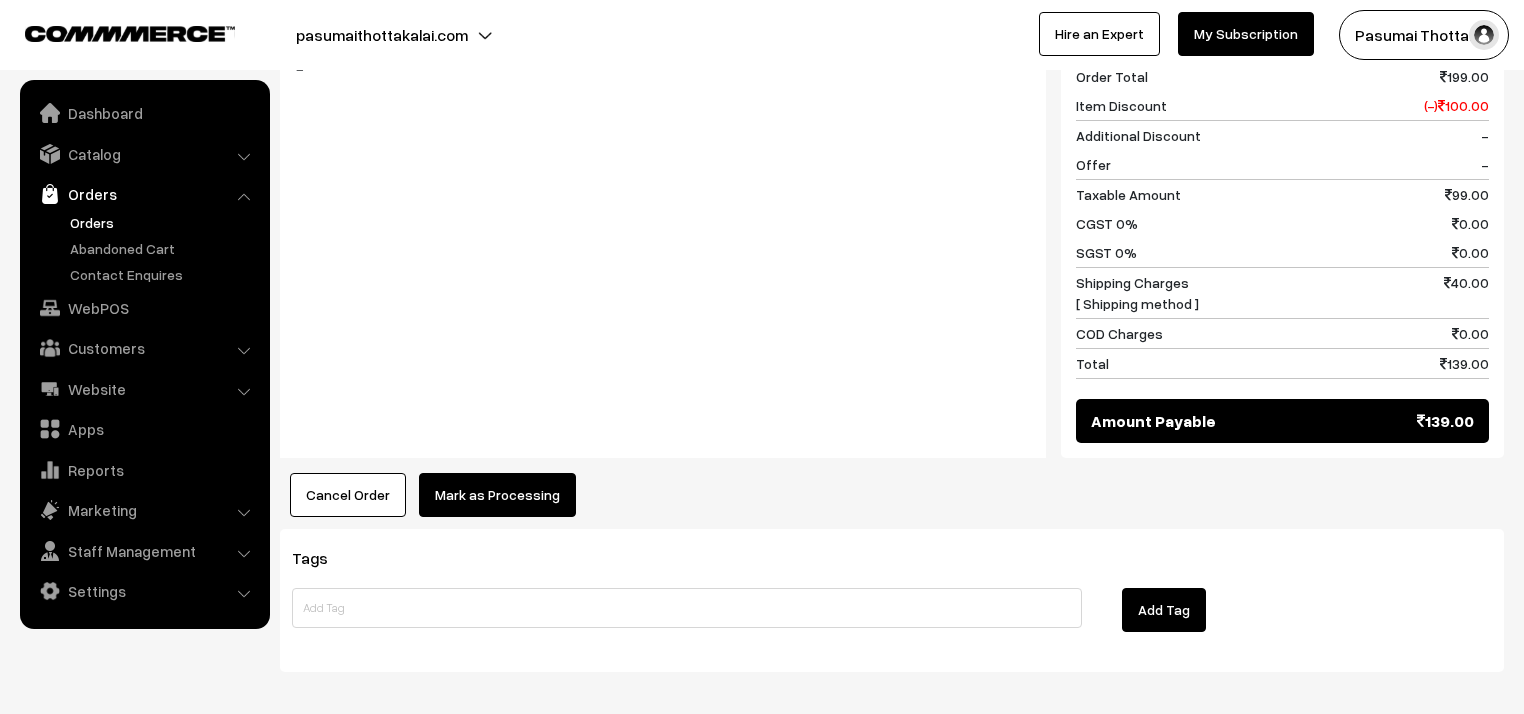 click on "Mark as Processing" at bounding box center (497, 495) 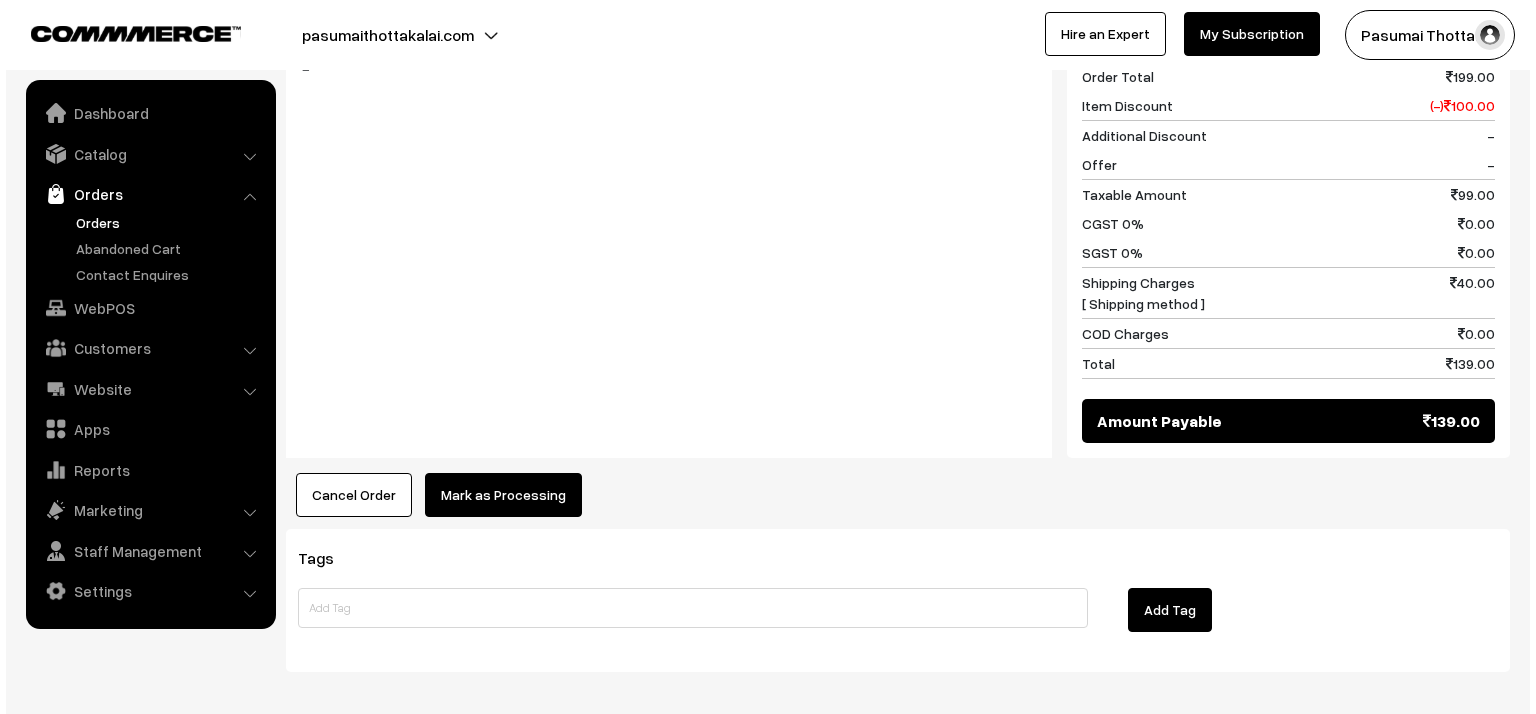 scroll, scrollTop: 881, scrollLeft: 0, axis: vertical 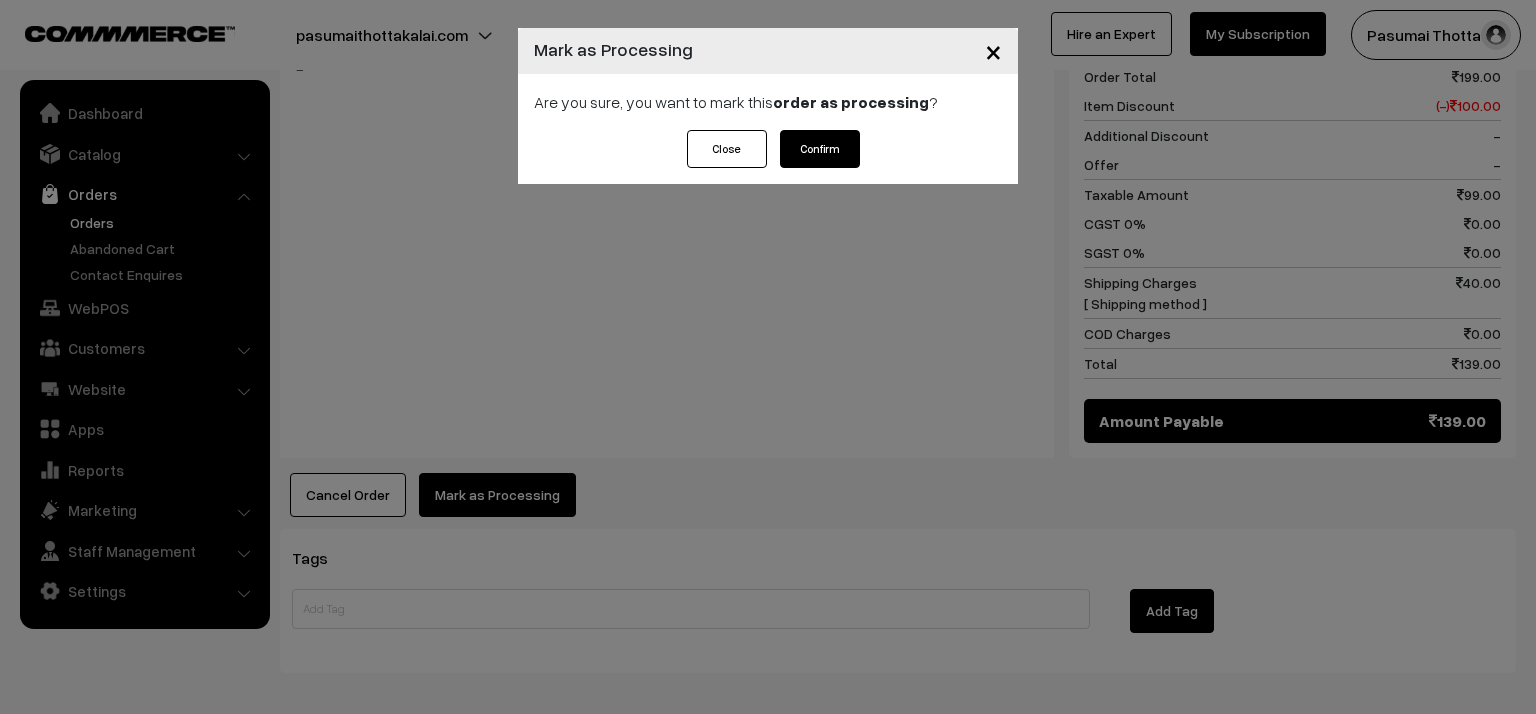 click on "Confirm" at bounding box center (820, 149) 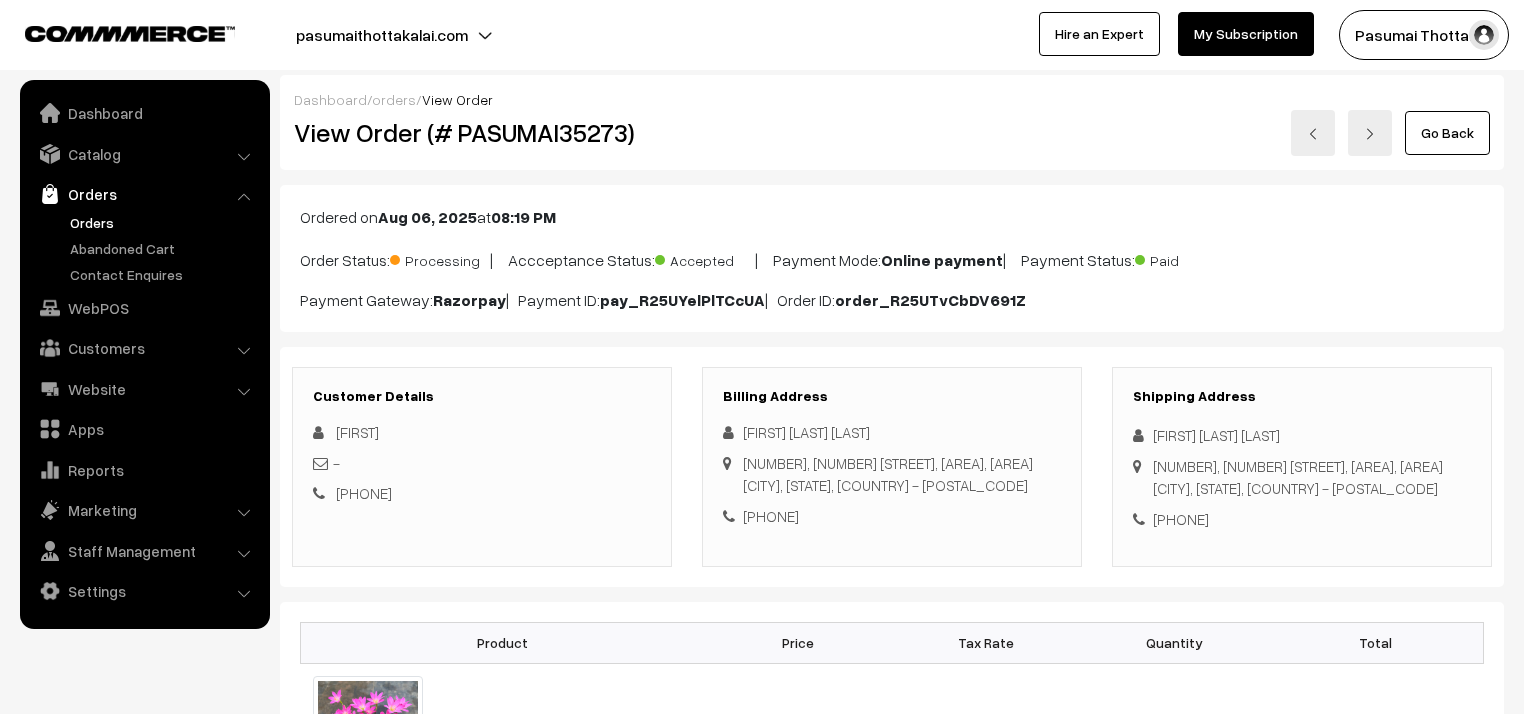 scroll, scrollTop: 0, scrollLeft: 0, axis: both 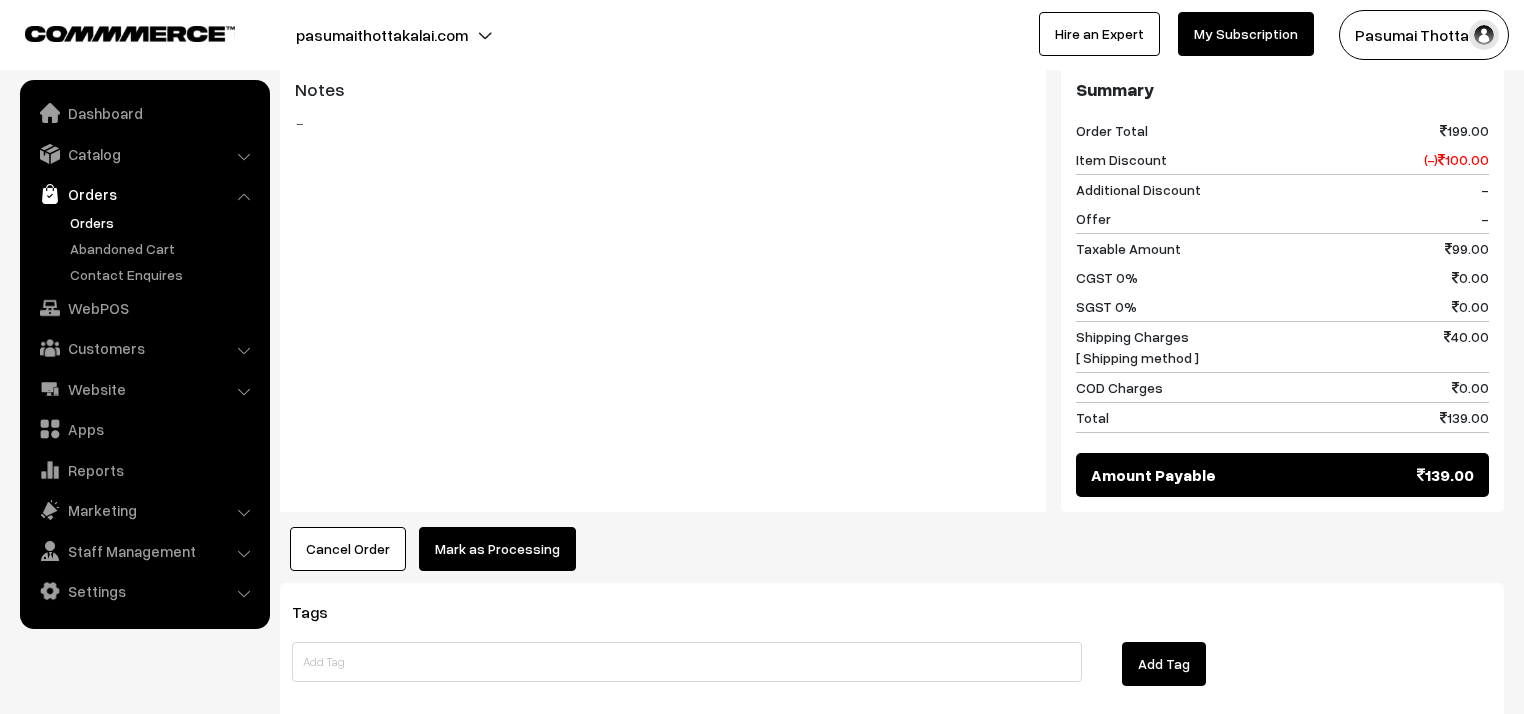 click on "Mark as Processing" at bounding box center (497, 549) 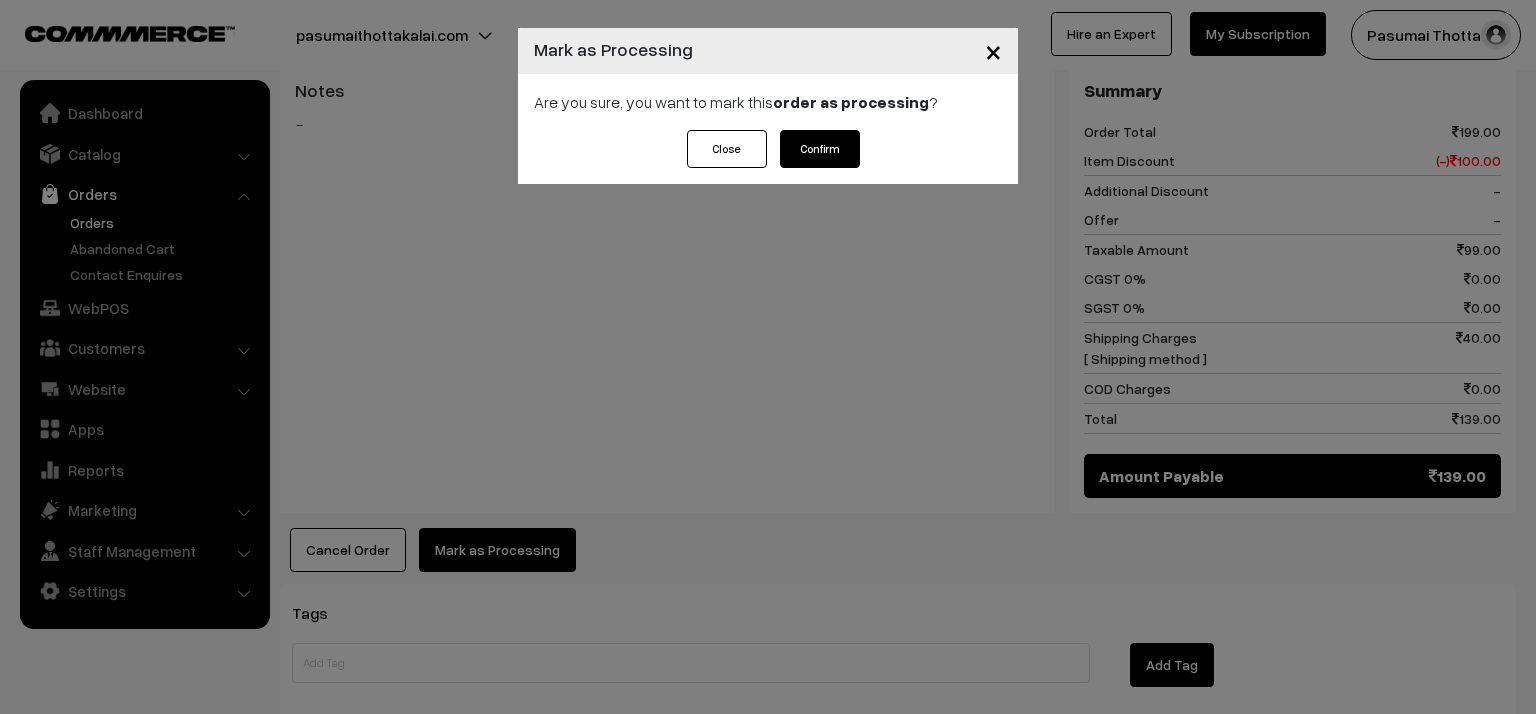 click on "Confirm" at bounding box center (820, 149) 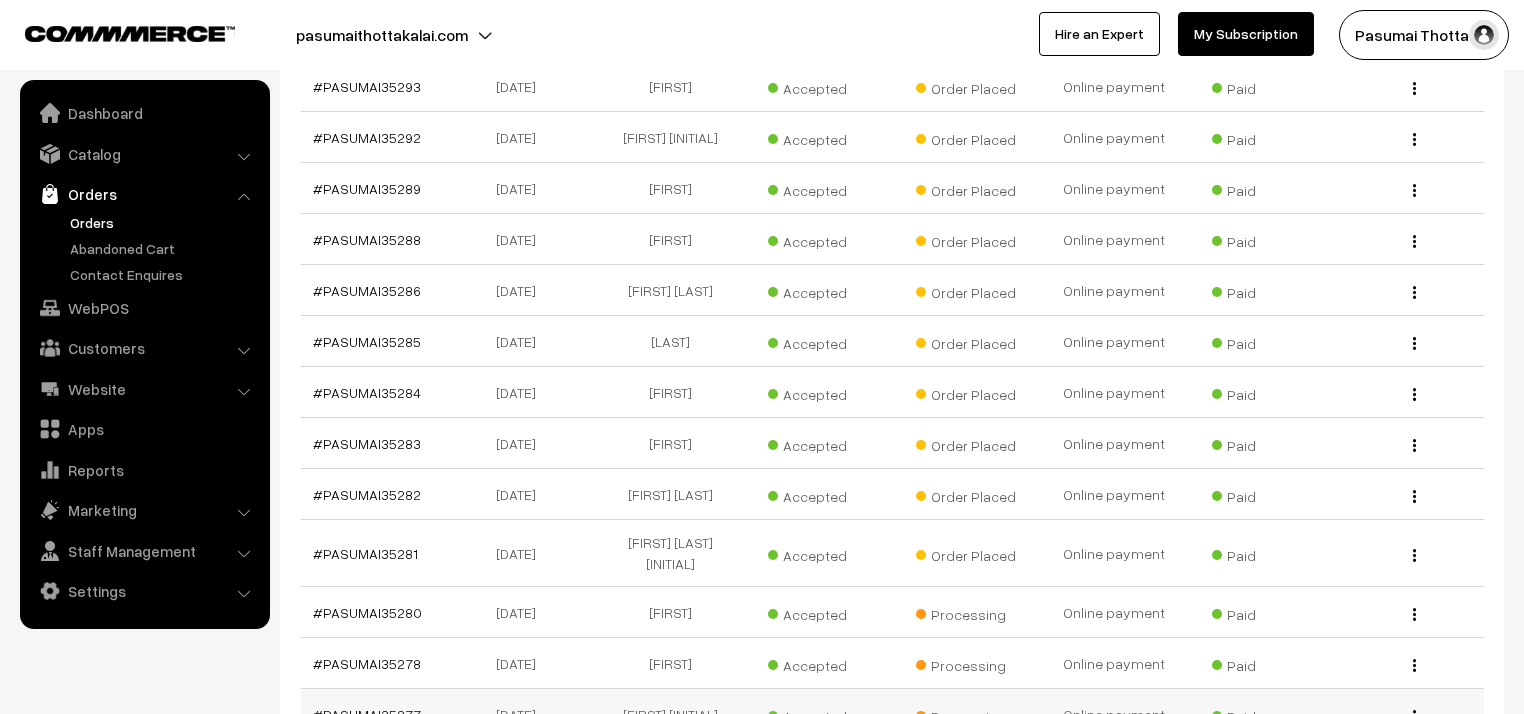 scroll, scrollTop: 1840, scrollLeft: 0, axis: vertical 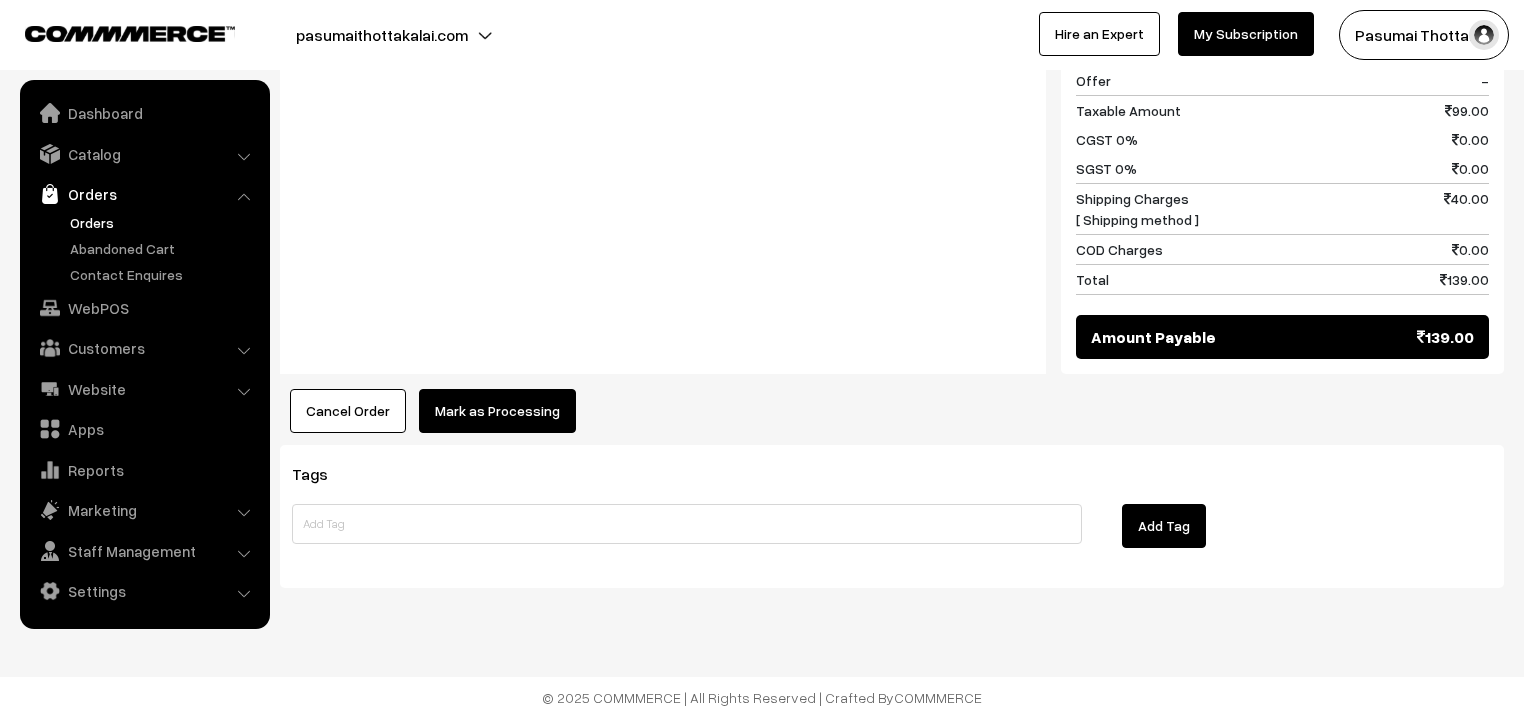 click on "Mark as Processing" at bounding box center (497, 411) 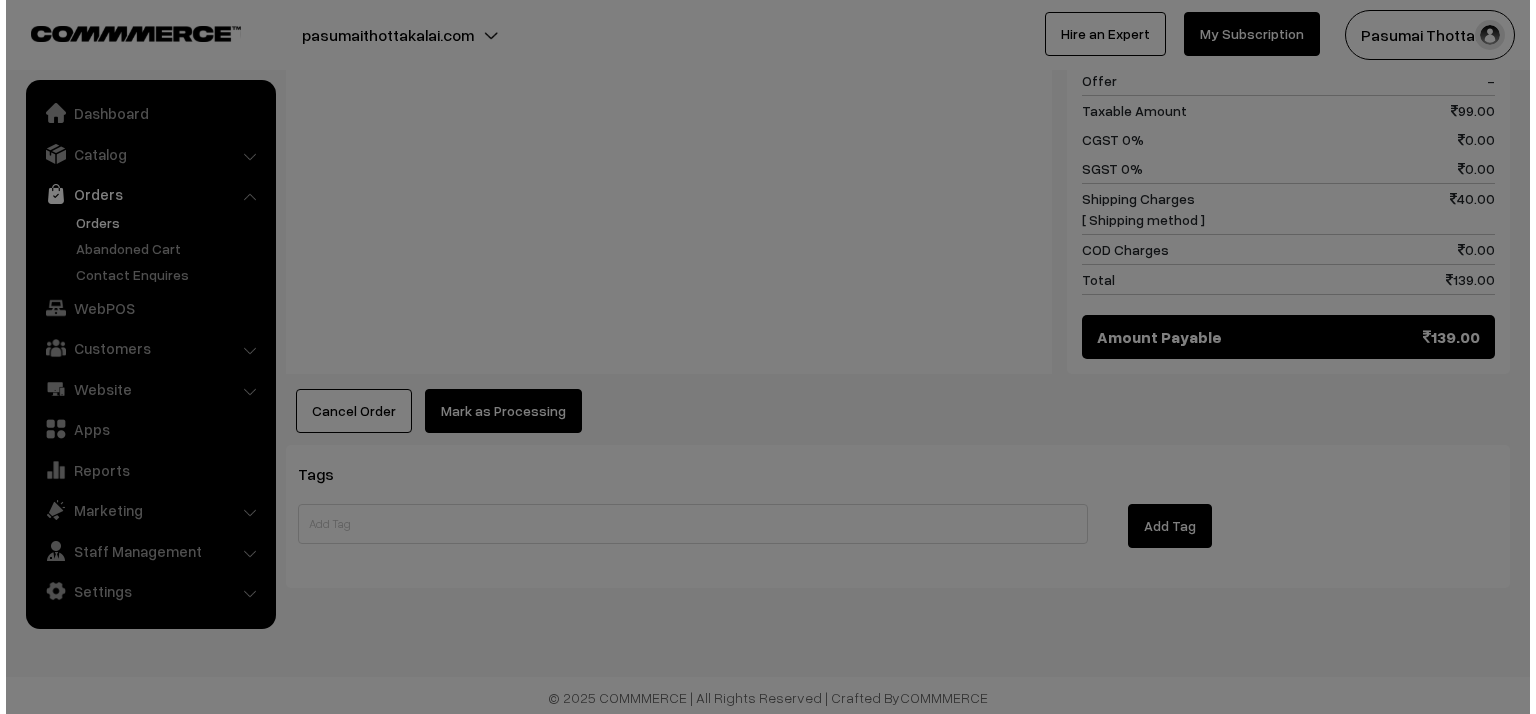 scroll, scrollTop: 939, scrollLeft: 0, axis: vertical 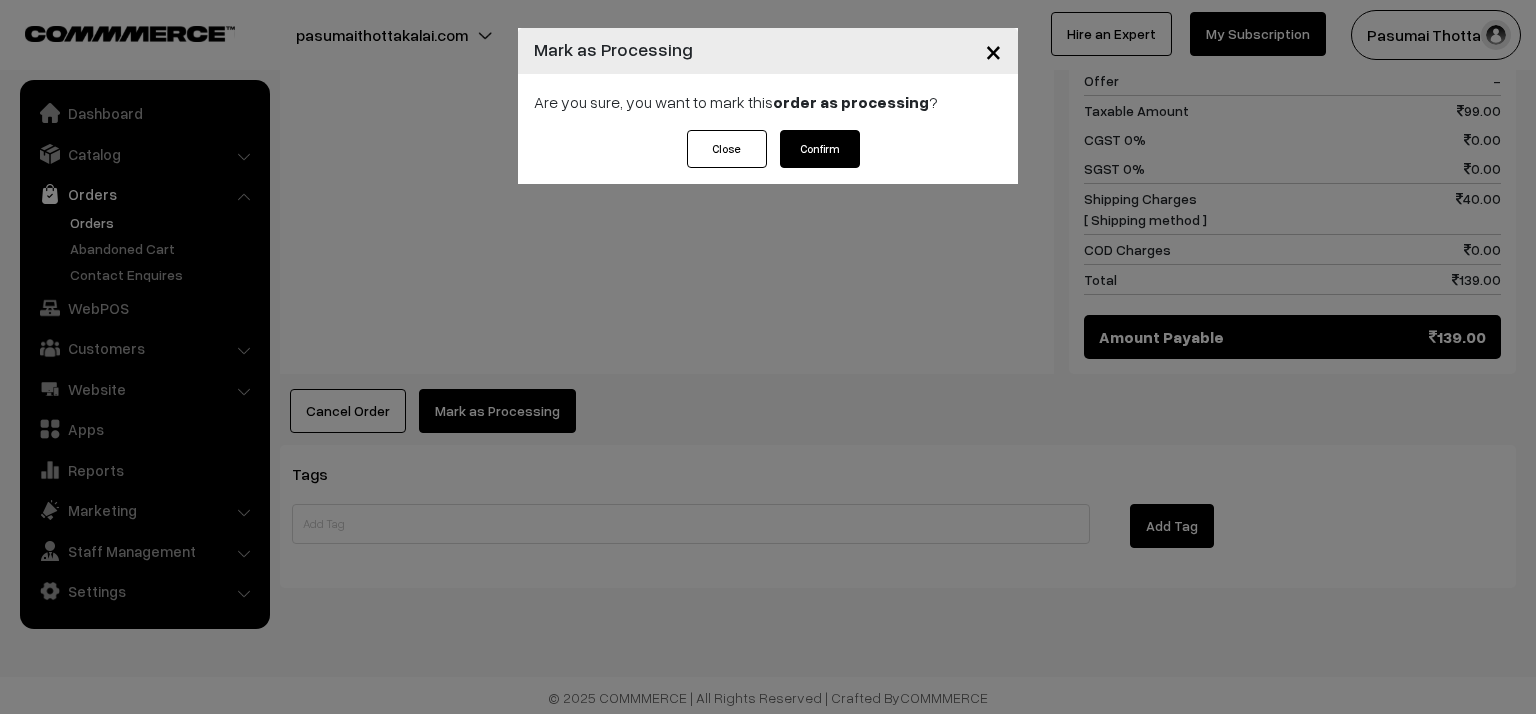 click on "Confirm" at bounding box center (820, 149) 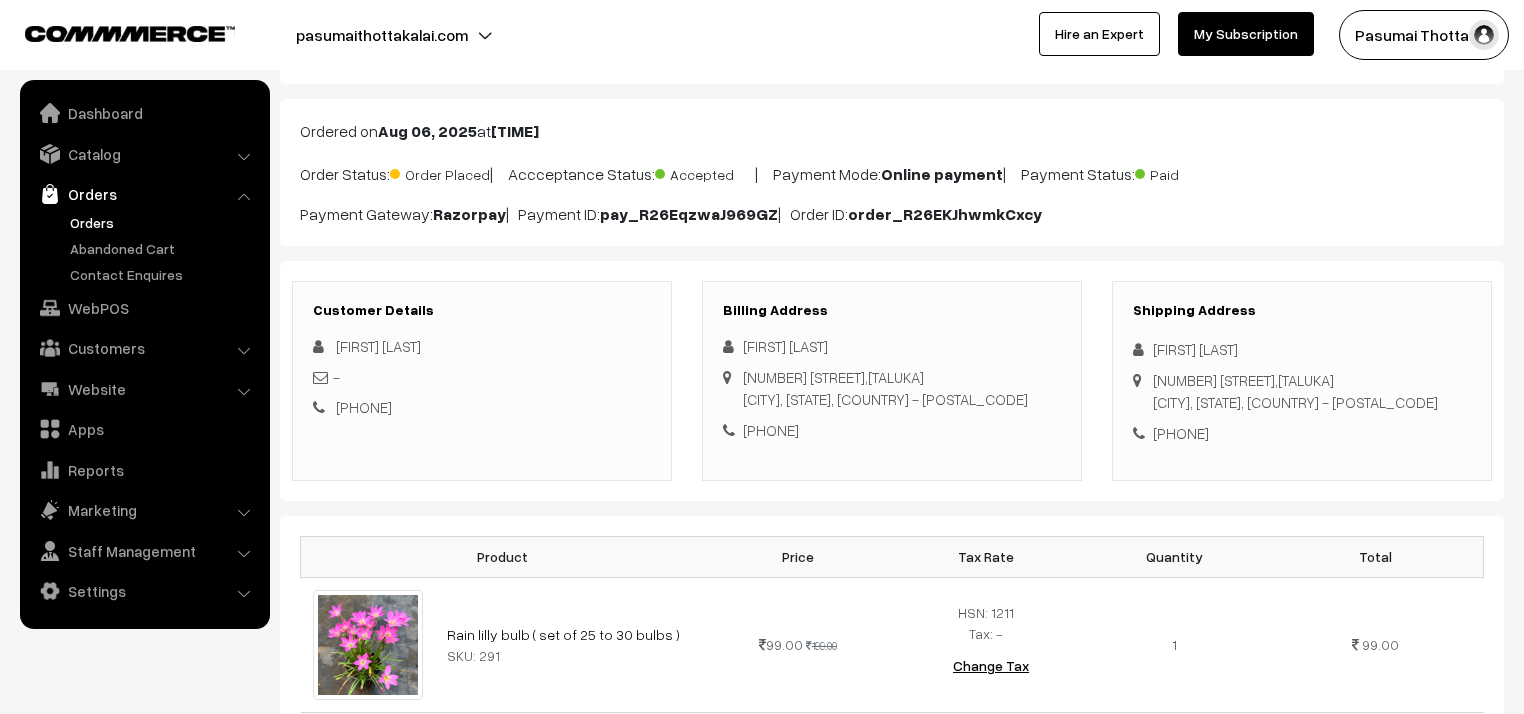 scroll, scrollTop: 240, scrollLeft: 0, axis: vertical 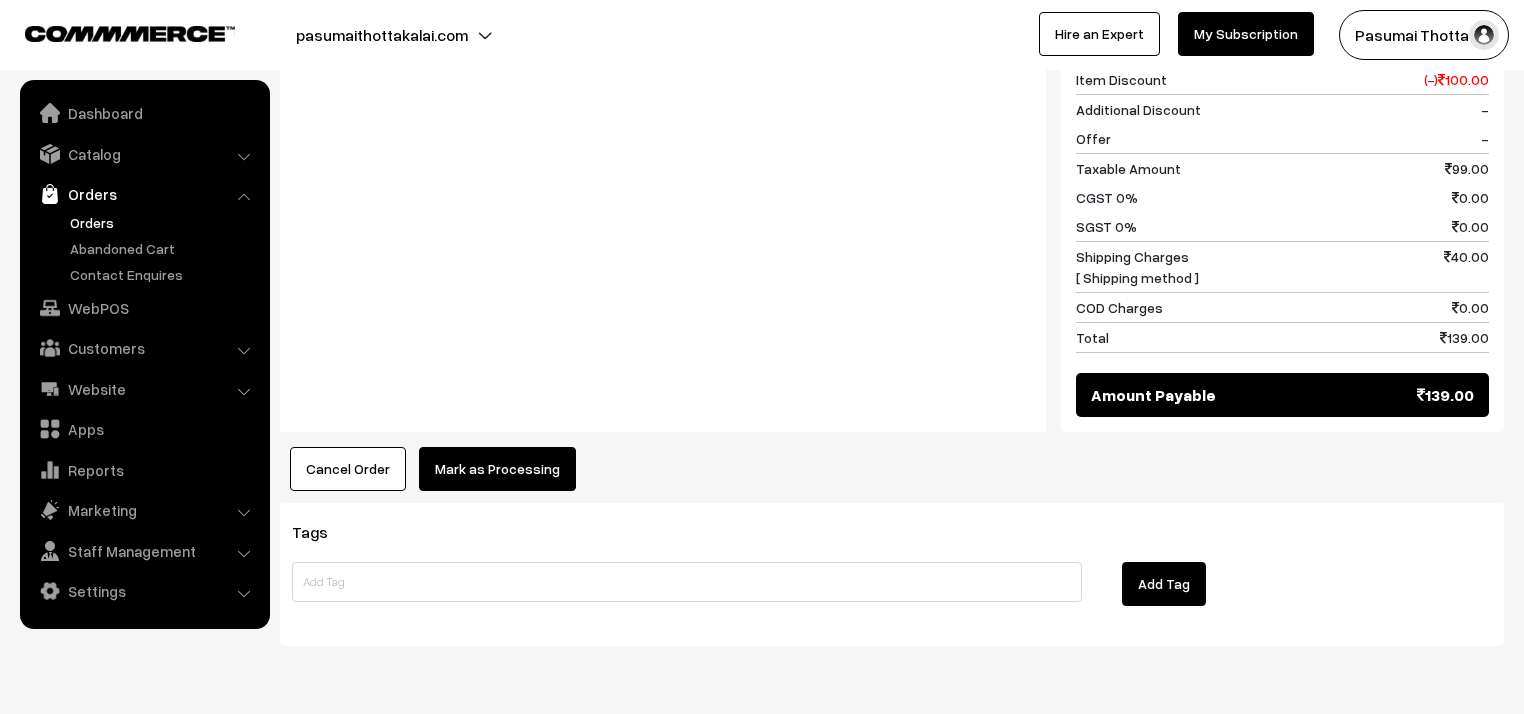 click on "Mark as Processing" at bounding box center (497, 469) 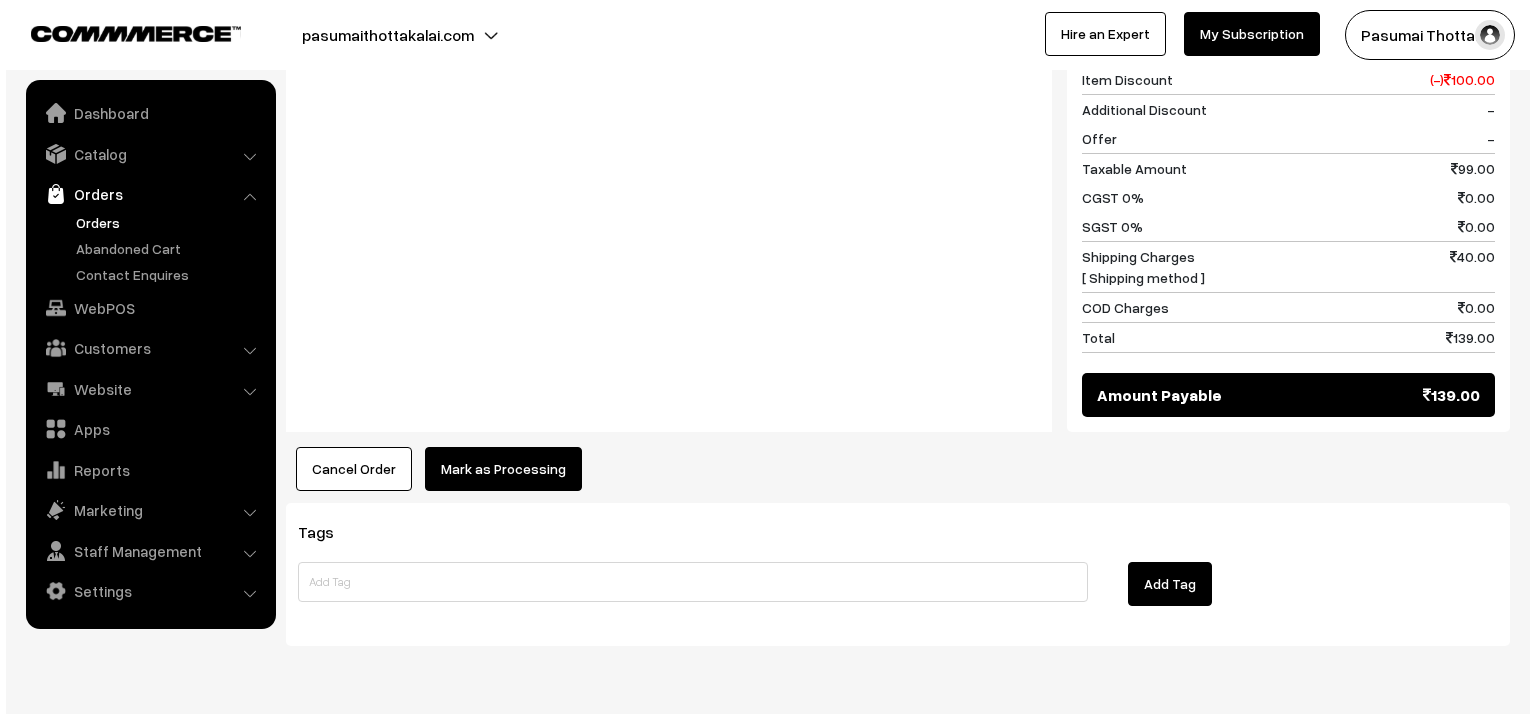 scroll, scrollTop: 877, scrollLeft: 0, axis: vertical 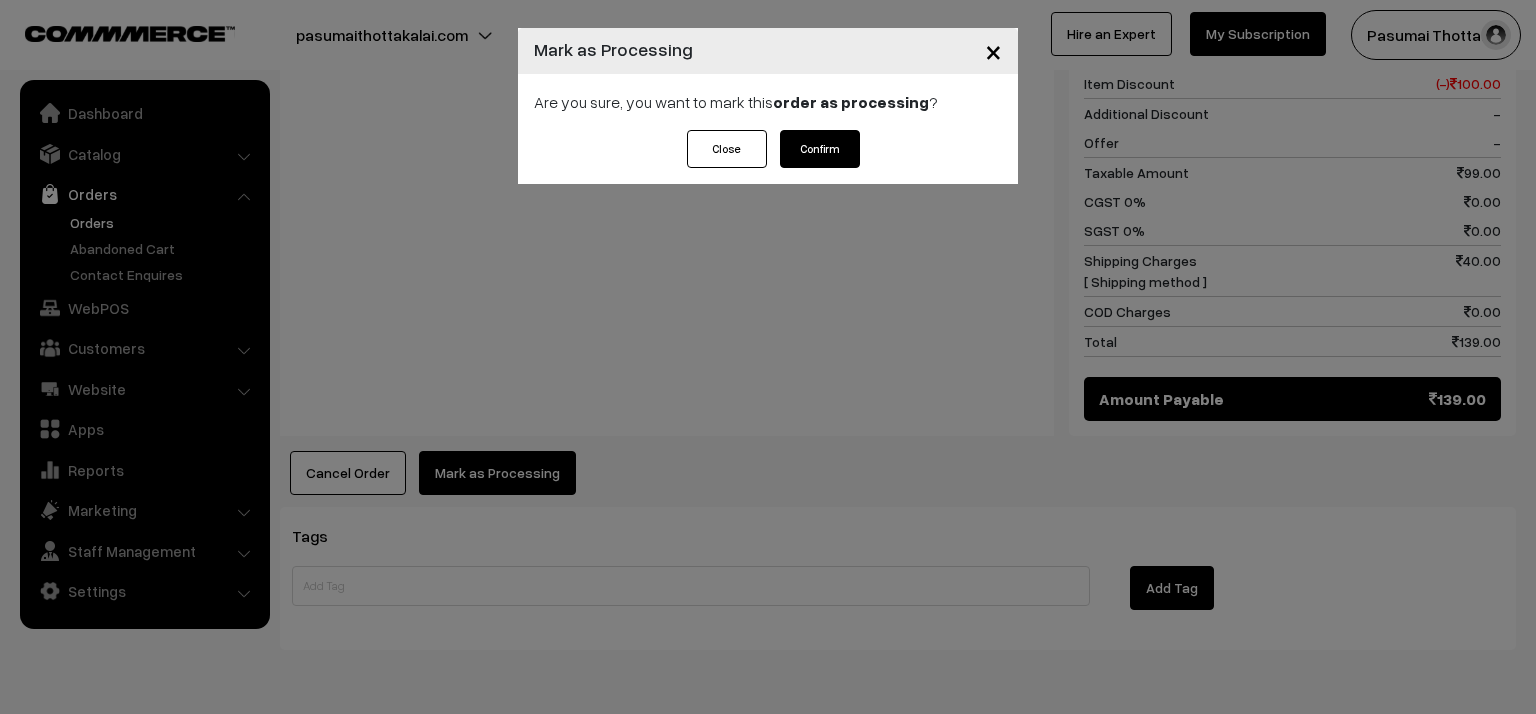 click on "Confirm" at bounding box center (820, 149) 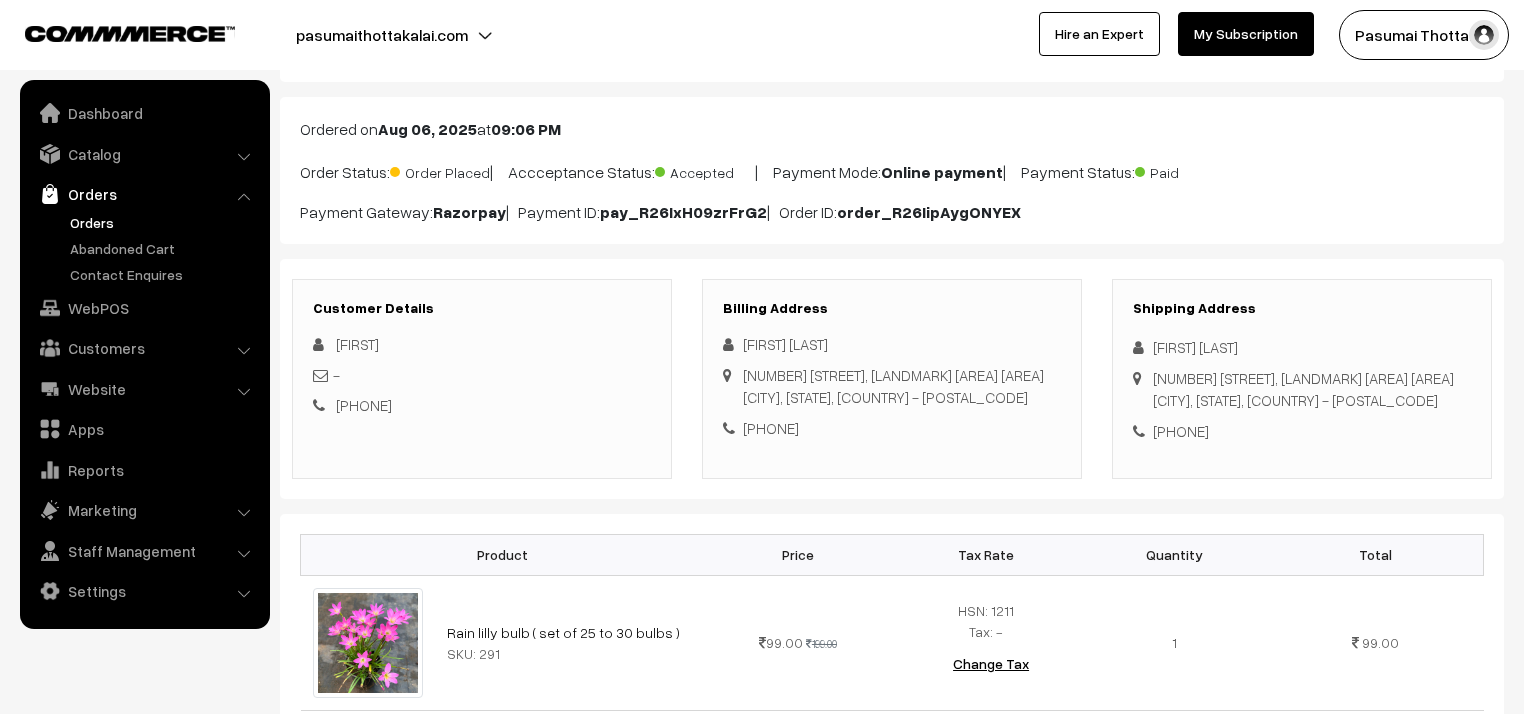 scroll, scrollTop: 240, scrollLeft: 0, axis: vertical 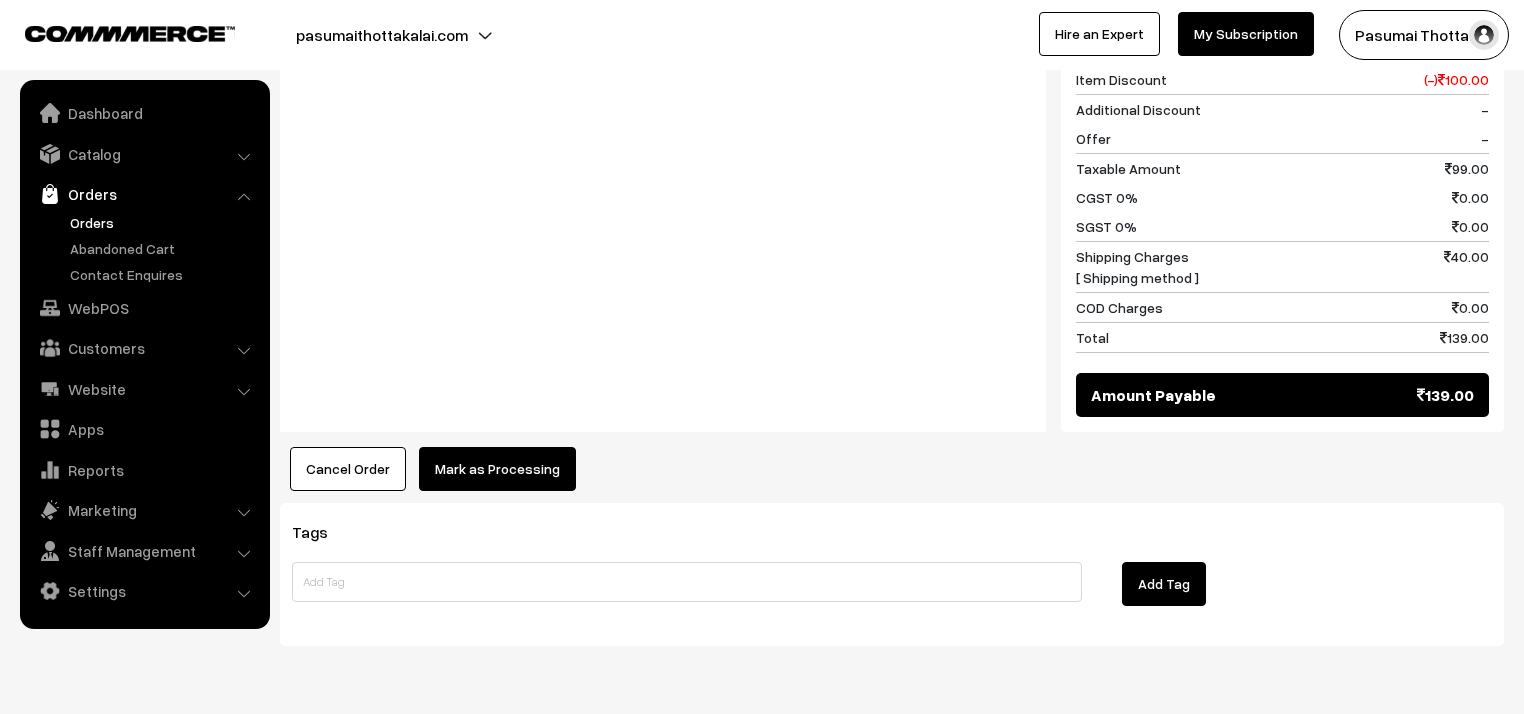 click on "Mark as Processing" at bounding box center (497, 469) 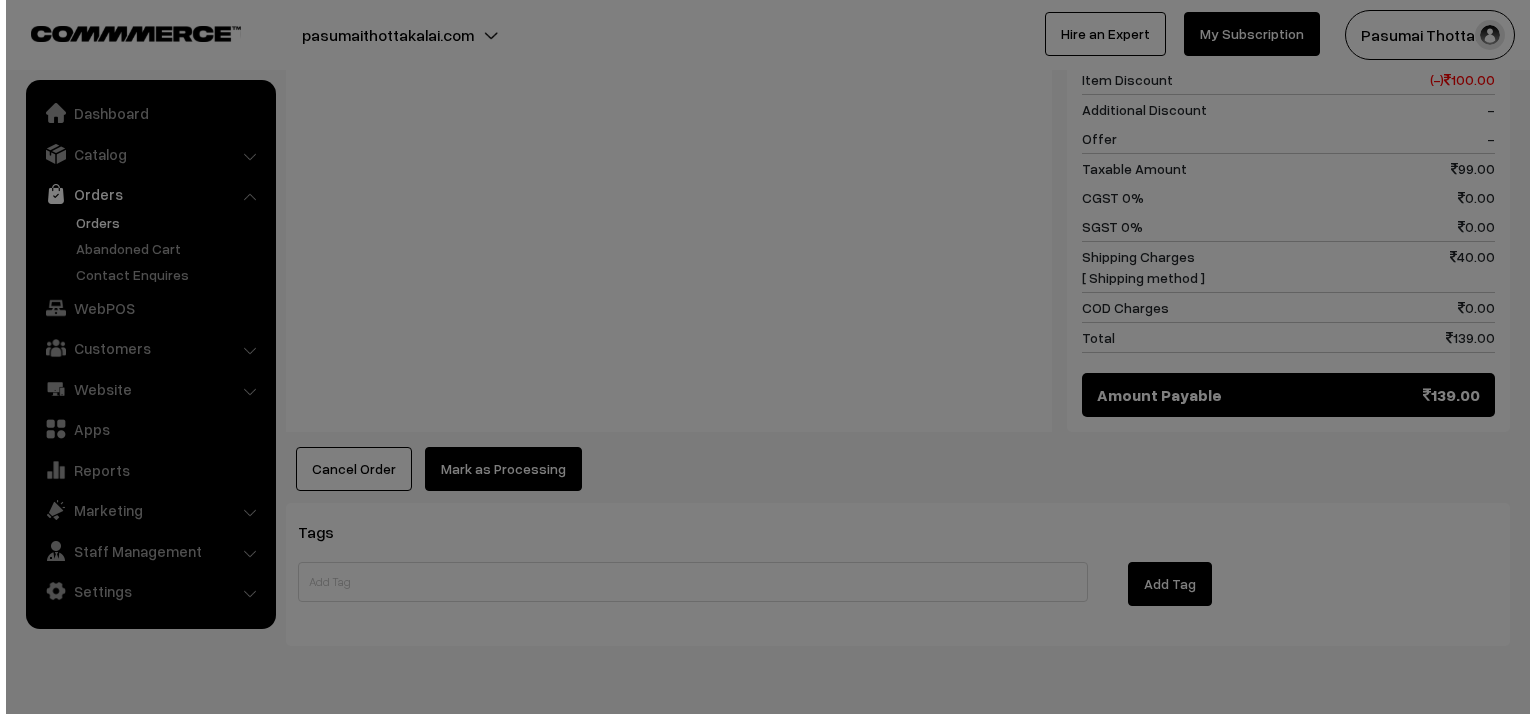 scroll, scrollTop: 881, scrollLeft: 0, axis: vertical 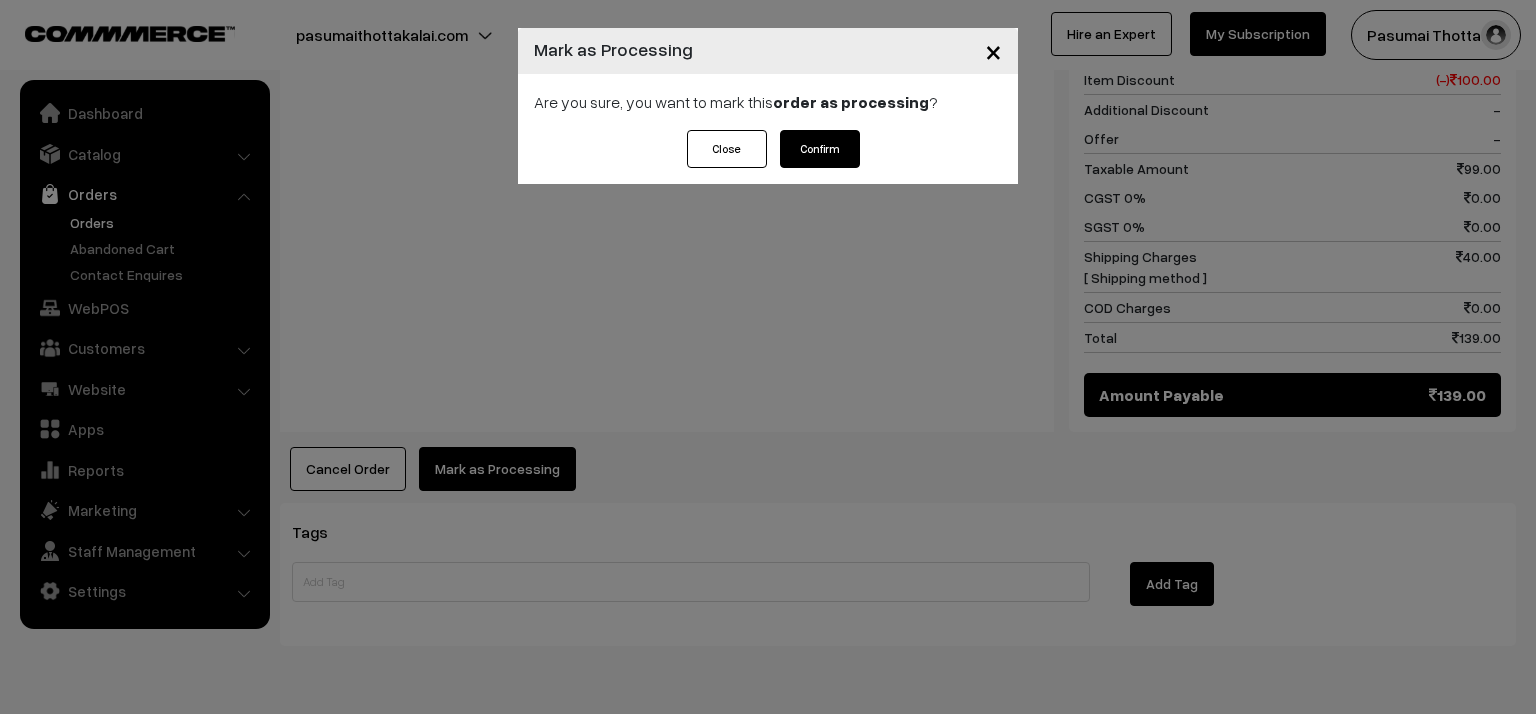 click on "Confirm" at bounding box center [820, 149] 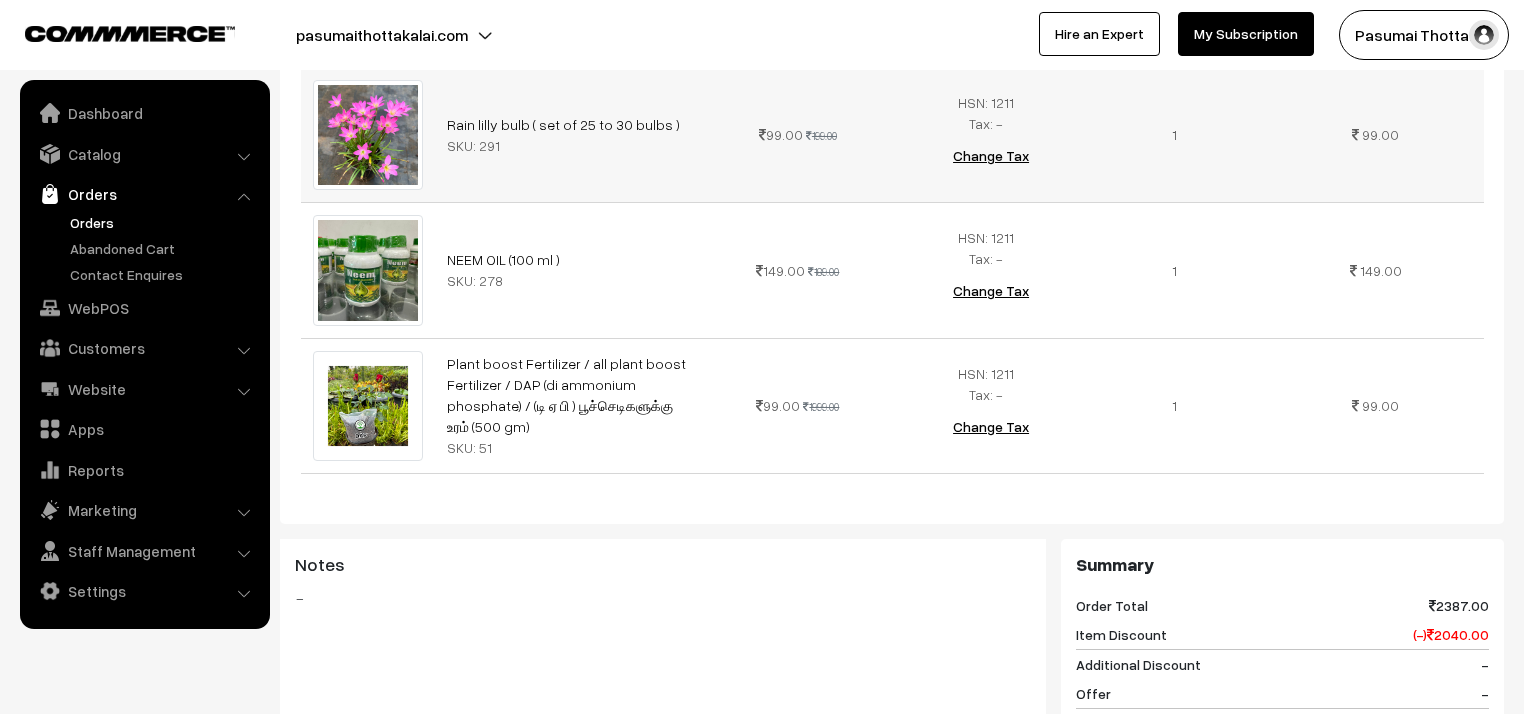 scroll, scrollTop: 720, scrollLeft: 0, axis: vertical 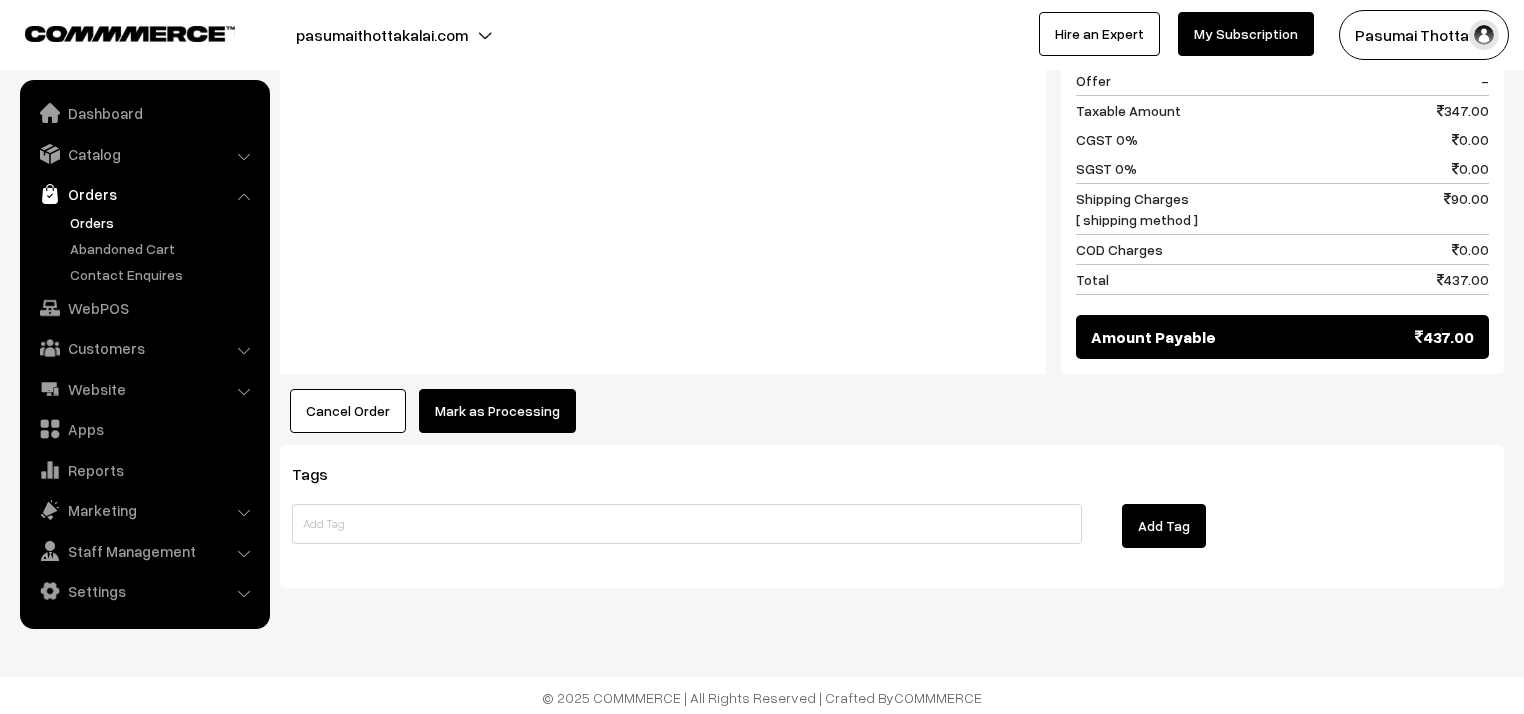 click on "Mark as Processing" at bounding box center [497, 411] 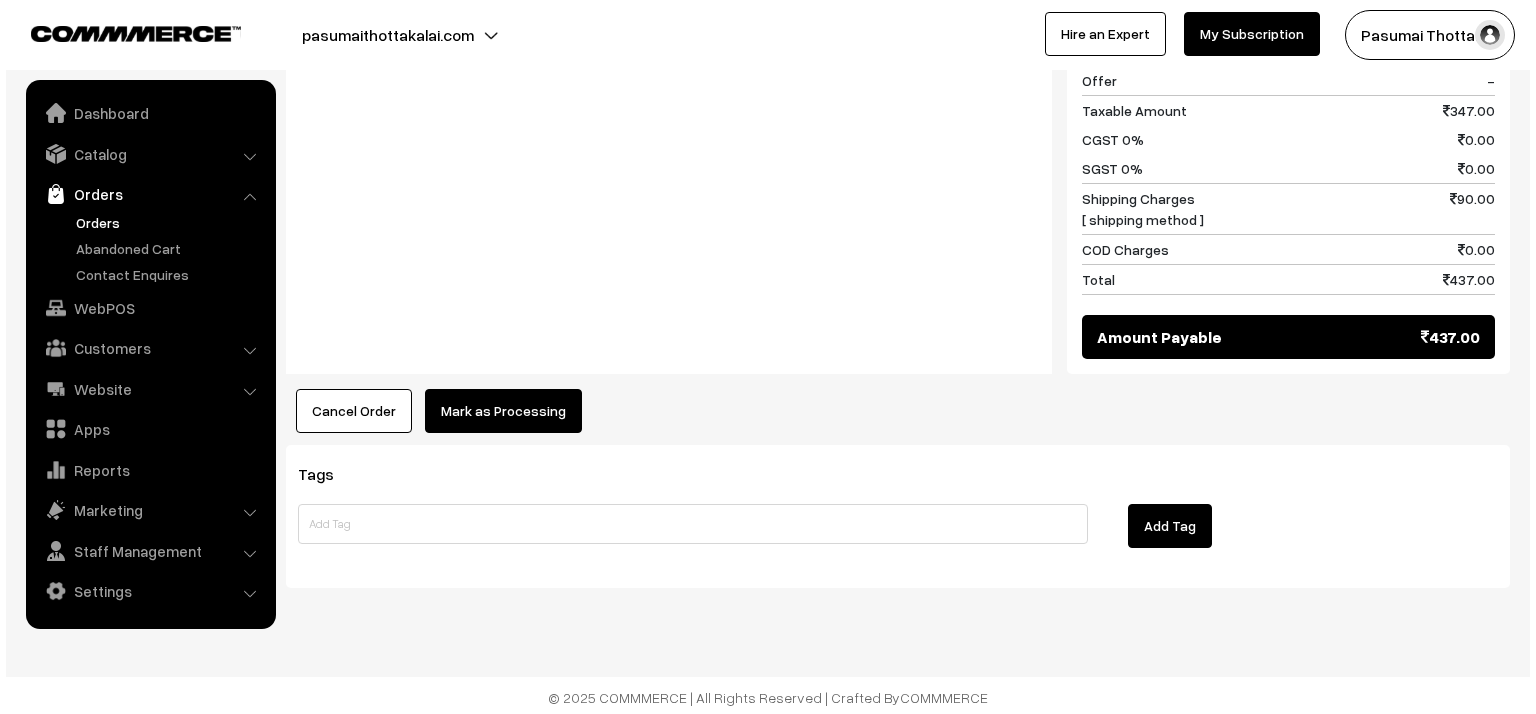scroll, scrollTop: 1213, scrollLeft: 0, axis: vertical 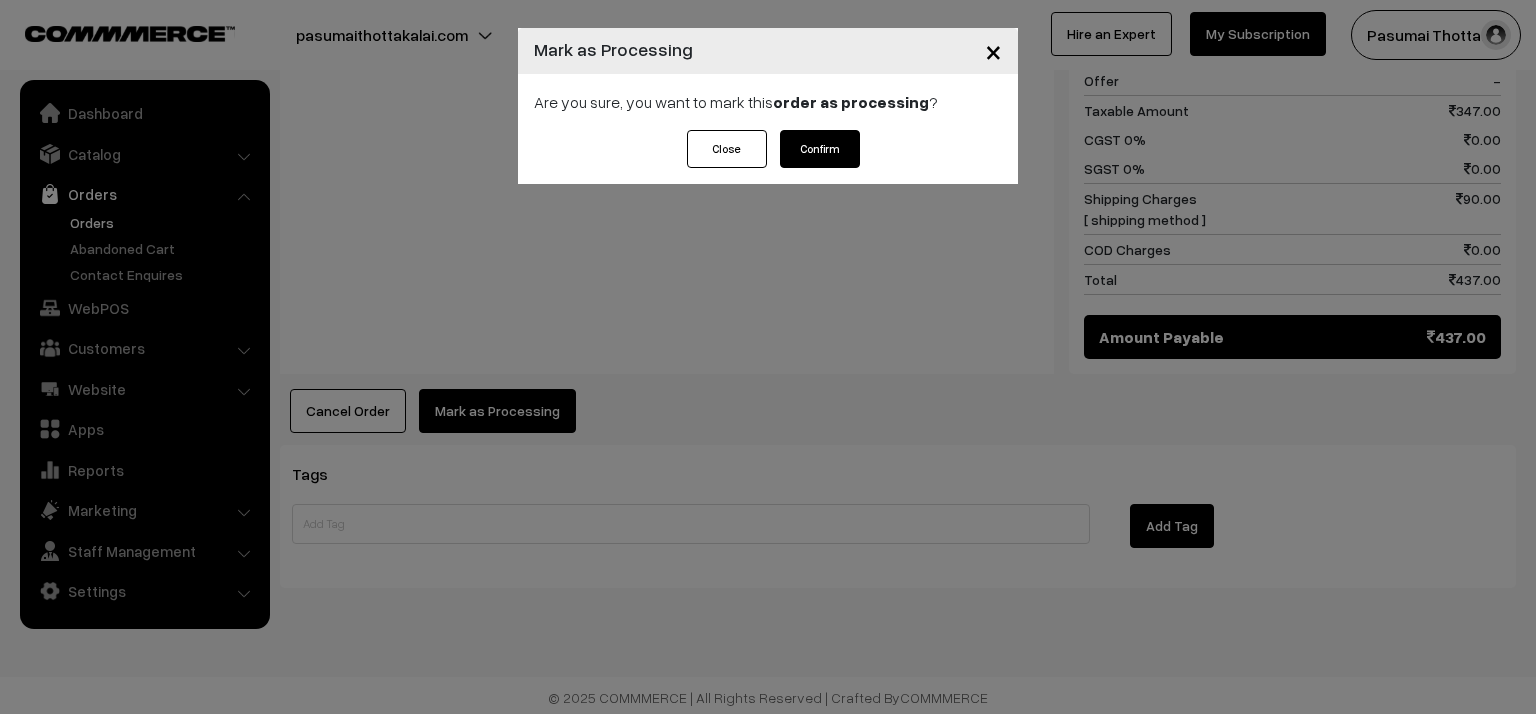 click on "Confirm" at bounding box center (820, 149) 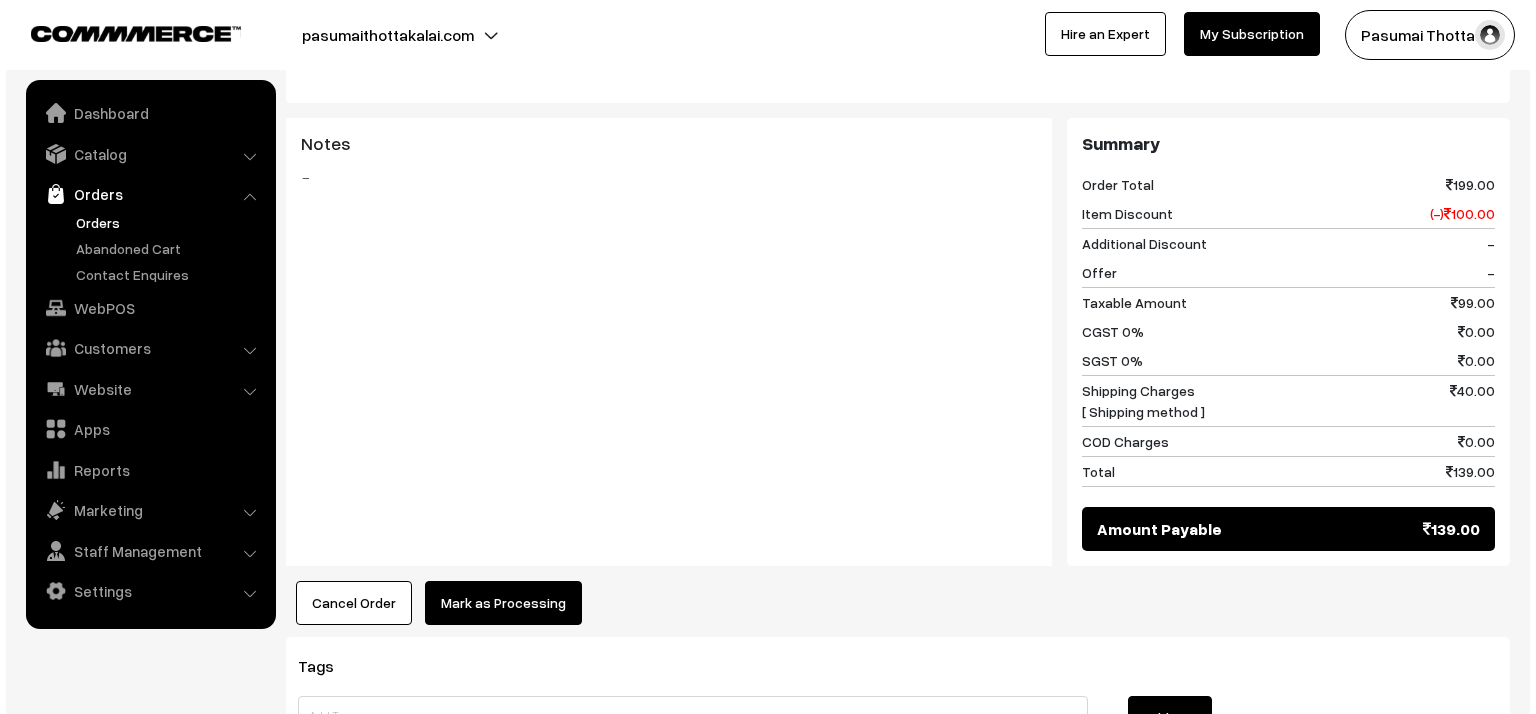 scroll, scrollTop: 800, scrollLeft: 0, axis: vertical 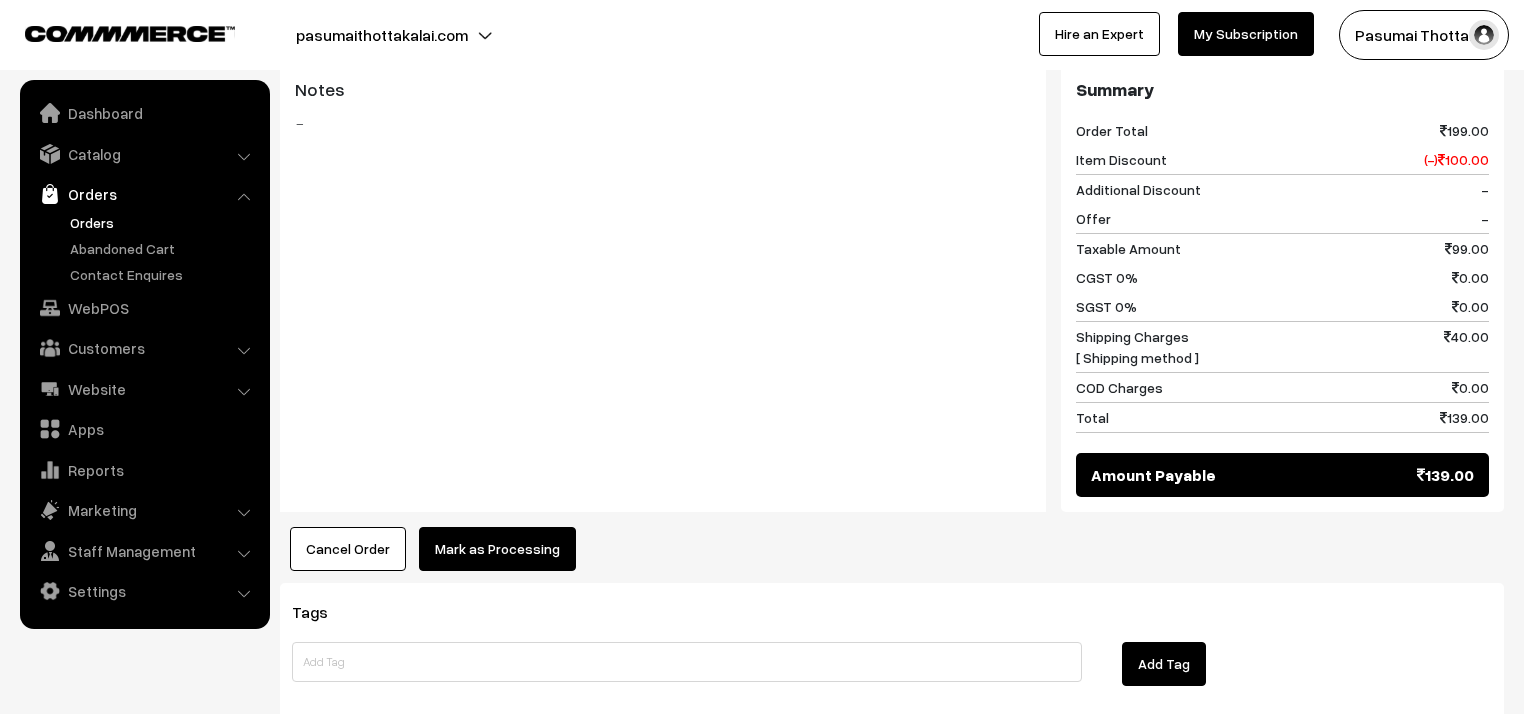 click on "Mark as Processing" at bounding box center [497, 549] 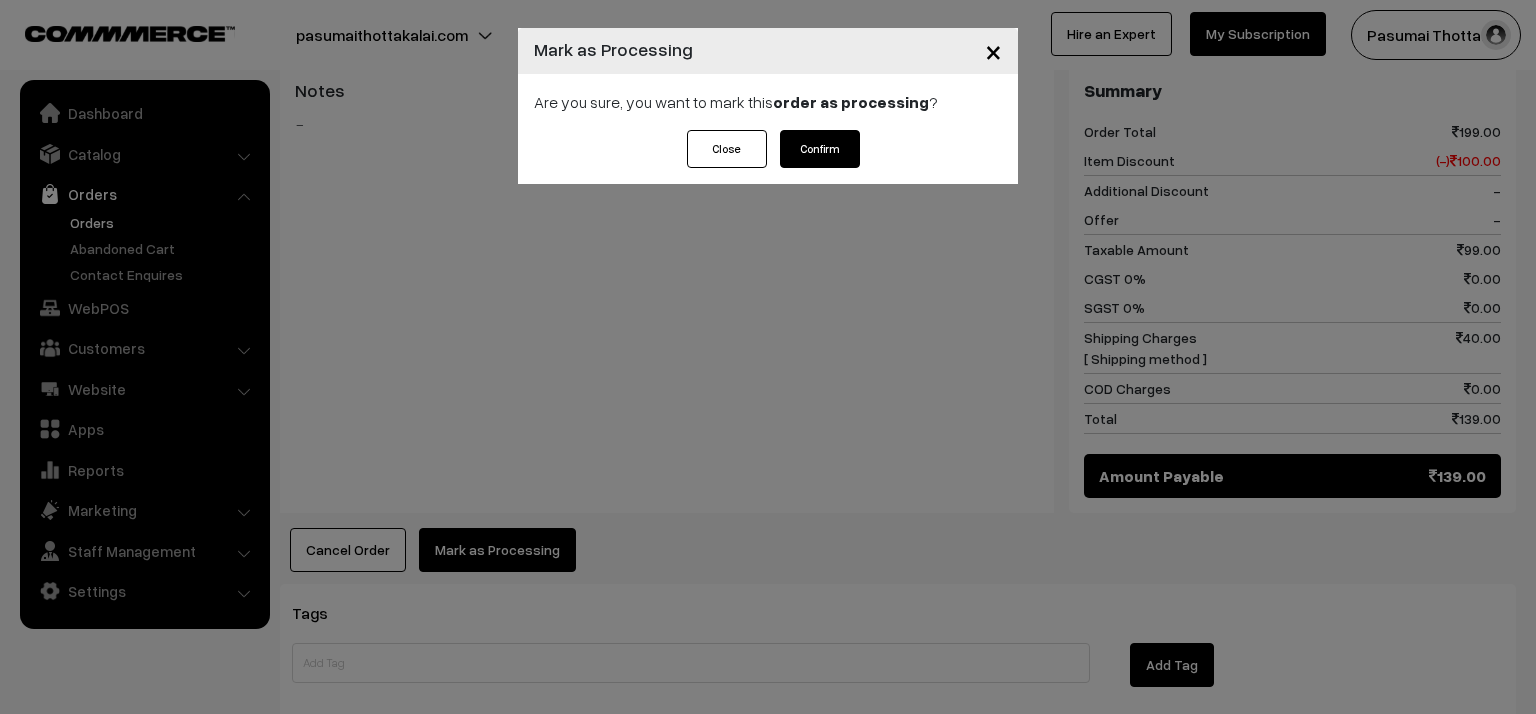 click on "Confirm" at bounding box center [820, 149] 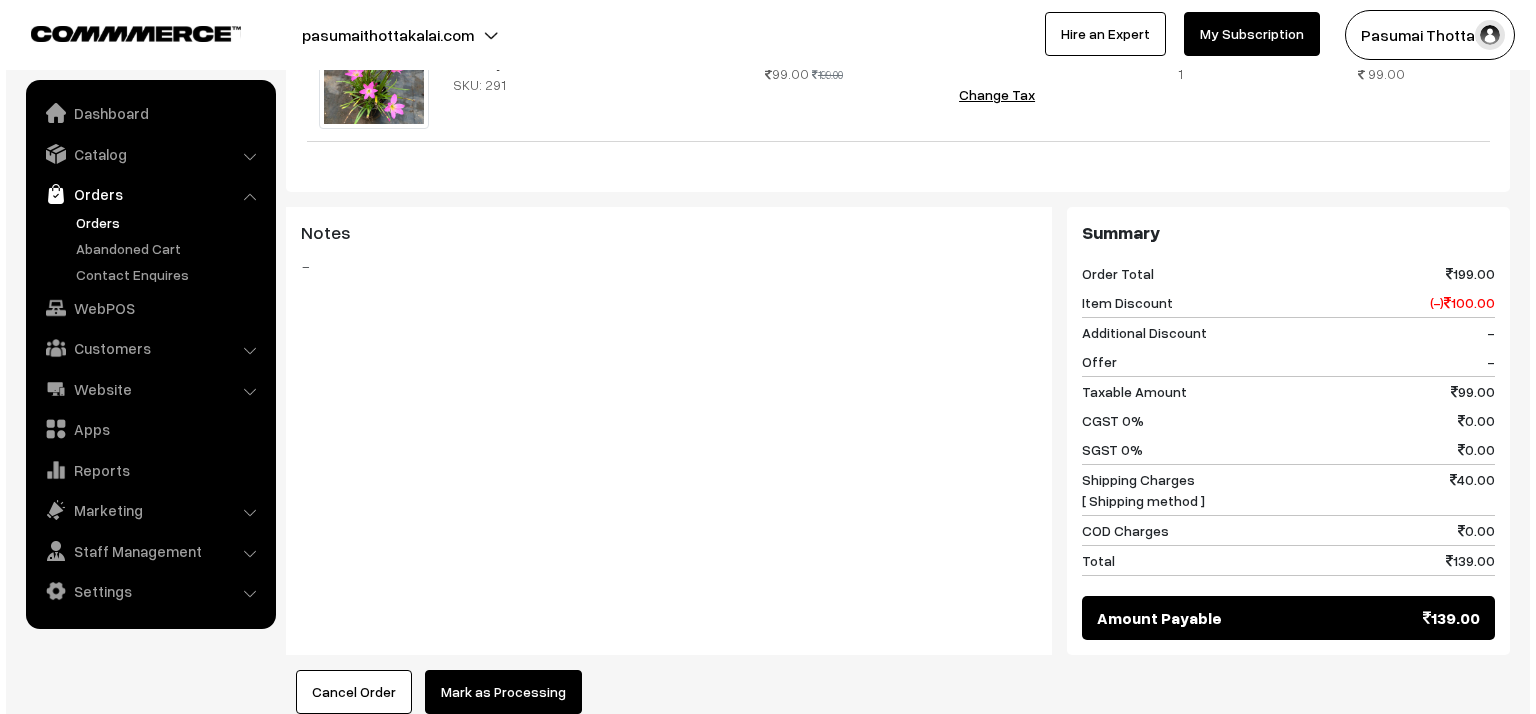 scroll, scrollTop: 800, scrollLeft: 0, axis: vertical 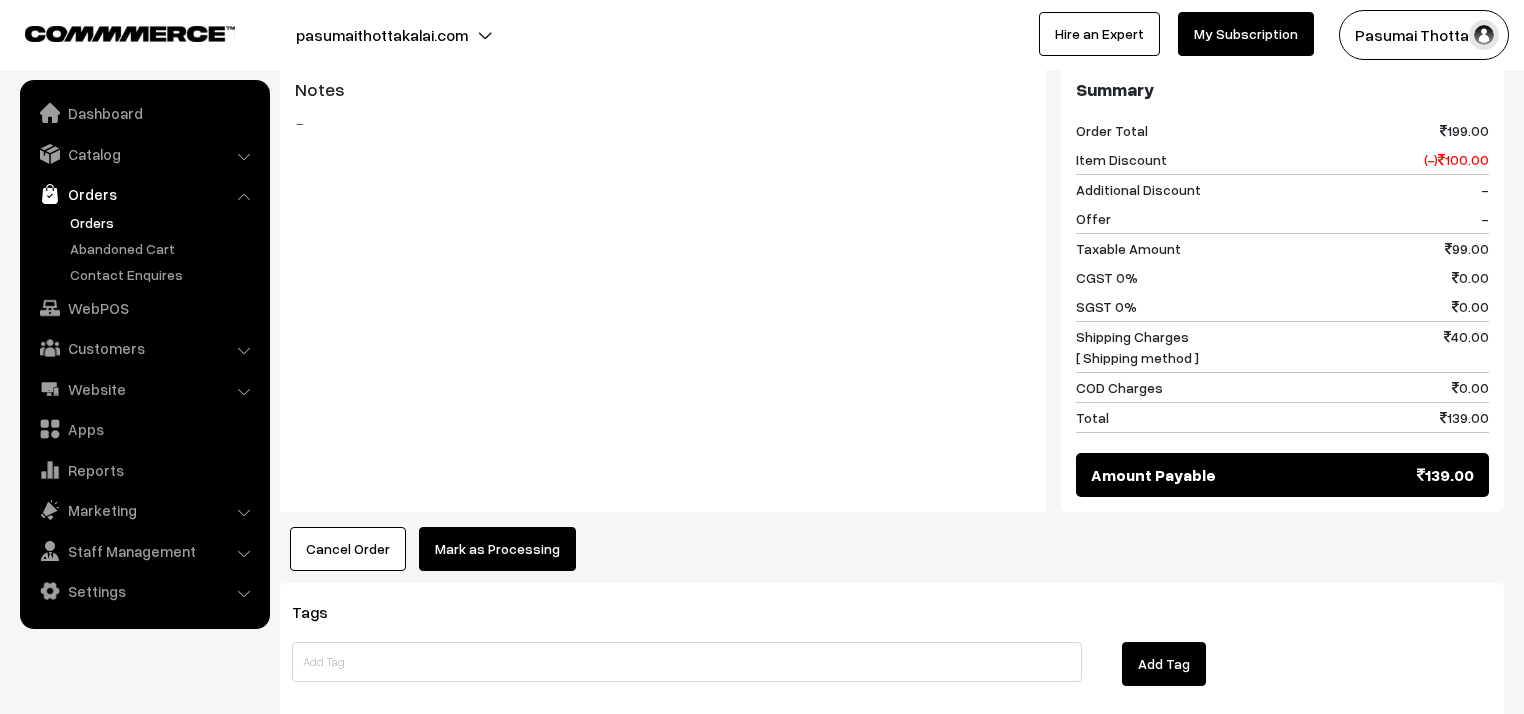 click on "Mark as Processing" at bounding box center (497, 549) 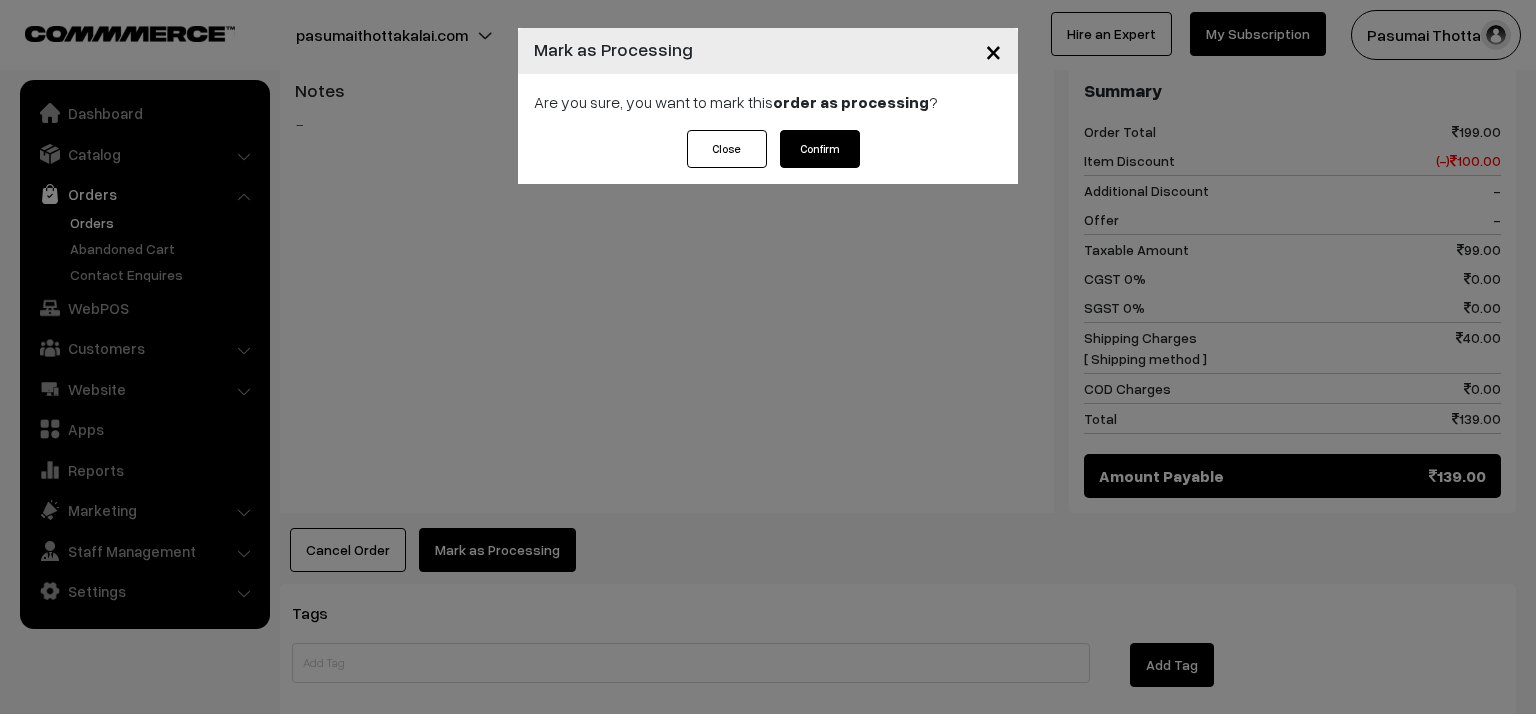 drag, startPoint x: 861, startPoint y: 138, endPoint x: 831, endPoint y: 148, distance: 31.622776 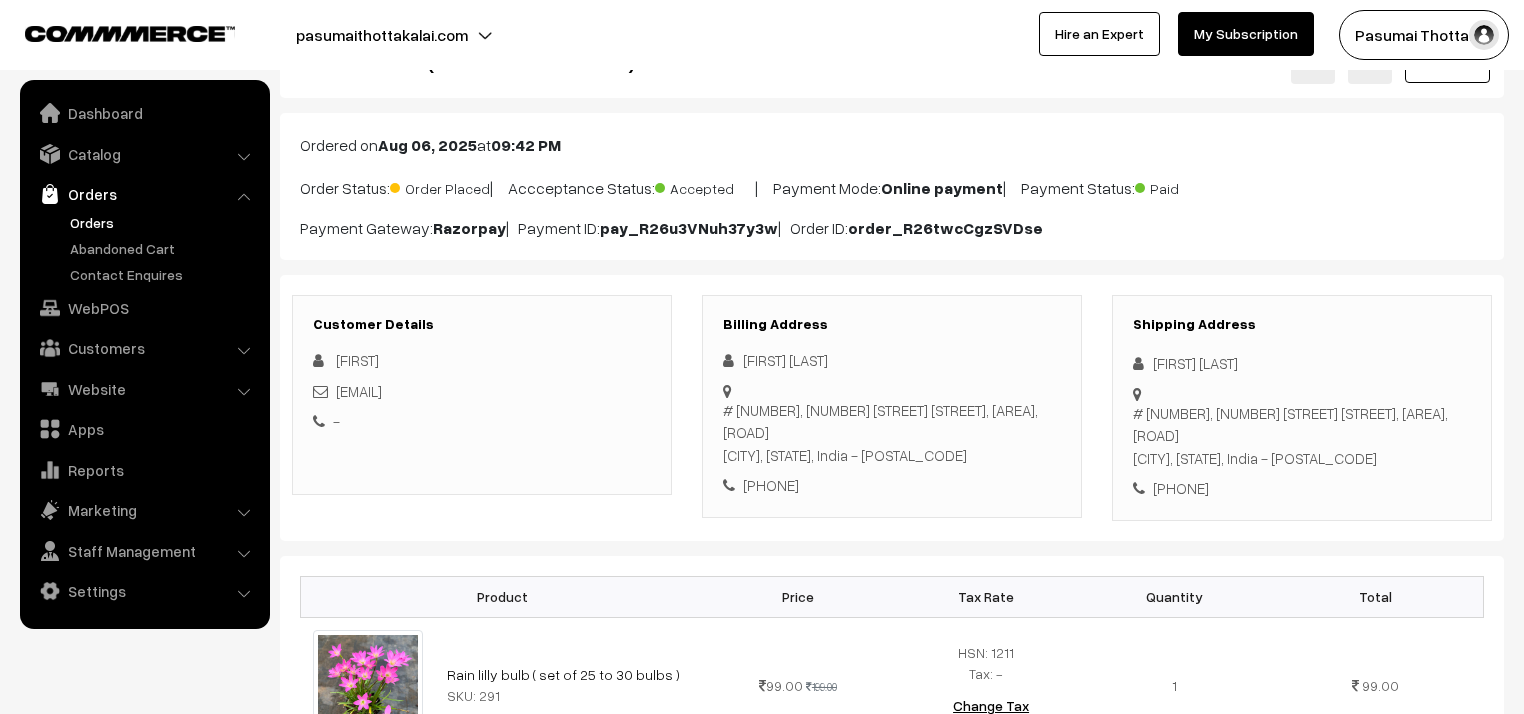scroll, scrollTop: 240, scrollLeft: 0, axis: vertical 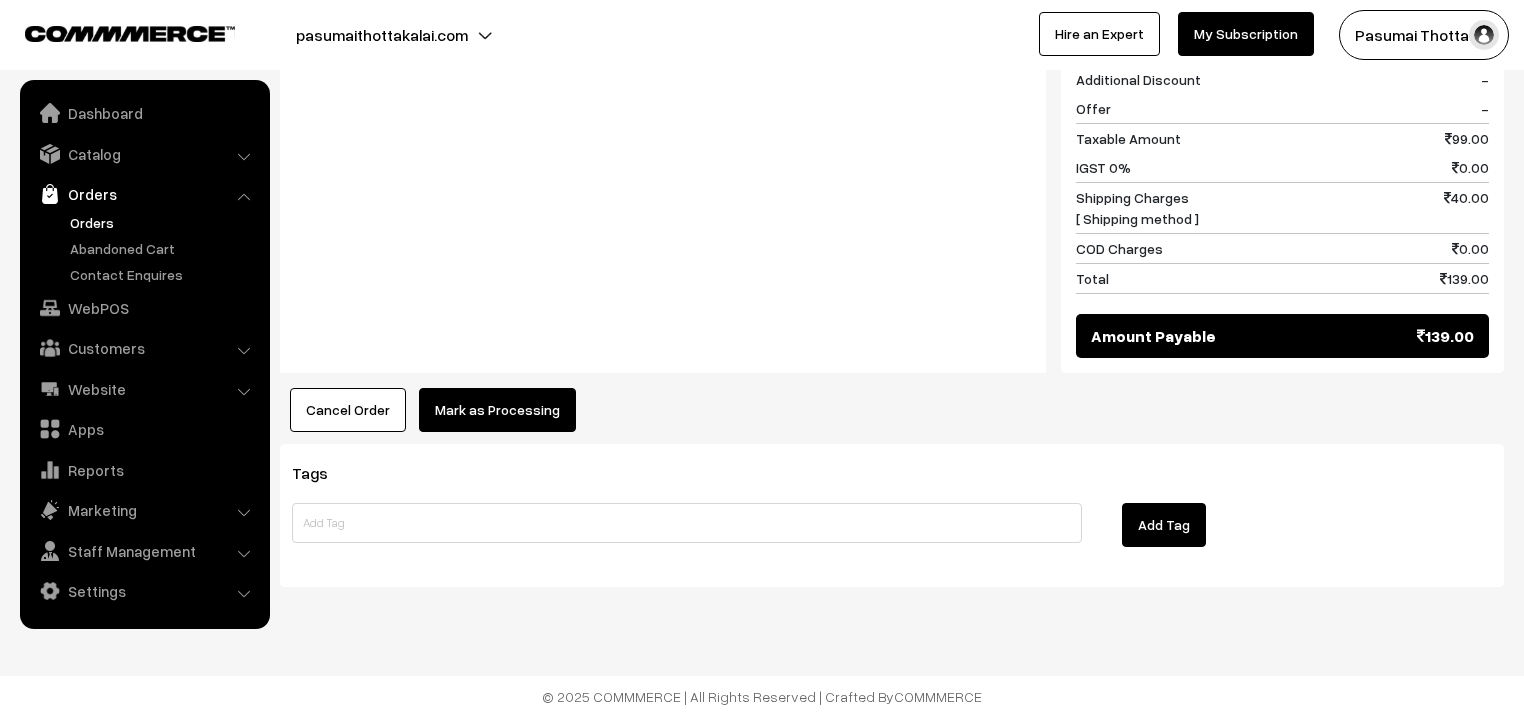 click on "Mark as Processing" at bounding box center [497, 410] 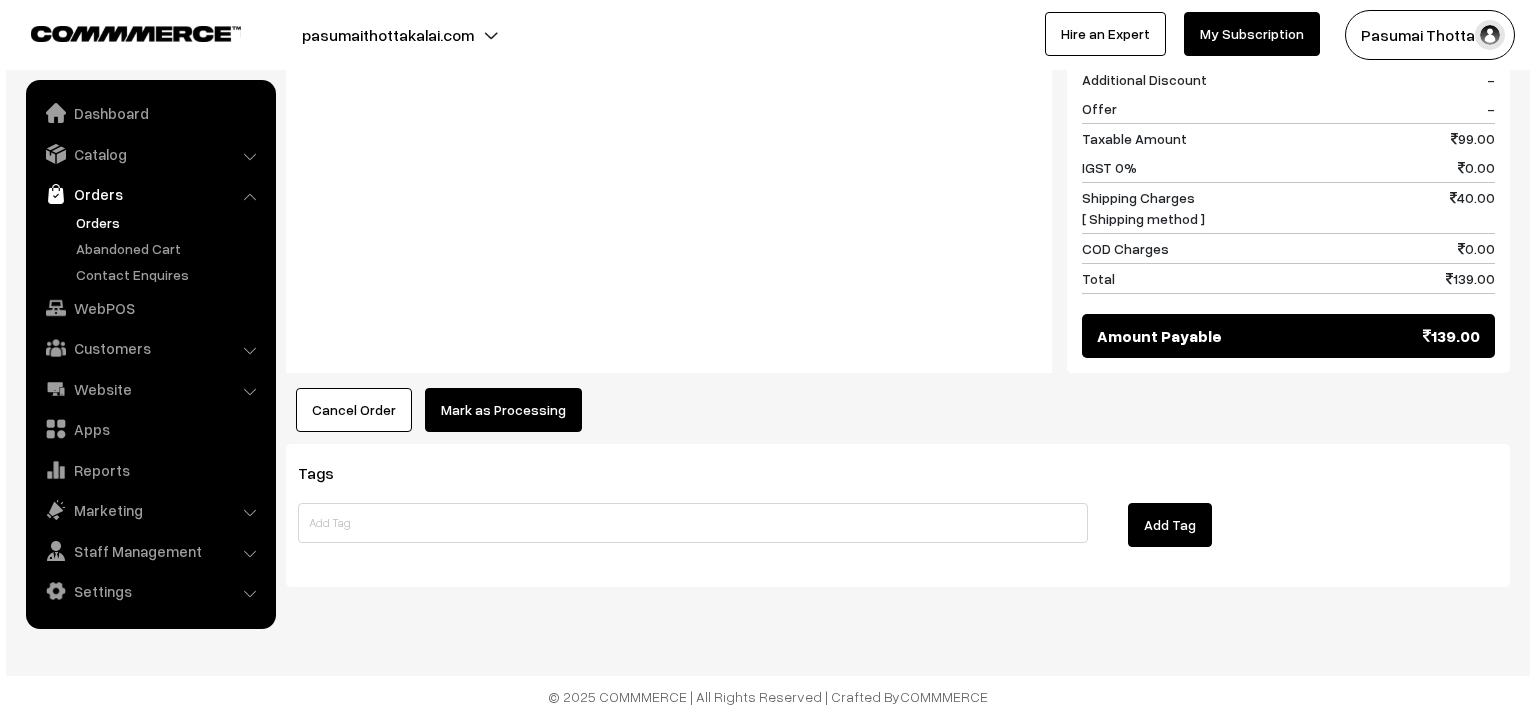 scroll, scrollTop: 936, scrollLeft: 0, axis: vertical 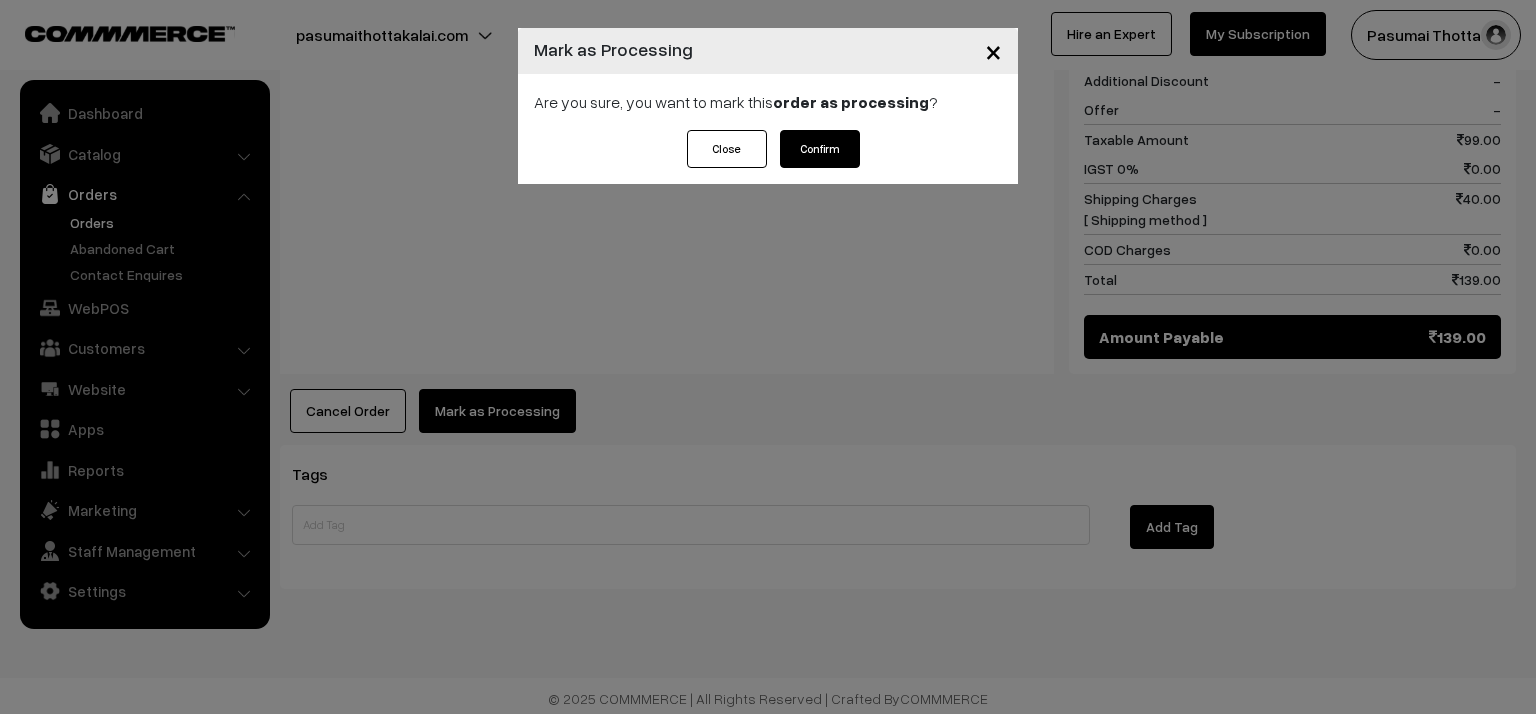 click on "Confirm" at bounding box center (820, 149) 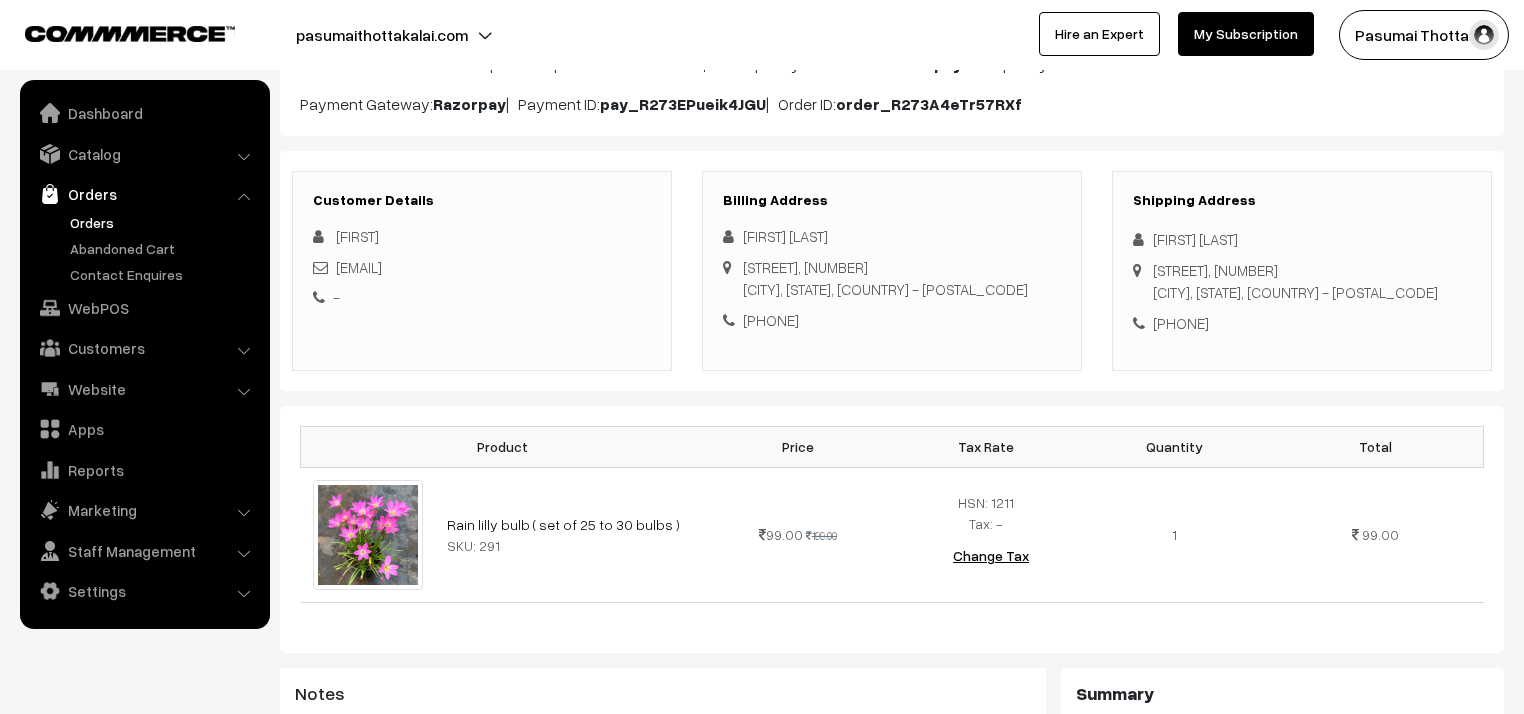 scroll, scrollTop: 240, scrollLeft: 0, axis: vertical 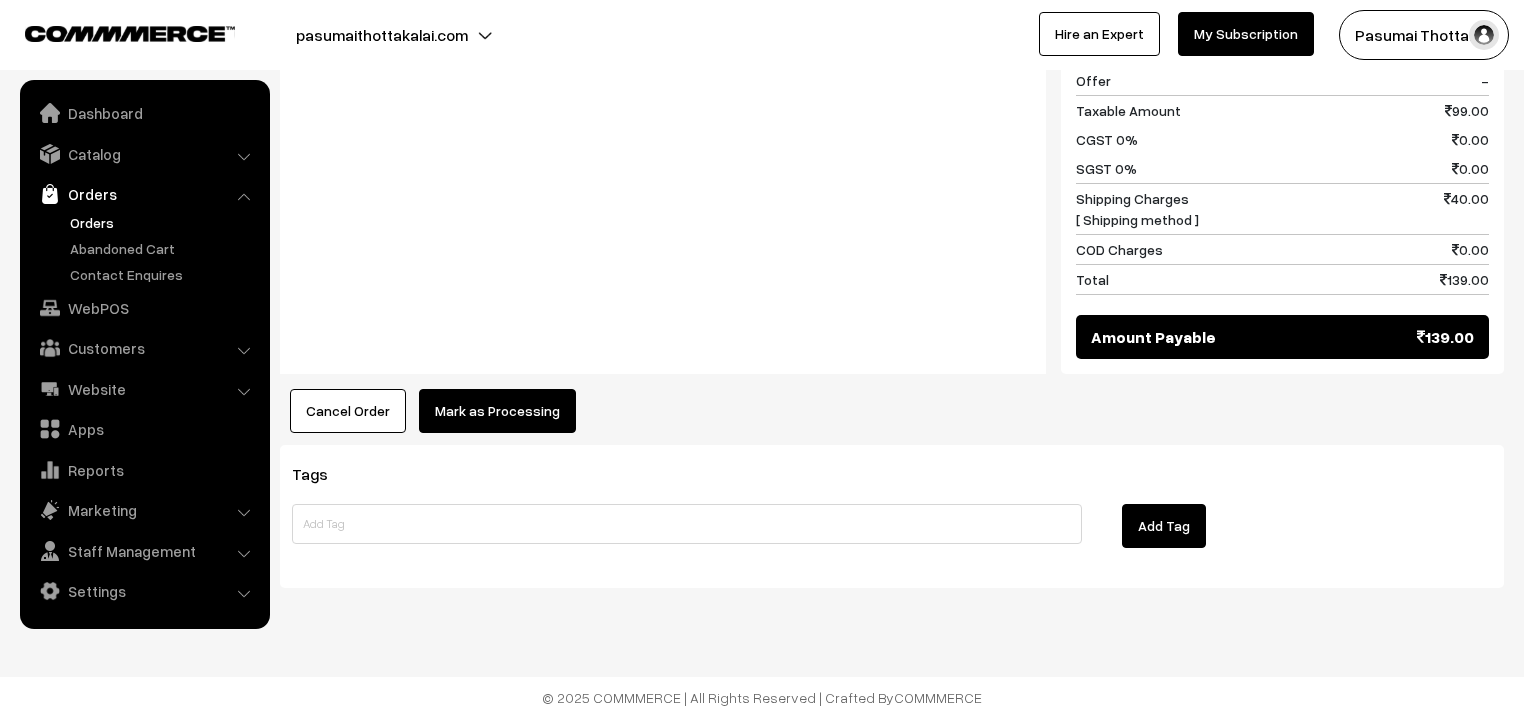 click on "Mark as Processing" at bounding box center (497, 411) 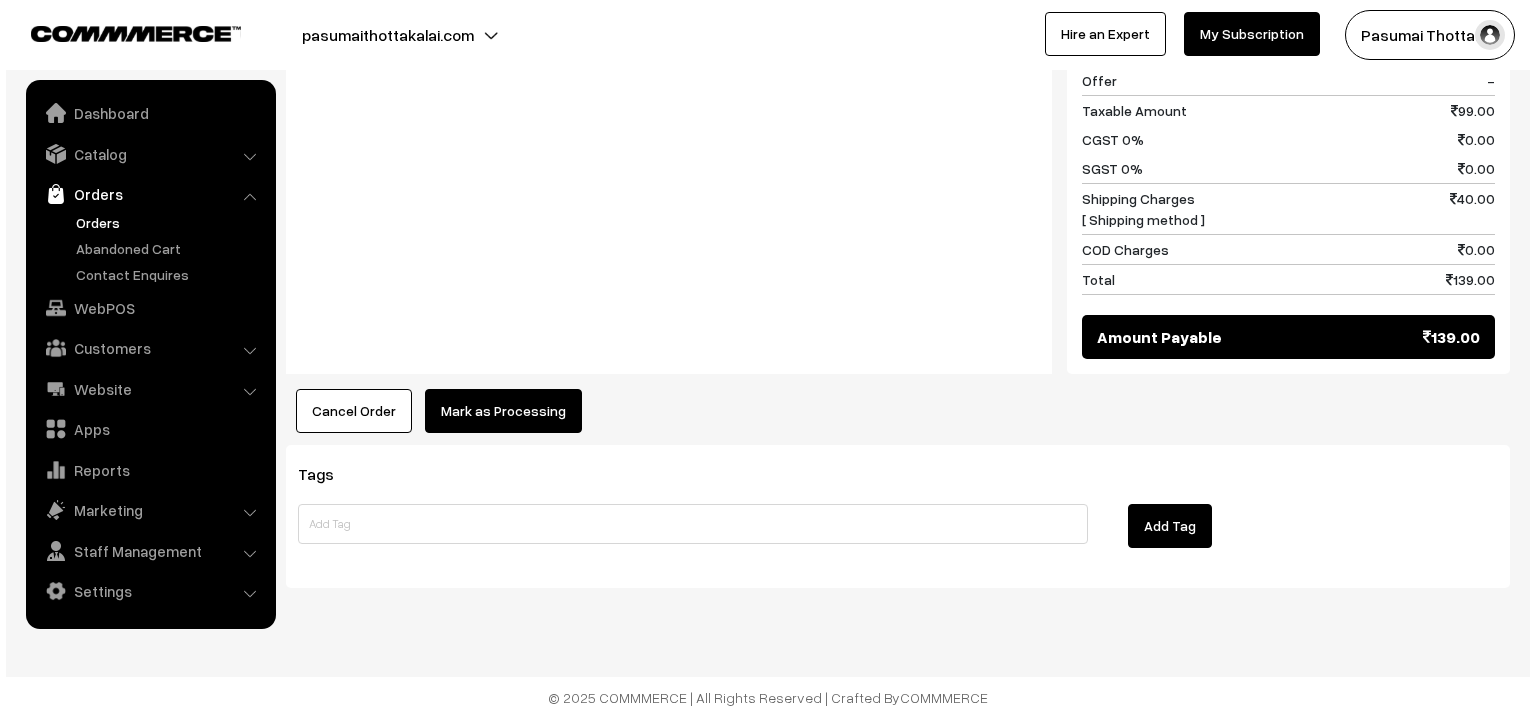 scroll, scrollTop: 939, scrollLeft: 0, axis: vertical 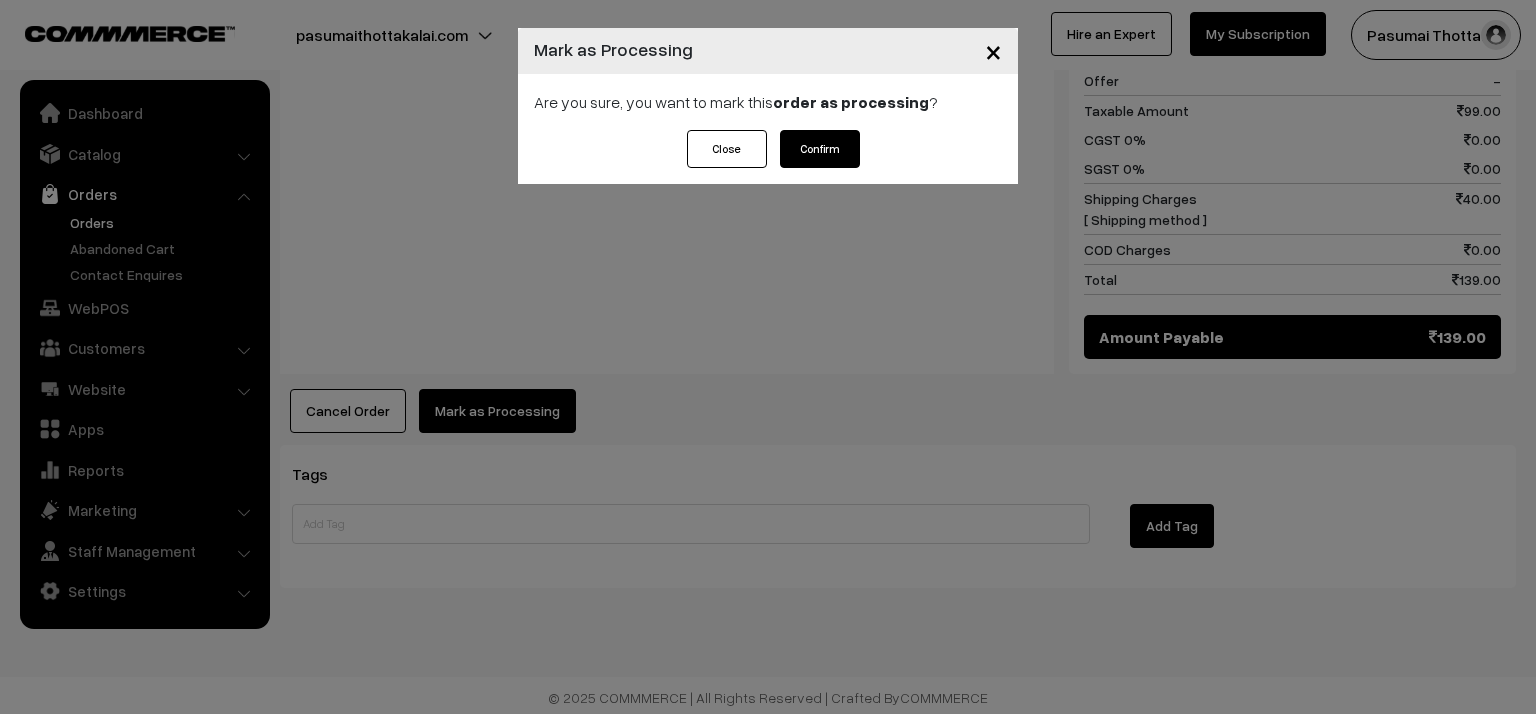 click on "Confirm" at bounding box center [820, 149] 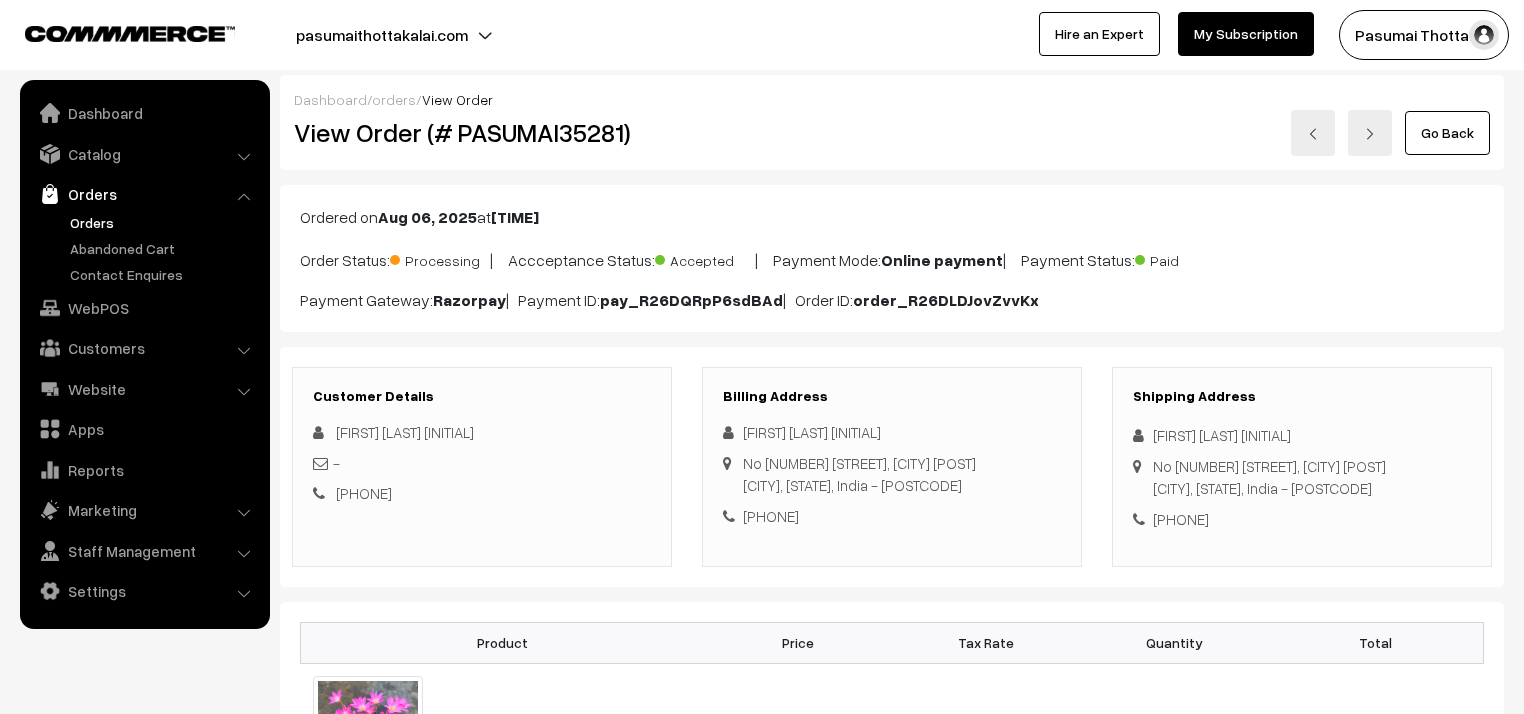 scroll, scrollTop: 0, scrollLeft: 0, axis: both 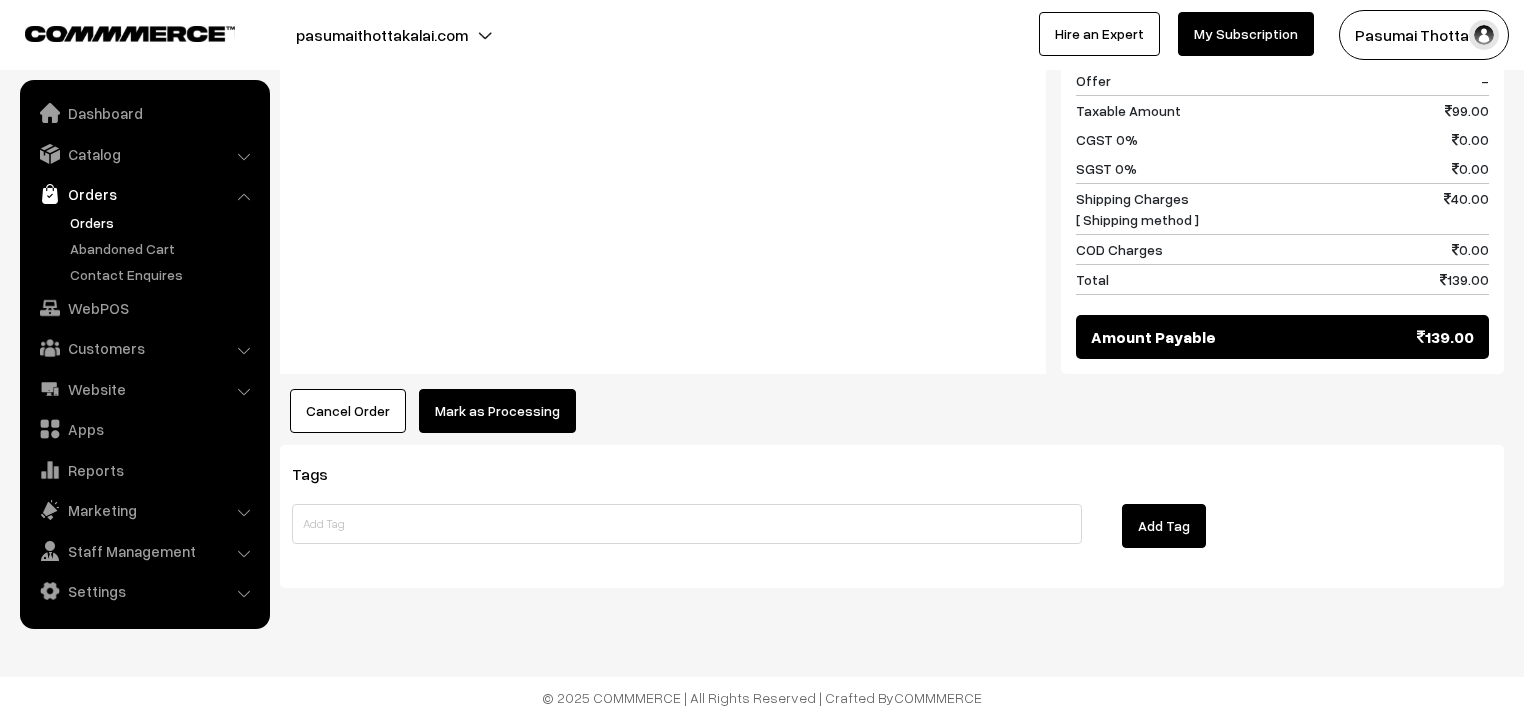 click on "Mark as Processing" at bounding box center [497, 411] 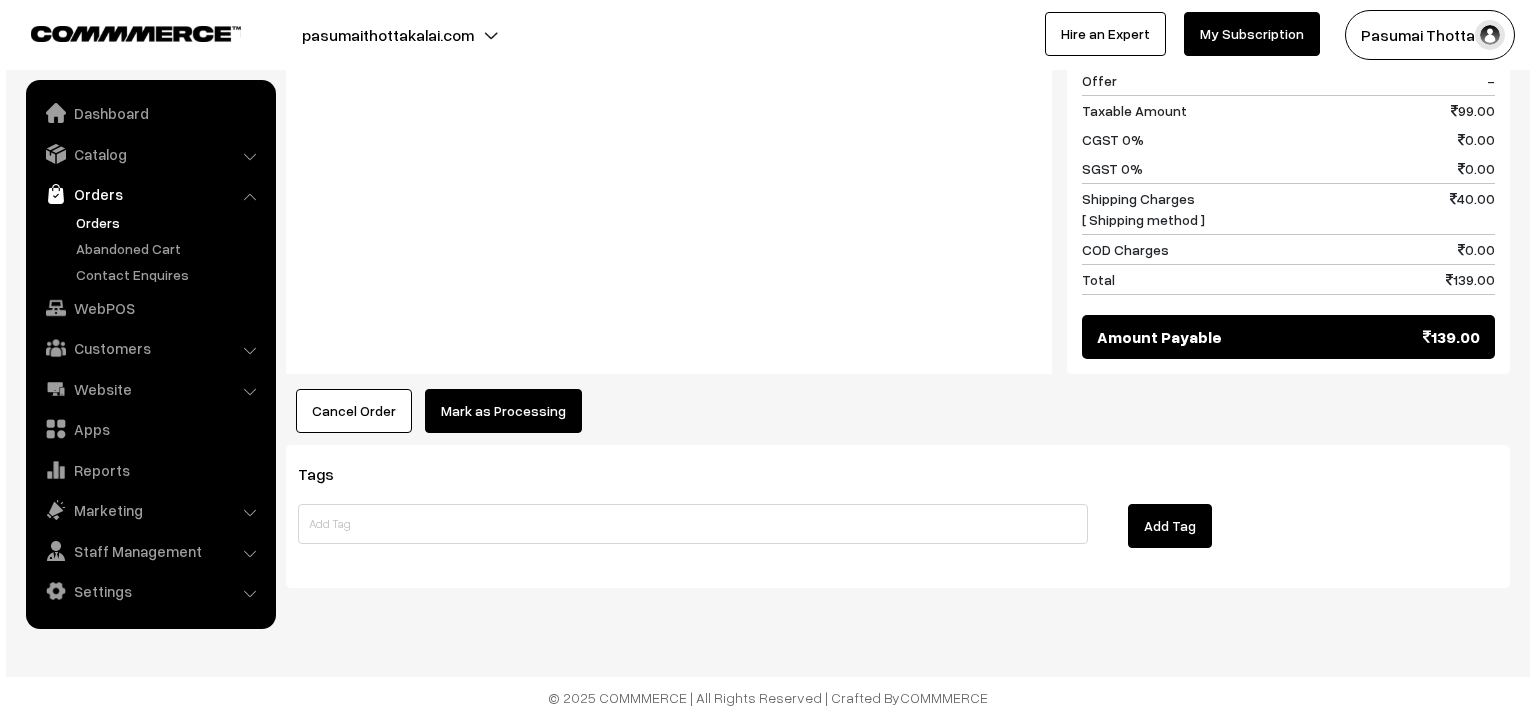 scroll, scrollTop: 939, scrollLeft: 0, axis: vertical 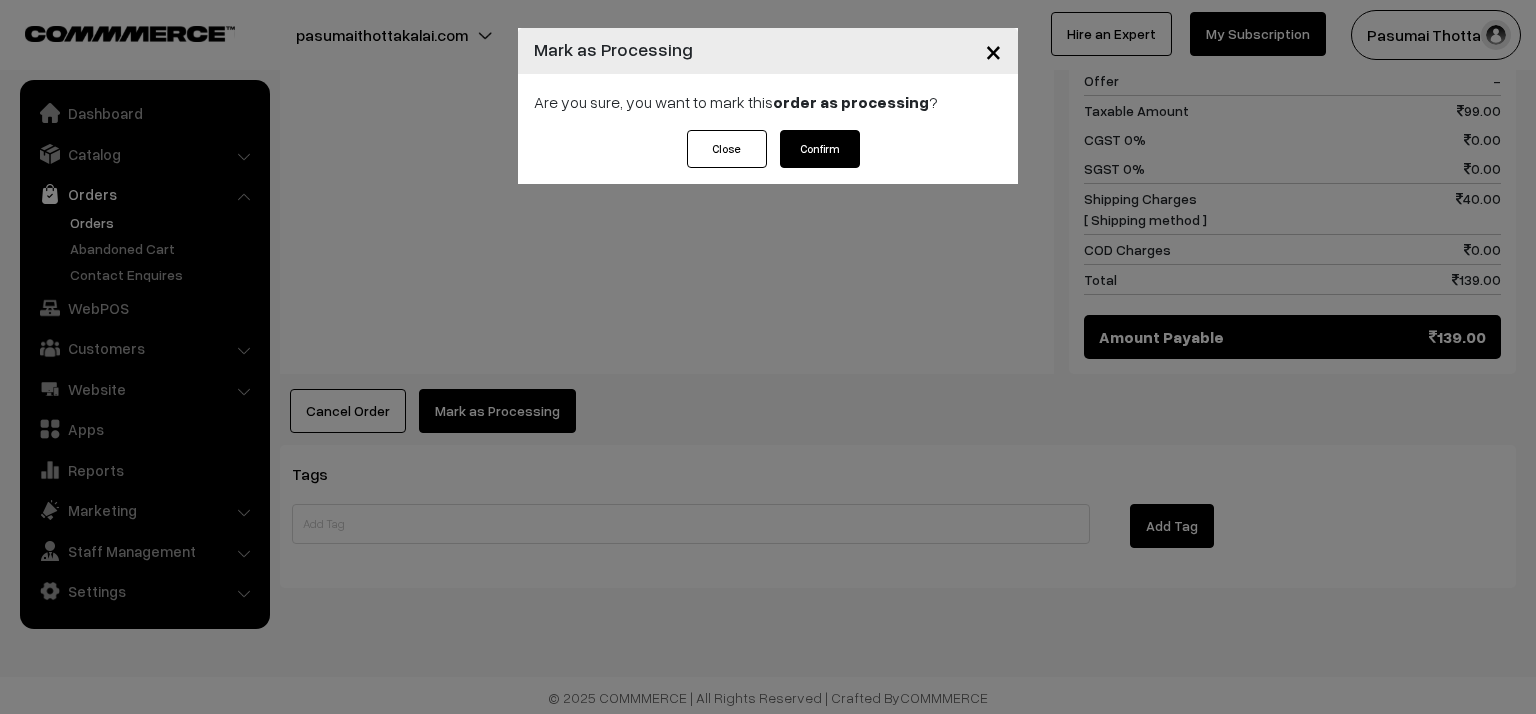 click on "Confirm" at bounding box center (820, 149) 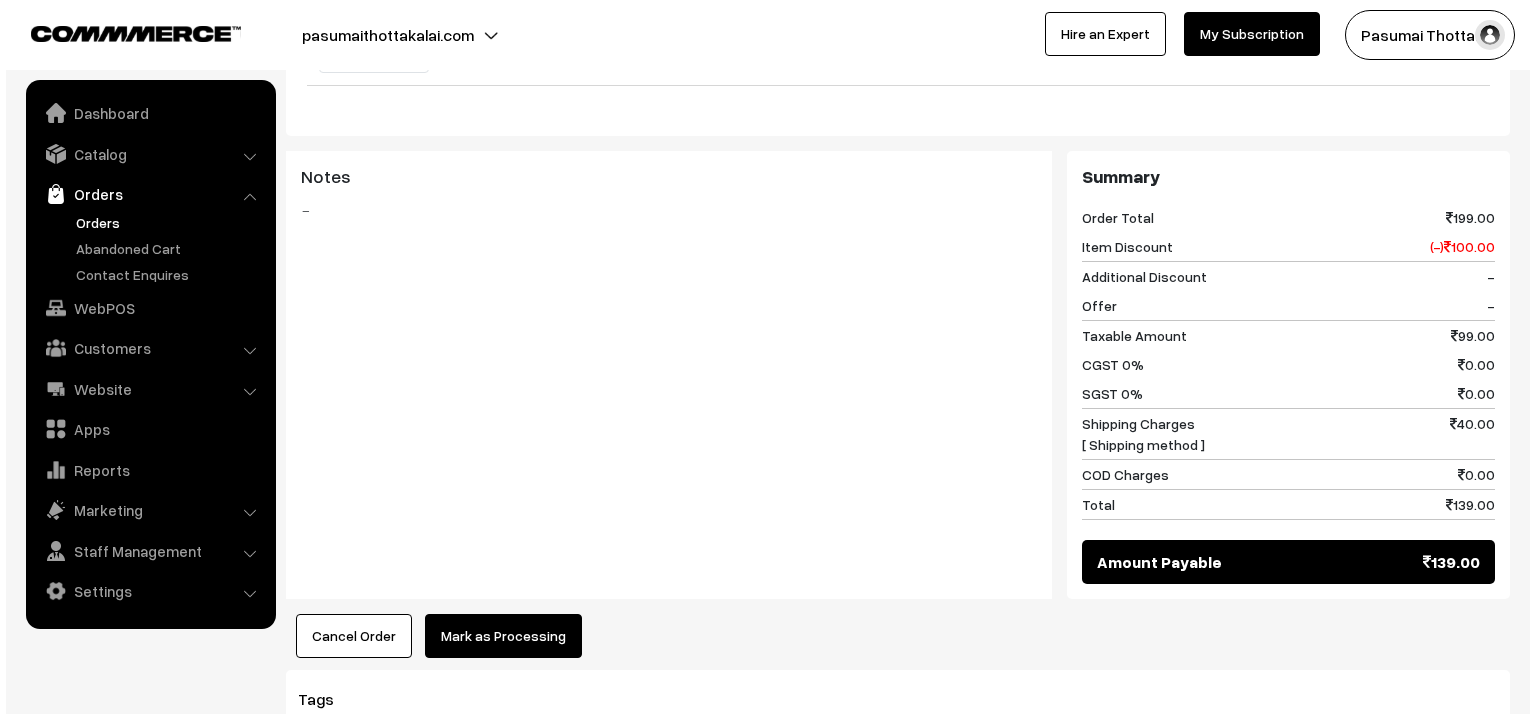scroll, scrollTop: 800, scrollLeft: 0, axis: vertical 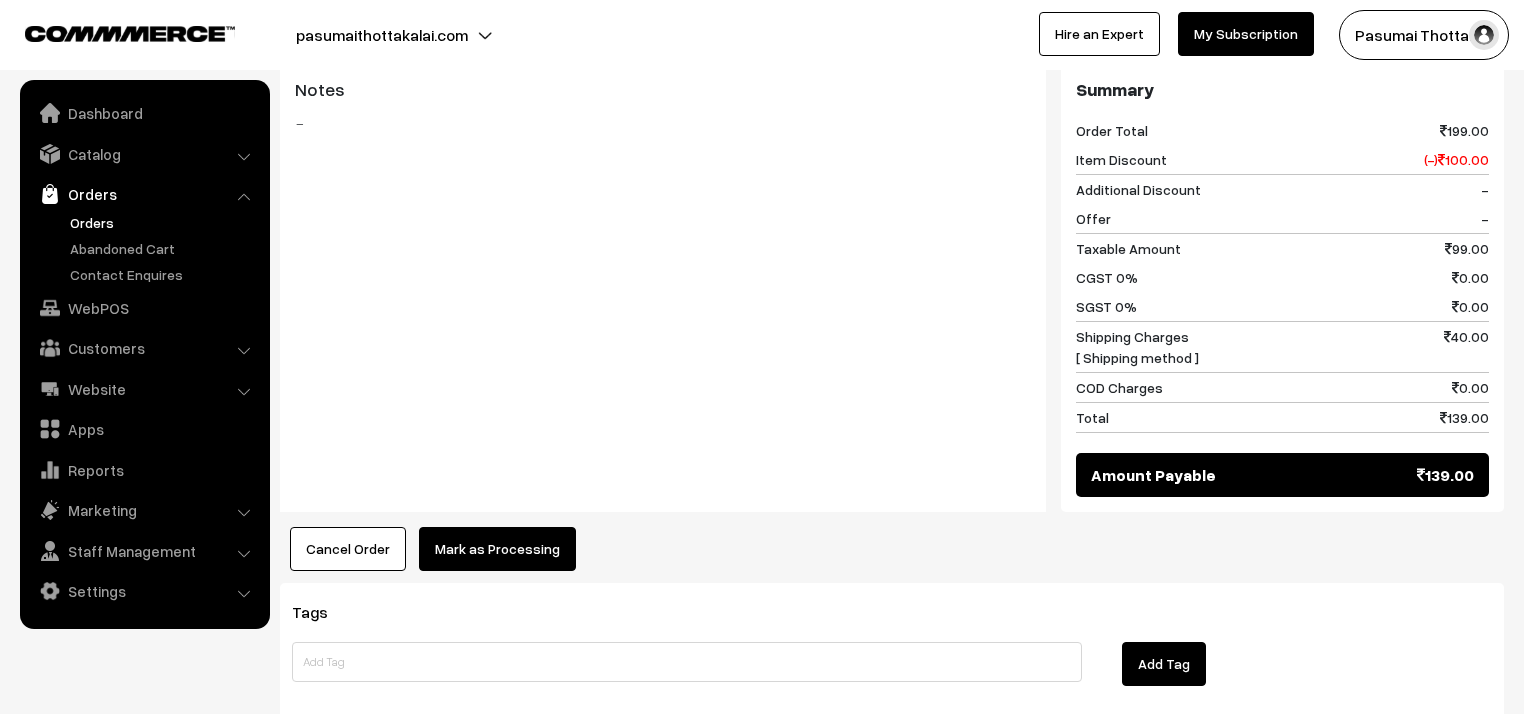 click on "Mark as Processing" at bounding box center [497, 549] 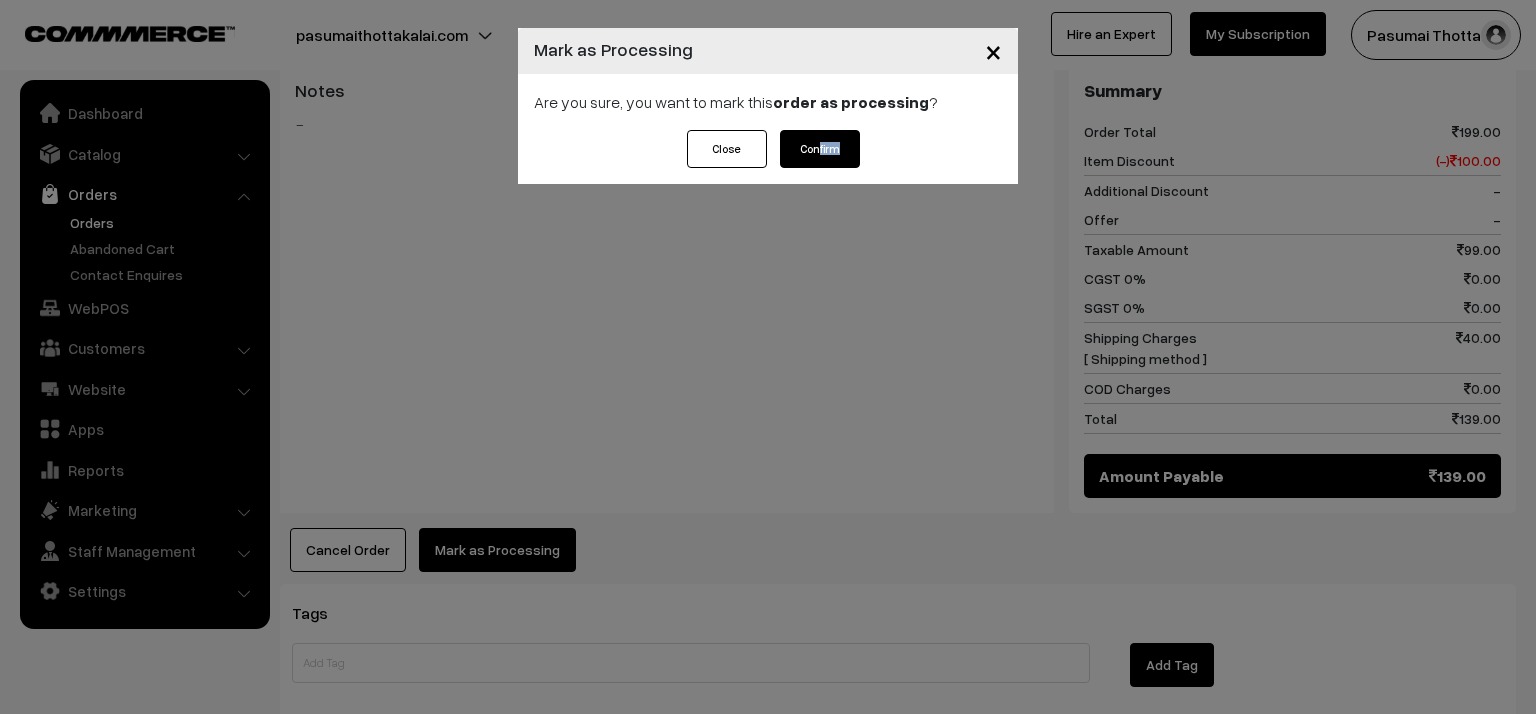 click on "Close
Confirm" at bounding box center [768, 157] 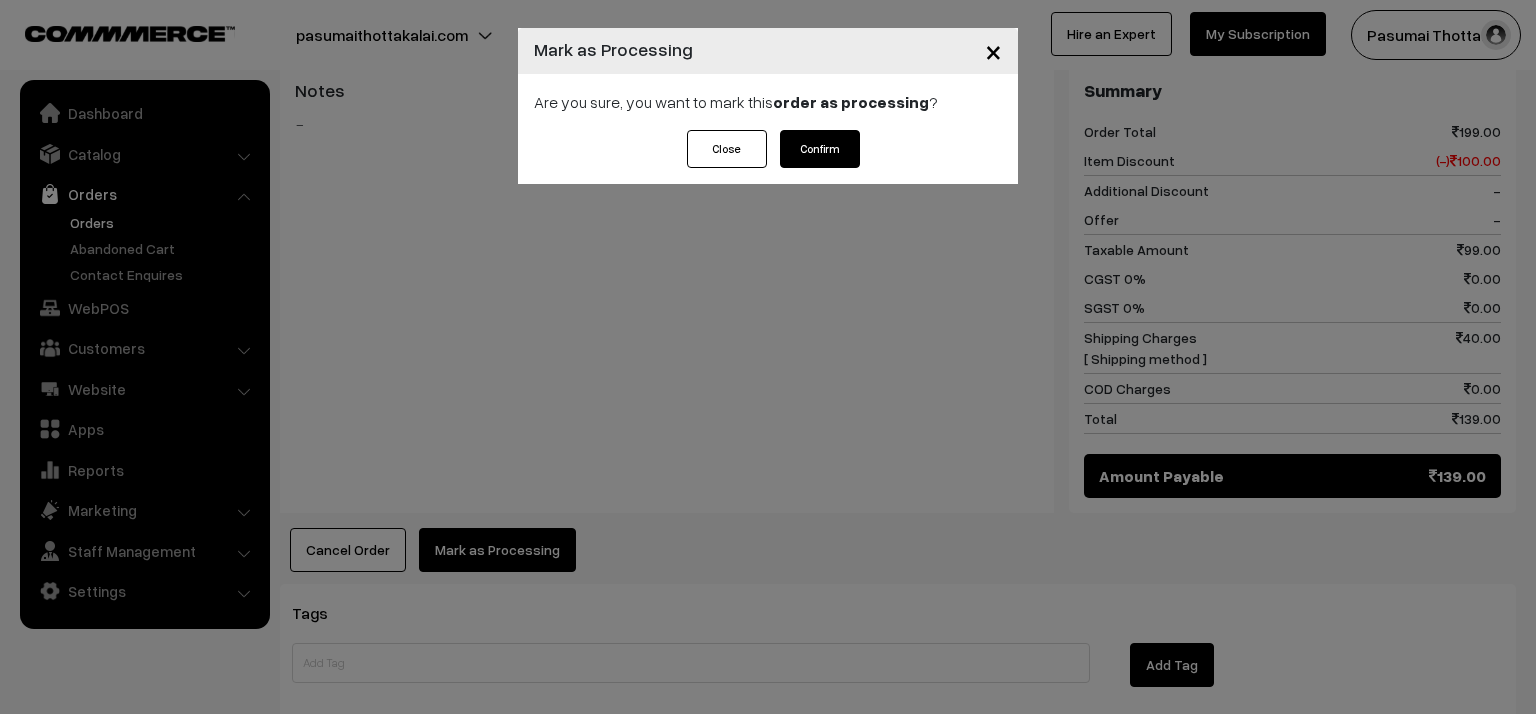 click on "Confirm" at bounding box center (820, 149) 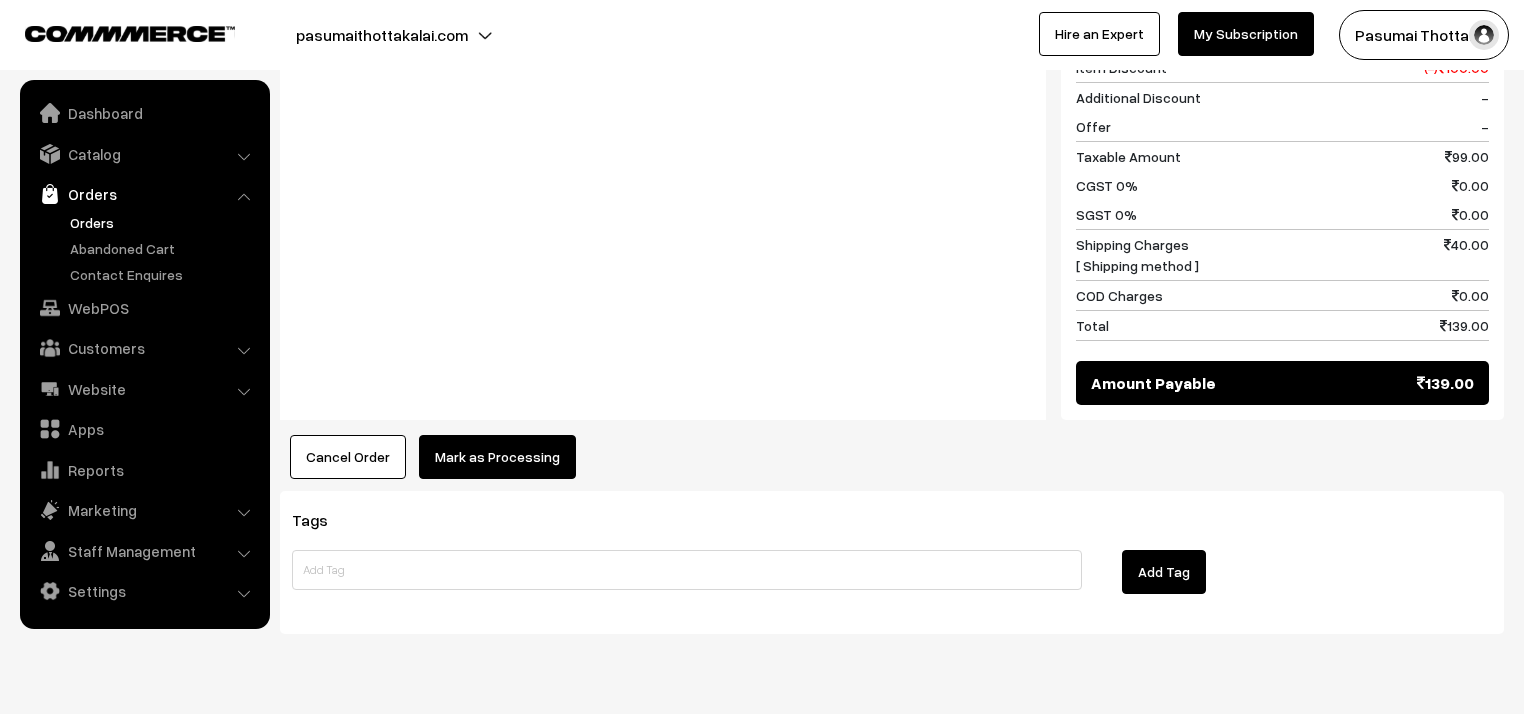 scroll, scrollTop: 960, scrollLeft: 0, axis: vertical 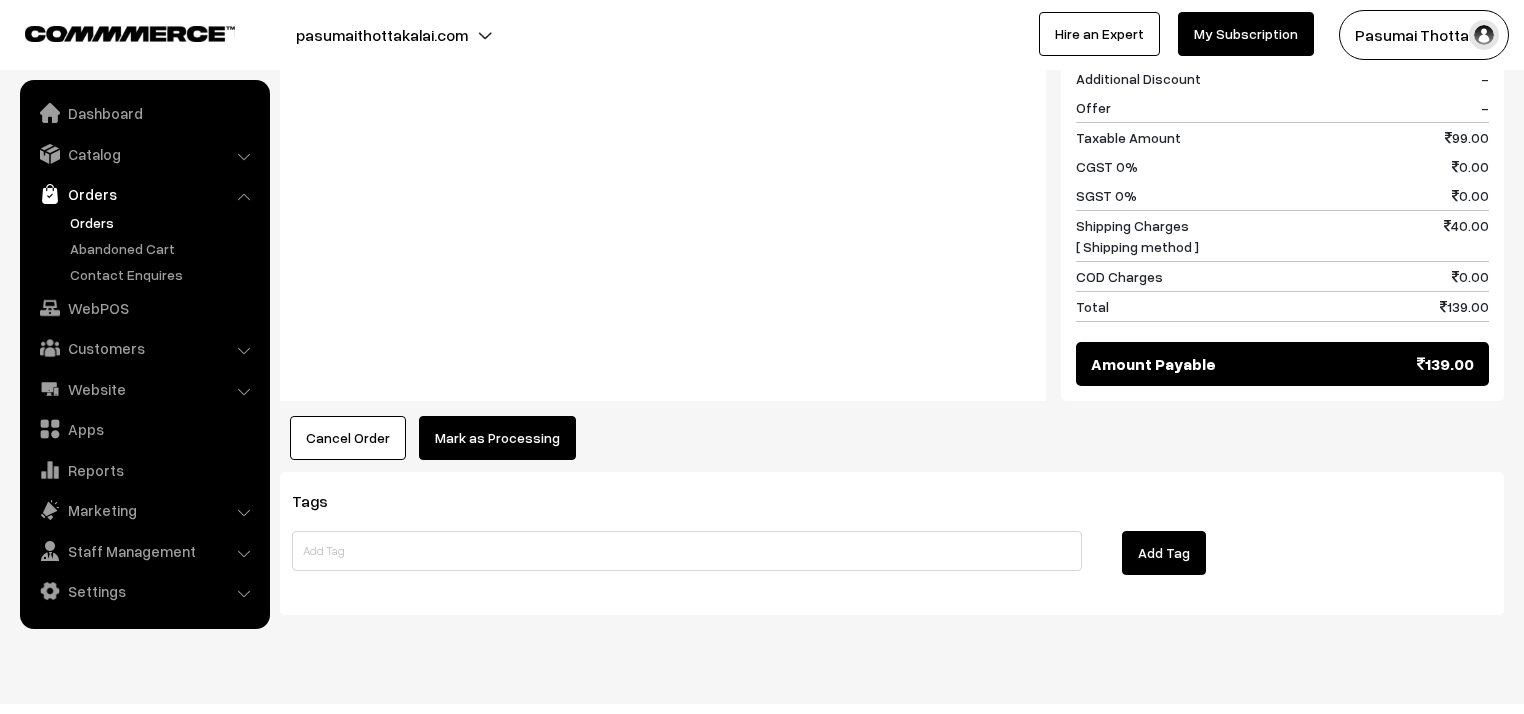 click on "Mark as Processing" at bounding box center (497, 438) 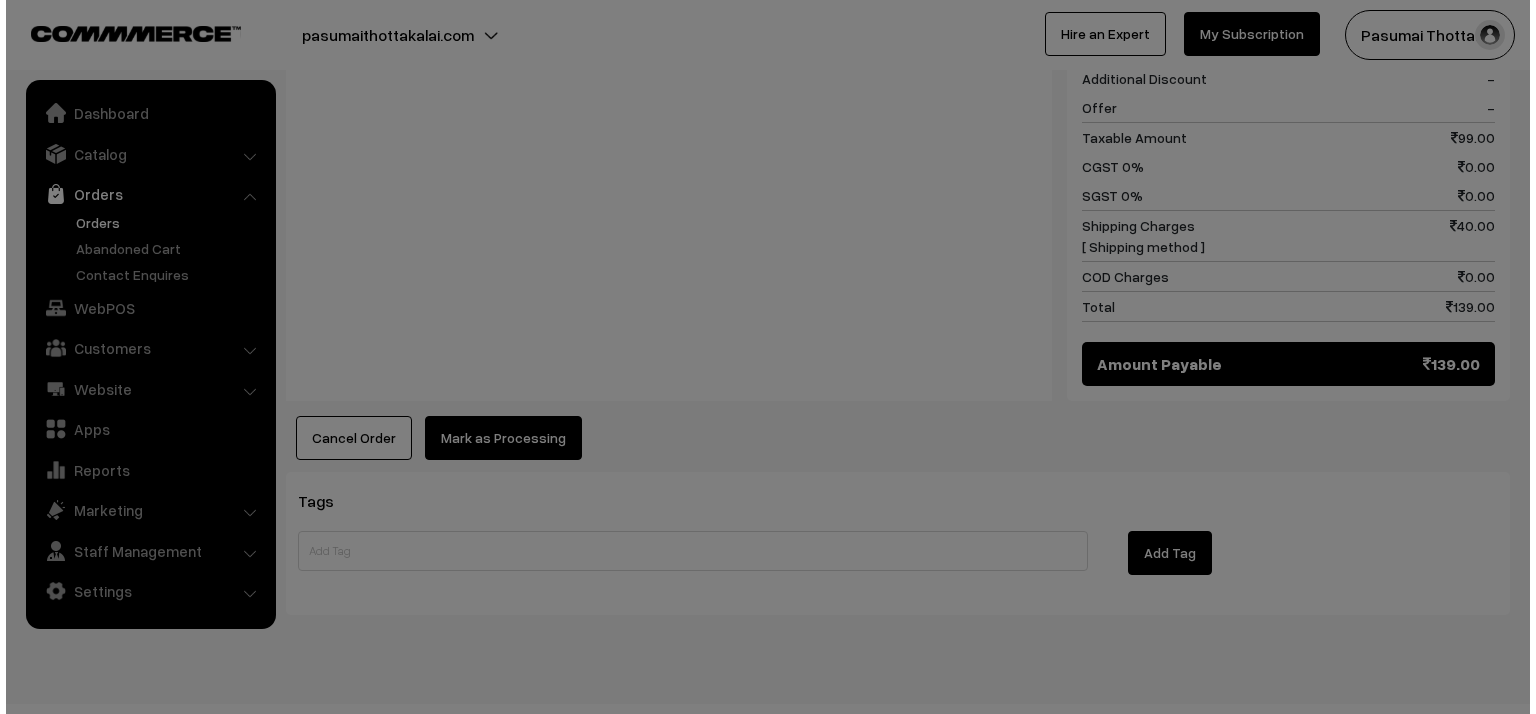 scroll, scrollTop: 961, scrollLeft: 0, axis: vertical 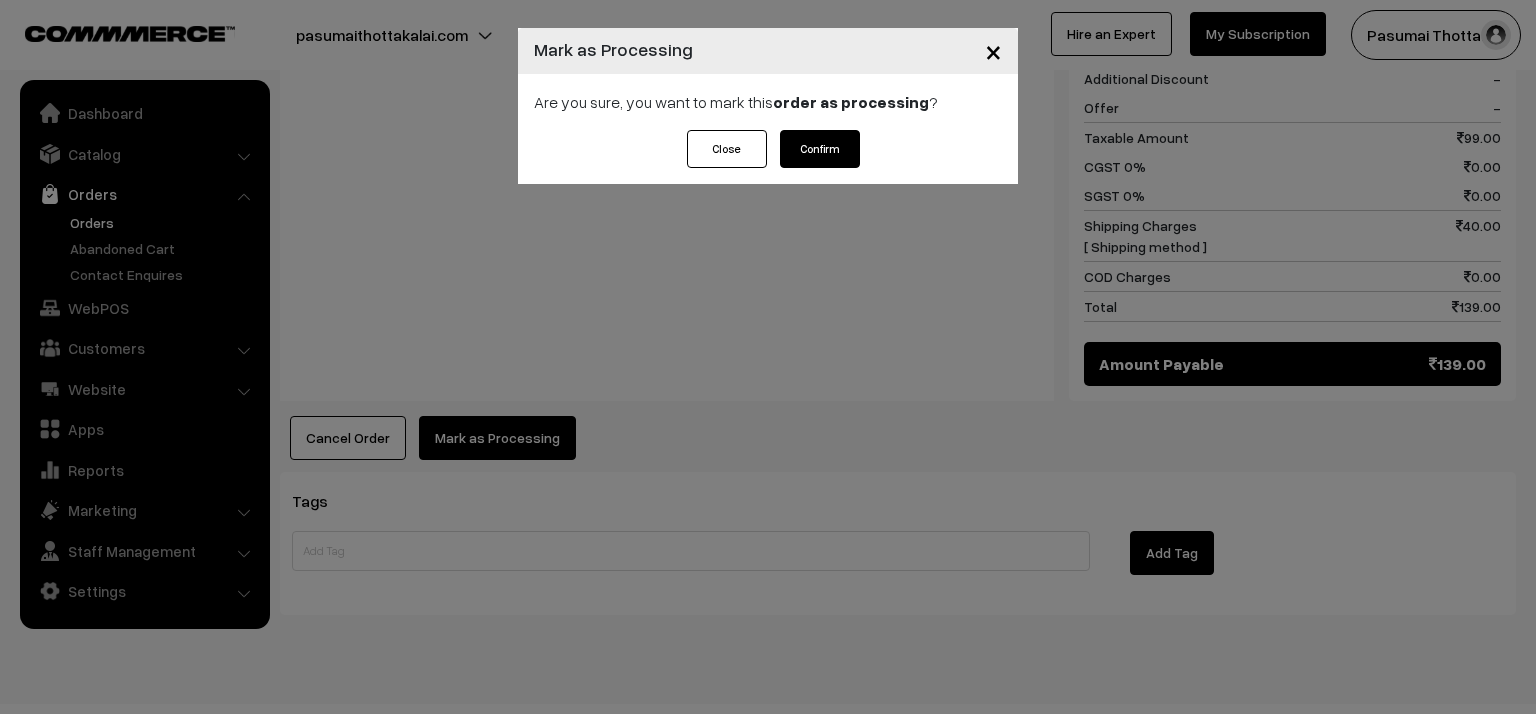 click on "Are you sure, you want to mark this  order as processing  ?" at bounding box center (768, 102) 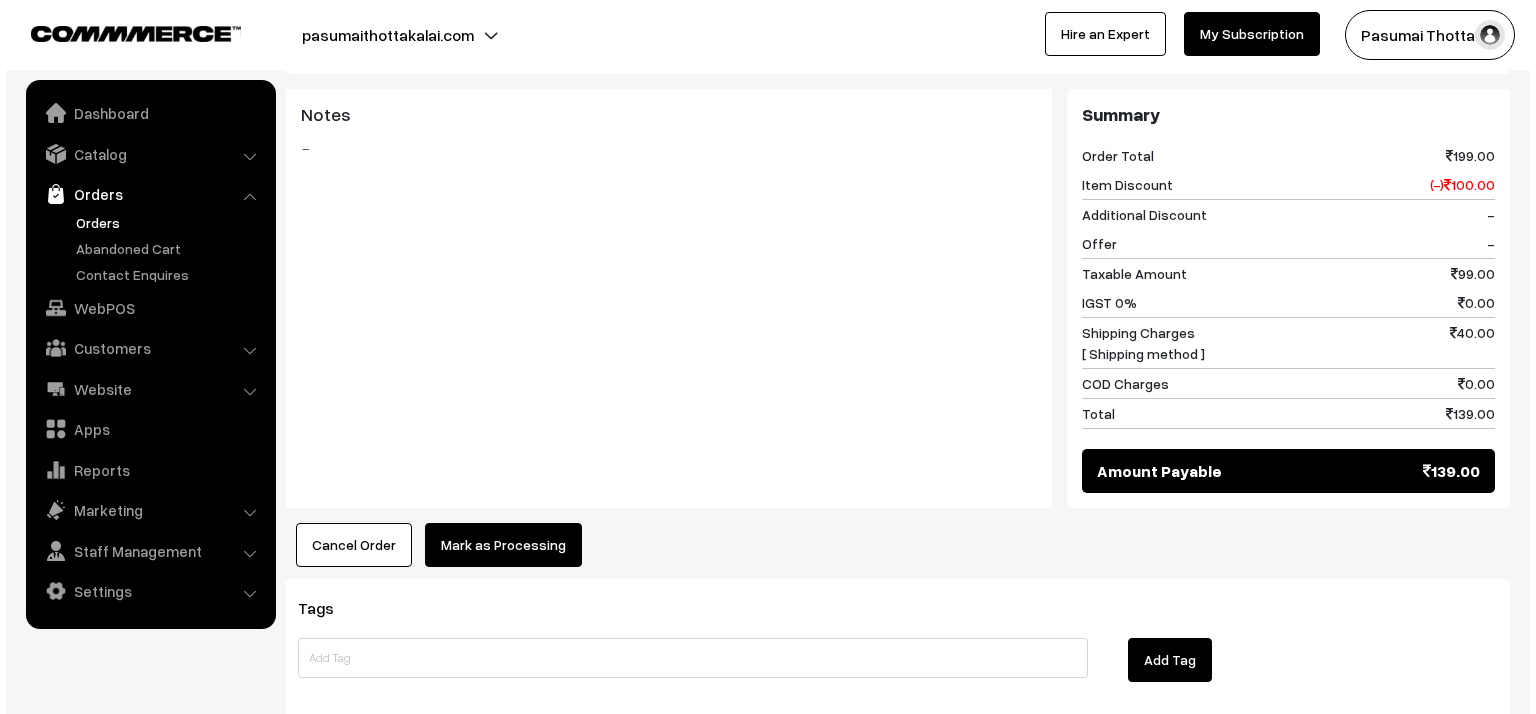 scroll, scrollTop: 800, scrollLeft: 0, axis: vertical 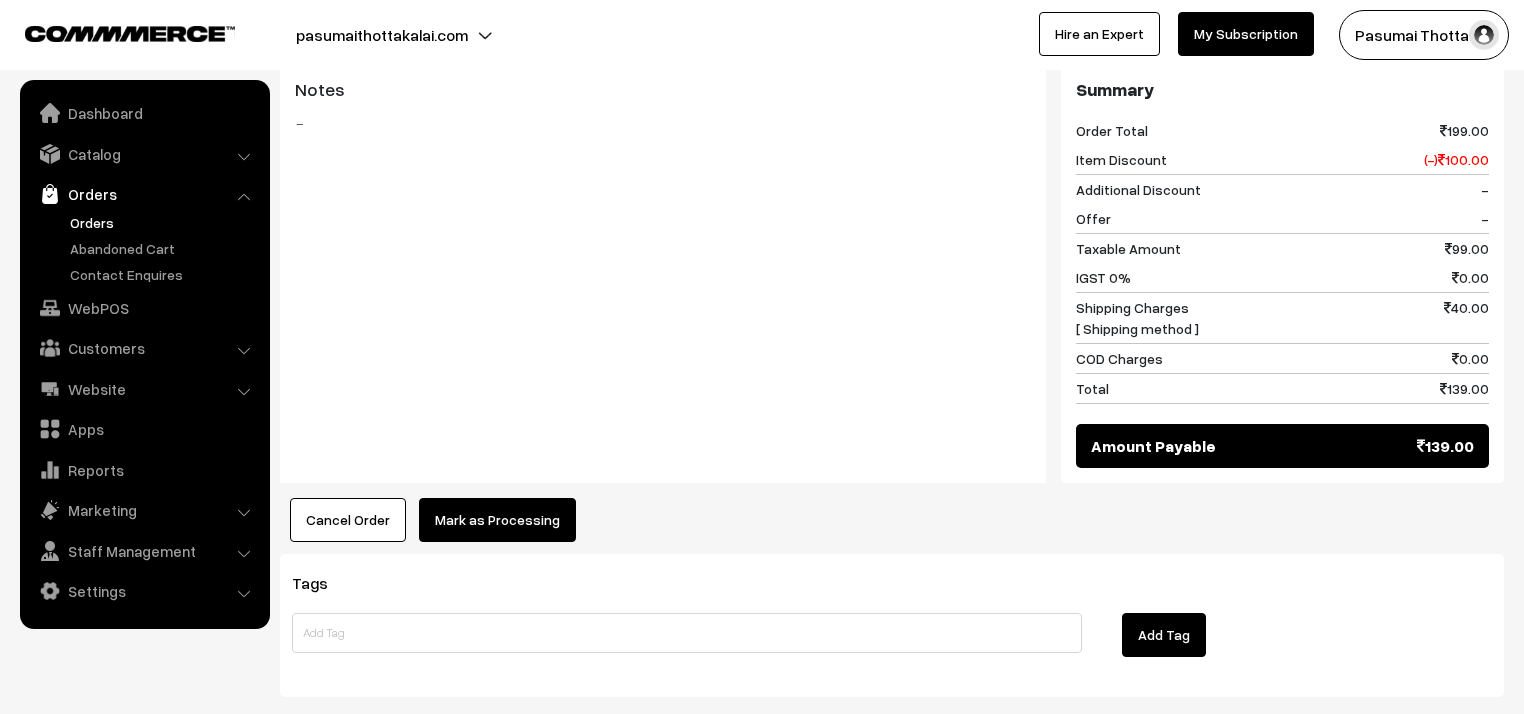 click on "Mark as Processing" at bounding box center (497, 520) 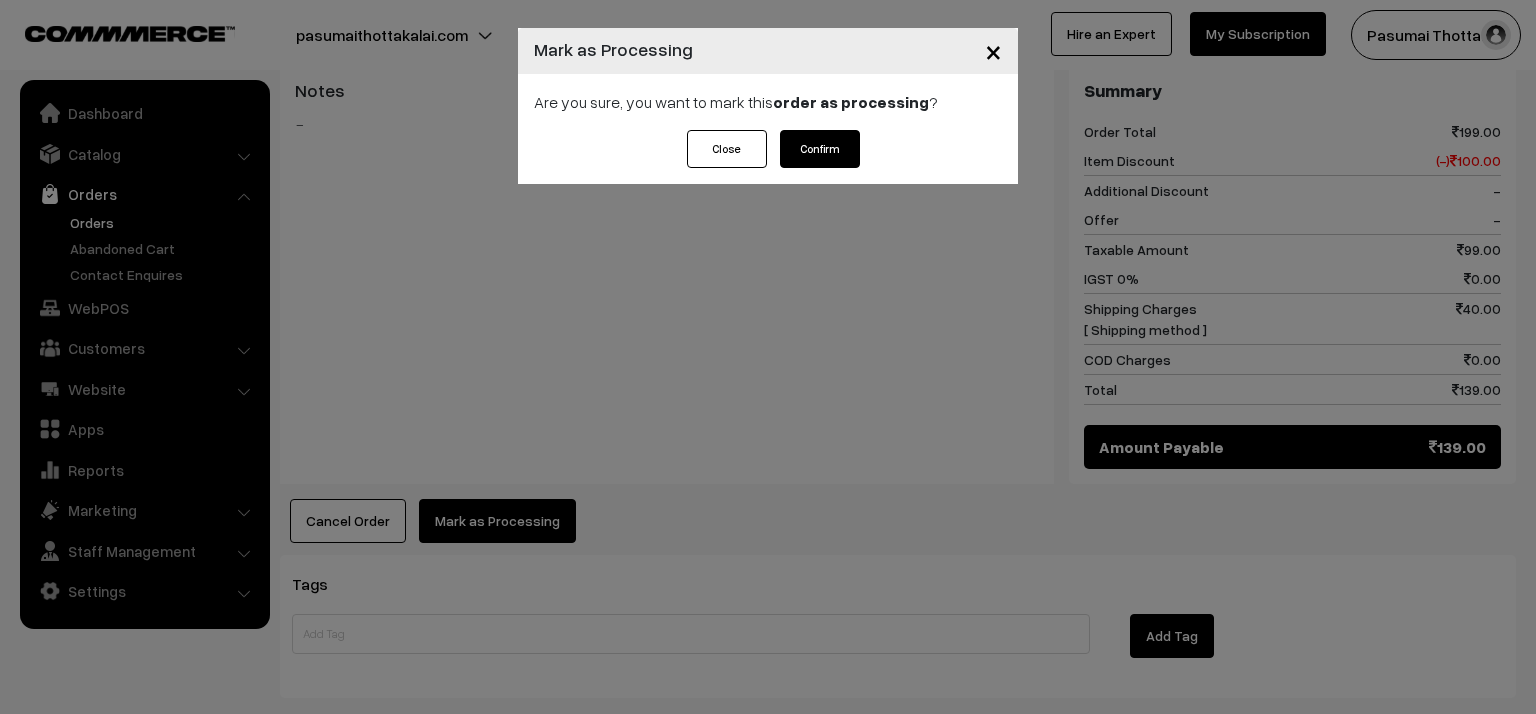 click on "Confirm" at bounding box center [820, 149] 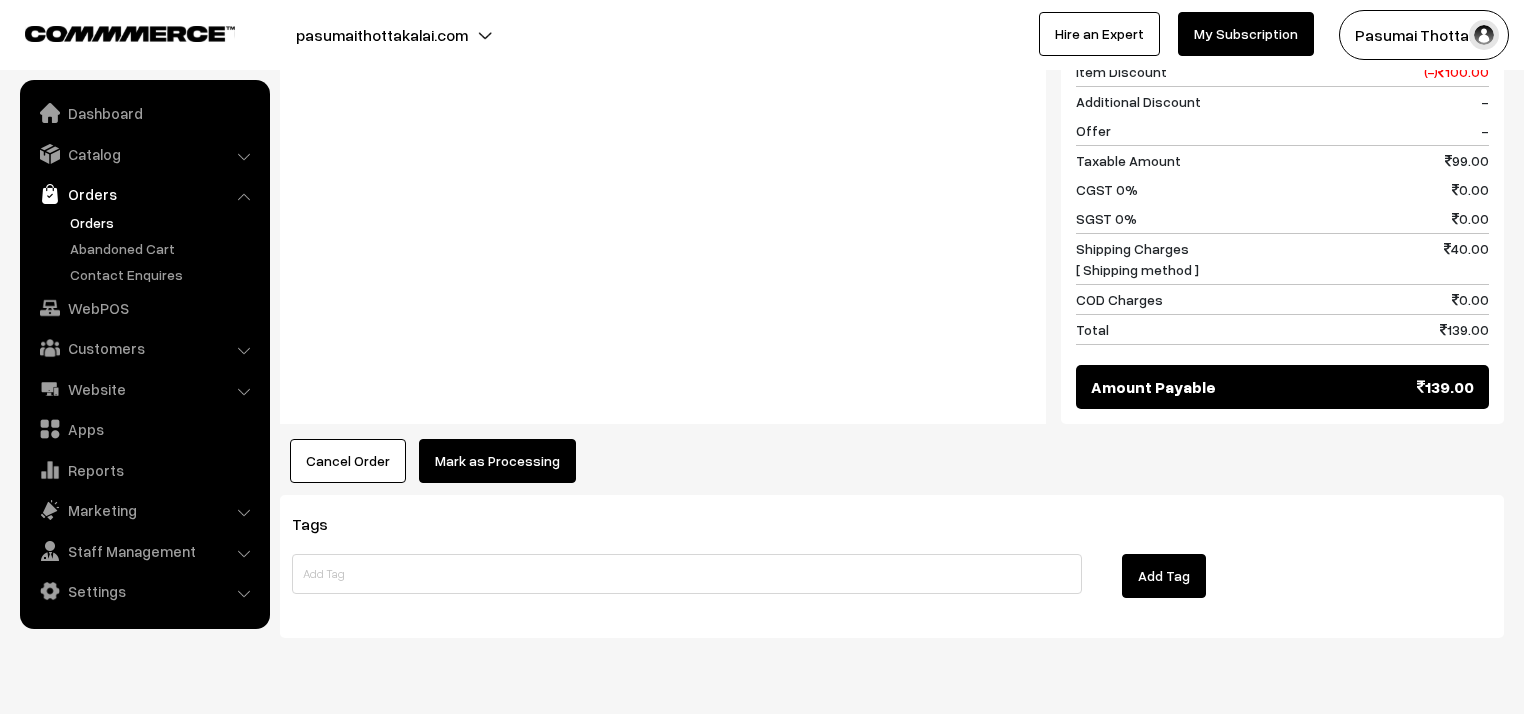 scroll, scrollTop: 938, scrollLeft: 0, axis: vertical 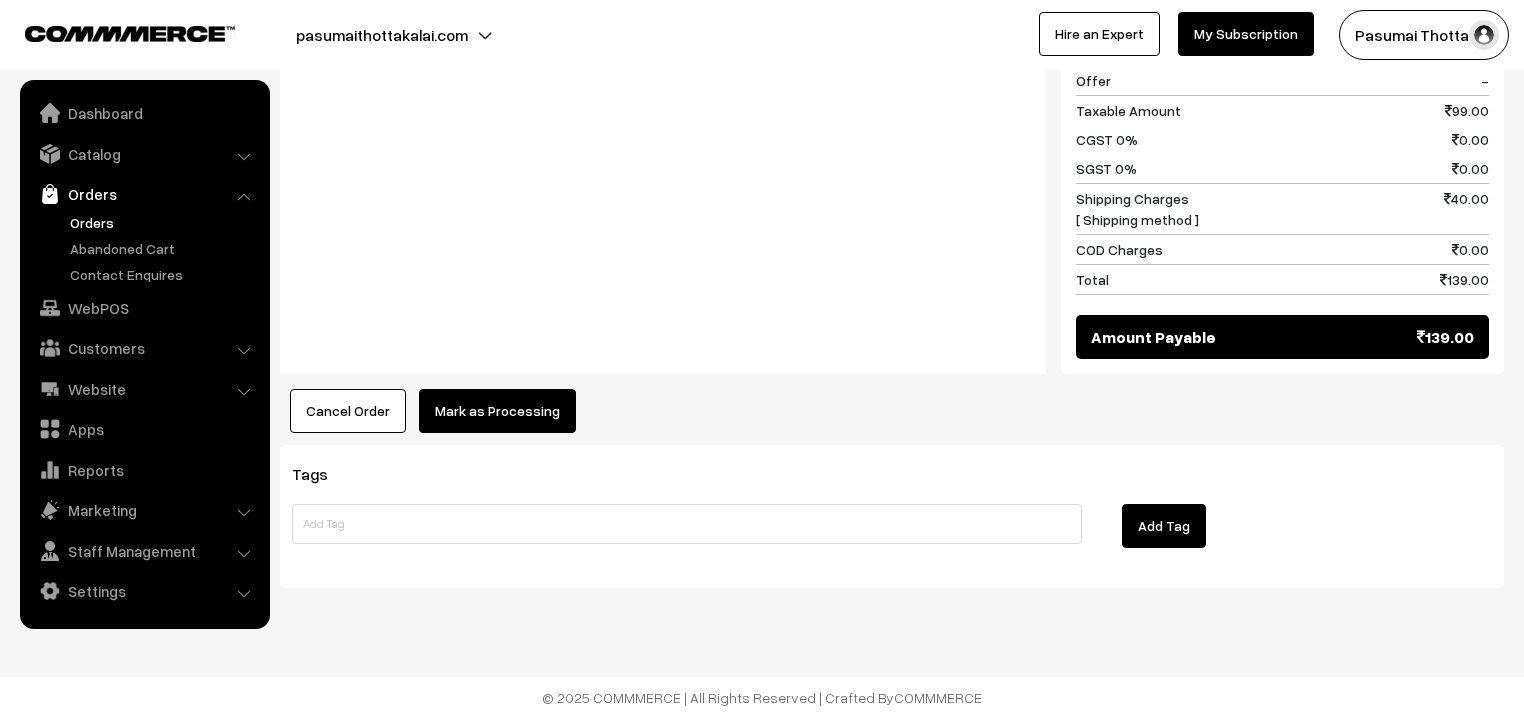 click on "Mark as Processing" at bounding box center [497, 411] 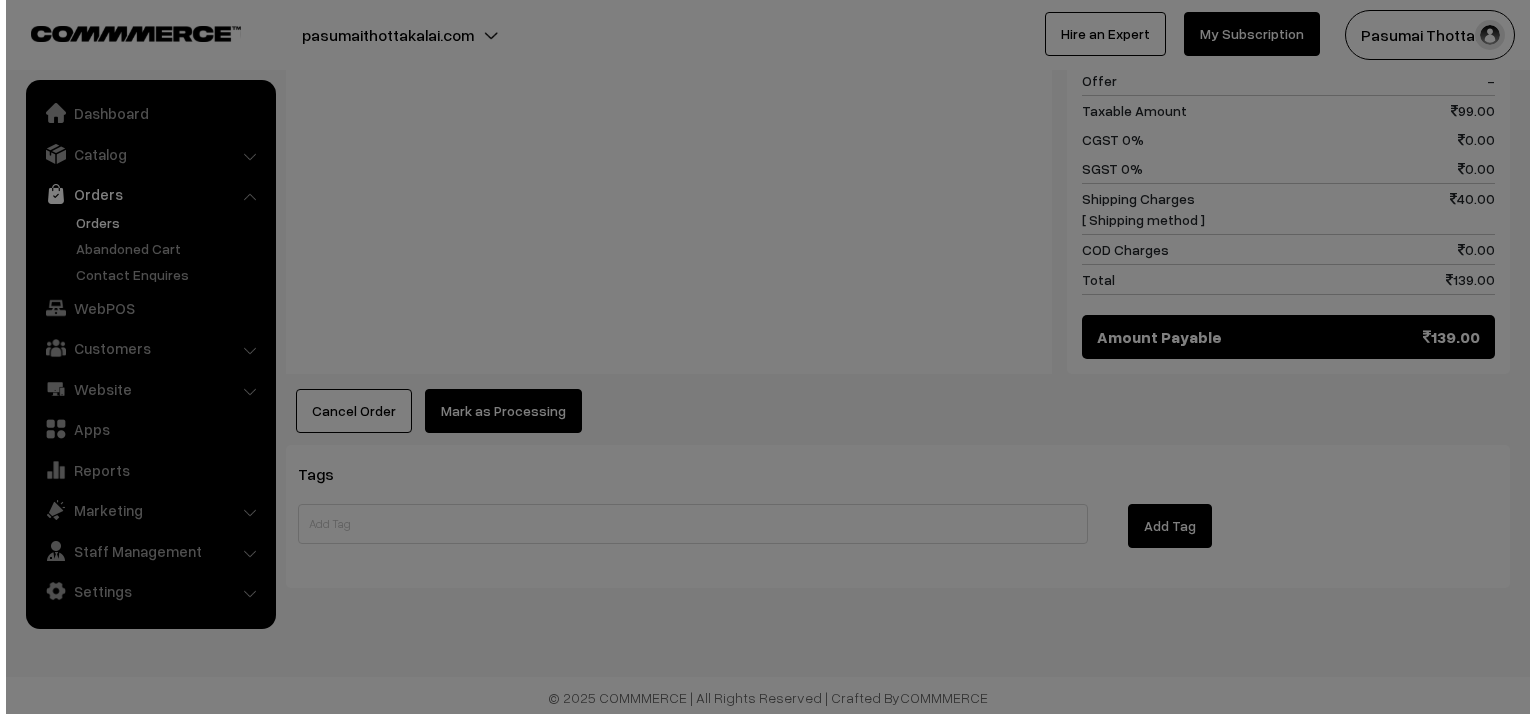 scroll, scrollTop: 939, scrollLeft: 0, axis: vertical 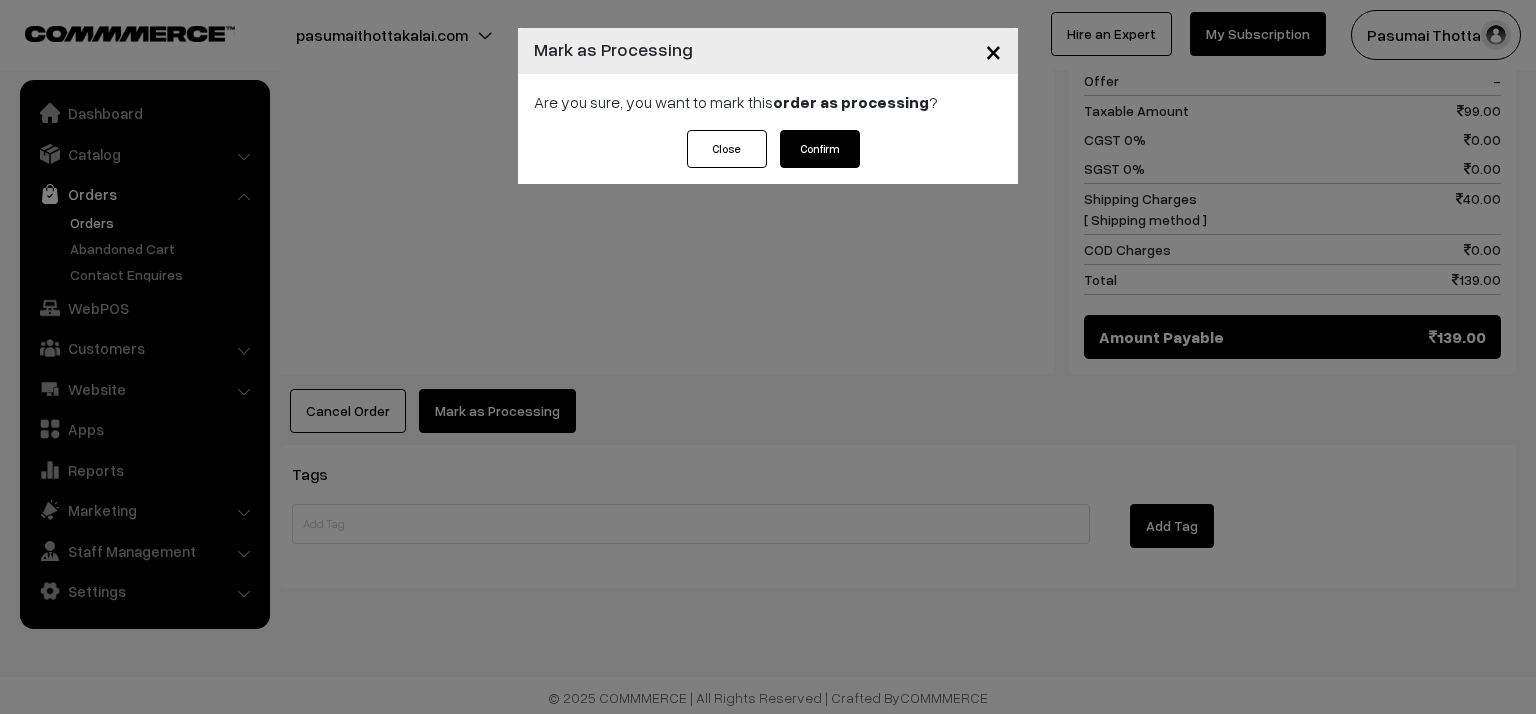 click on "Confirm" at bounding box center [820, 149] 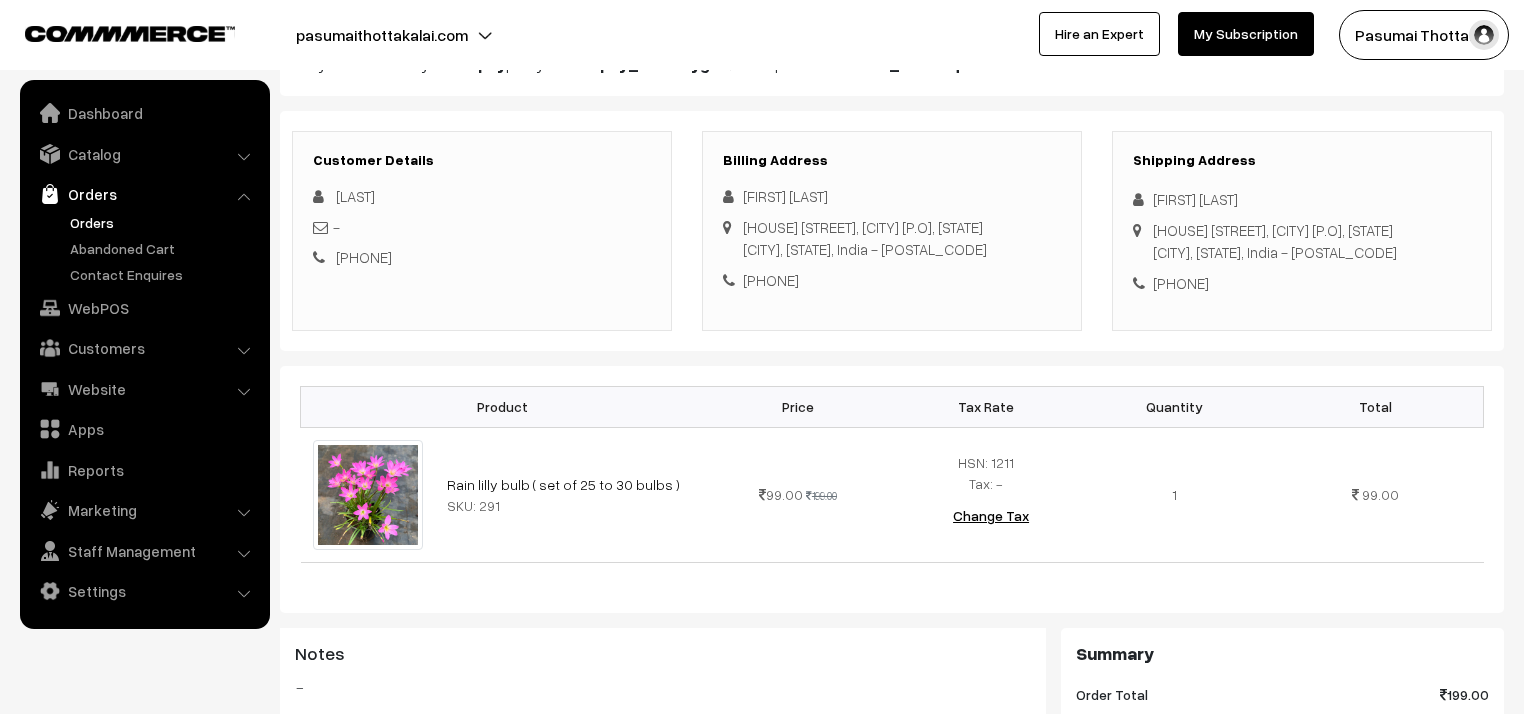 scroll, scrollTop: 240, scrollLeft: 0, axis: vertical 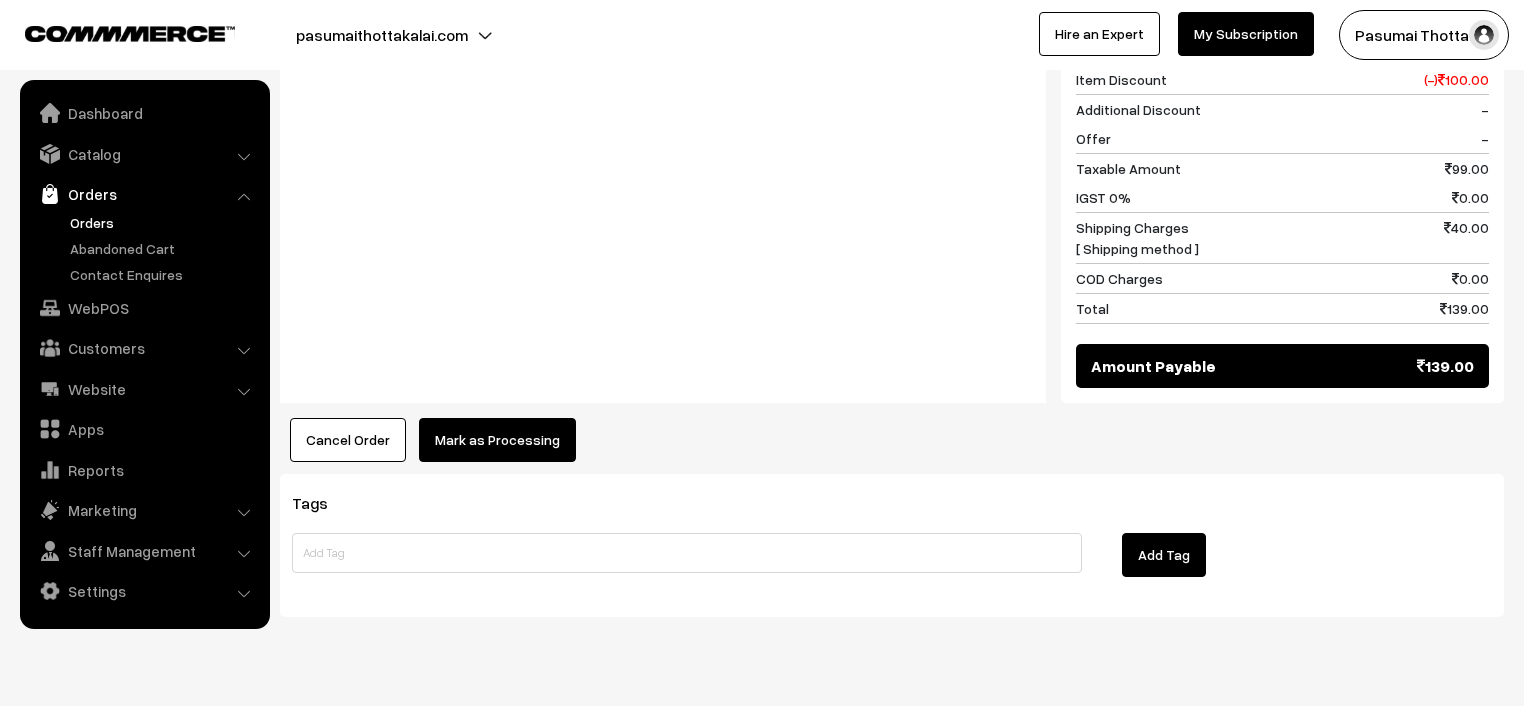 click on "Mark as Processing" at bounding box center [497, 440] 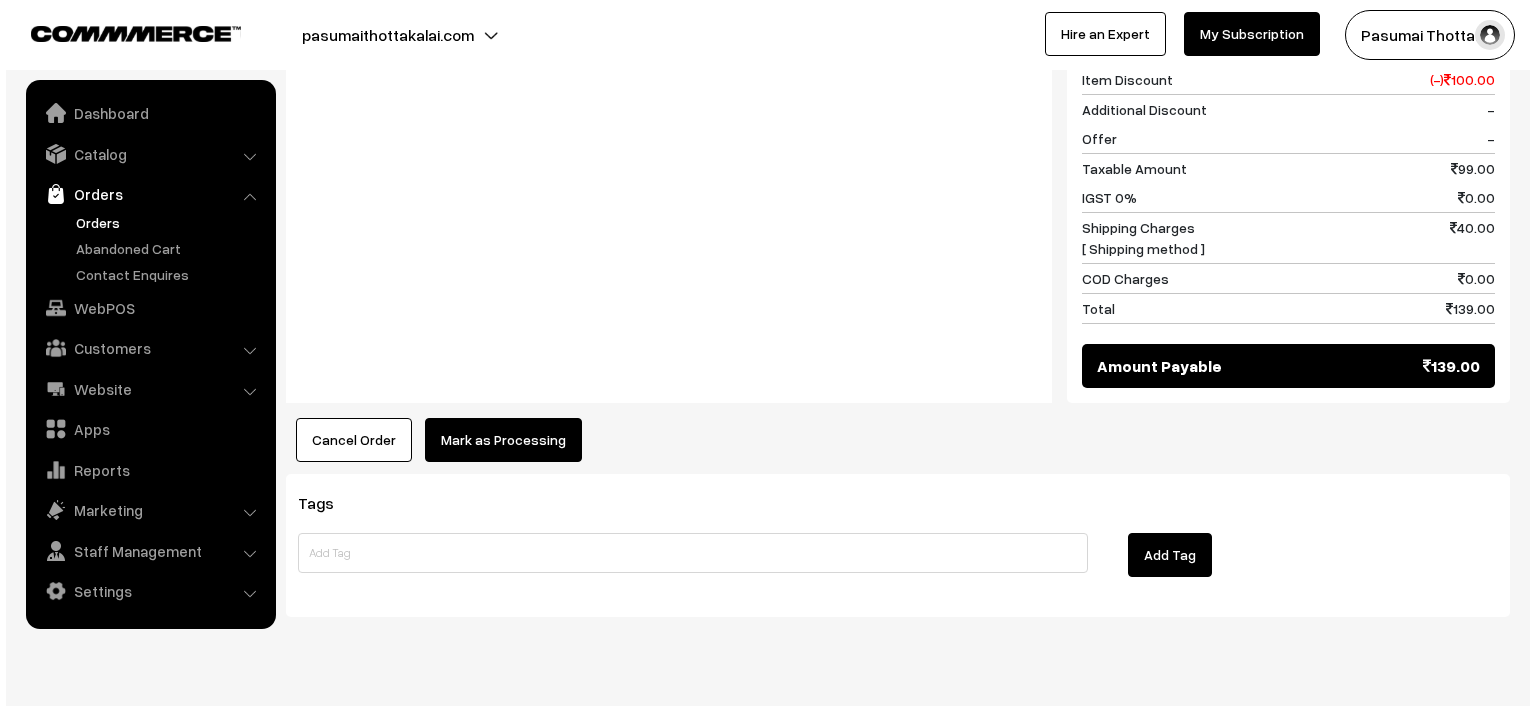 scroll, scrollTop: 881, scrollLeft: 0, axis: vertical 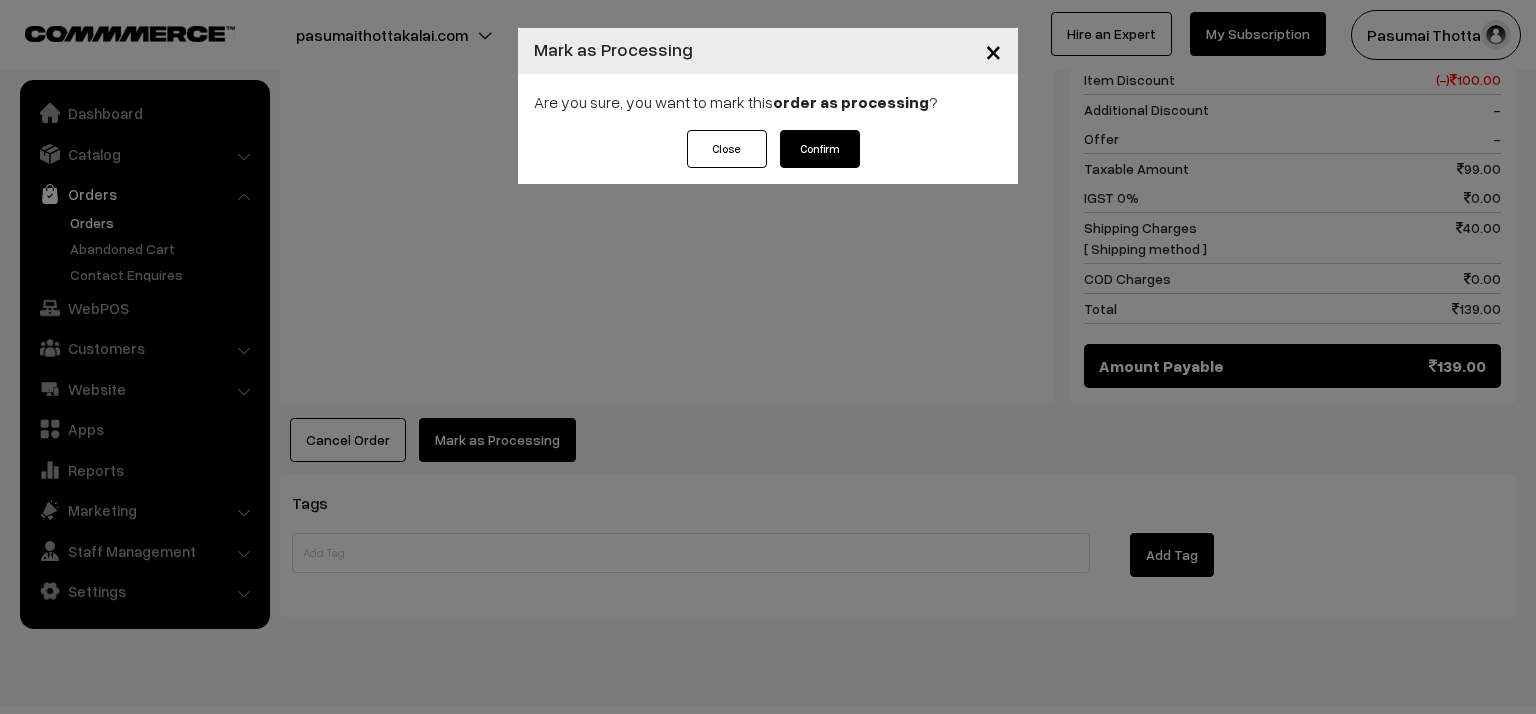 click on "Confirm" at bounding box center [820, 149] 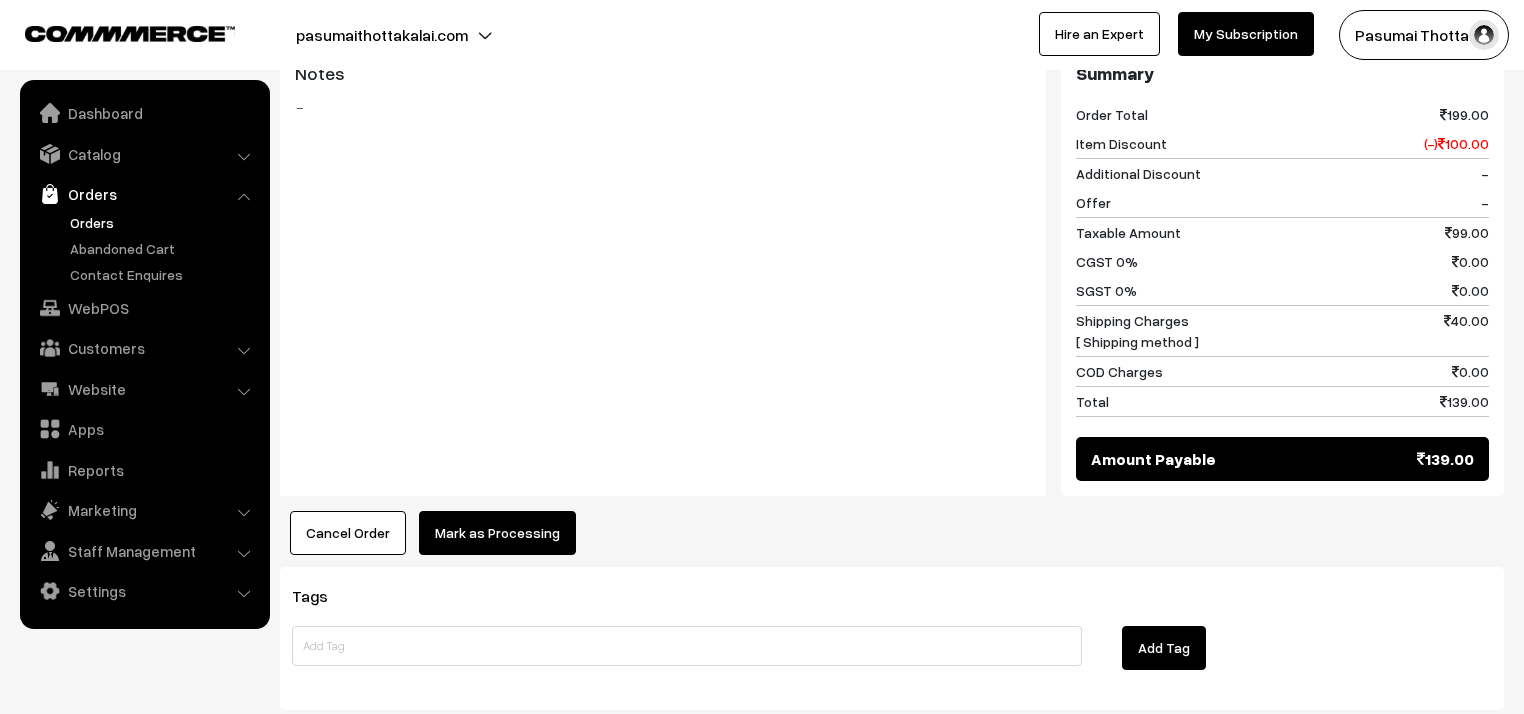 scroll, scrollTop: 964, scrollLeft: 0, axis: vertical 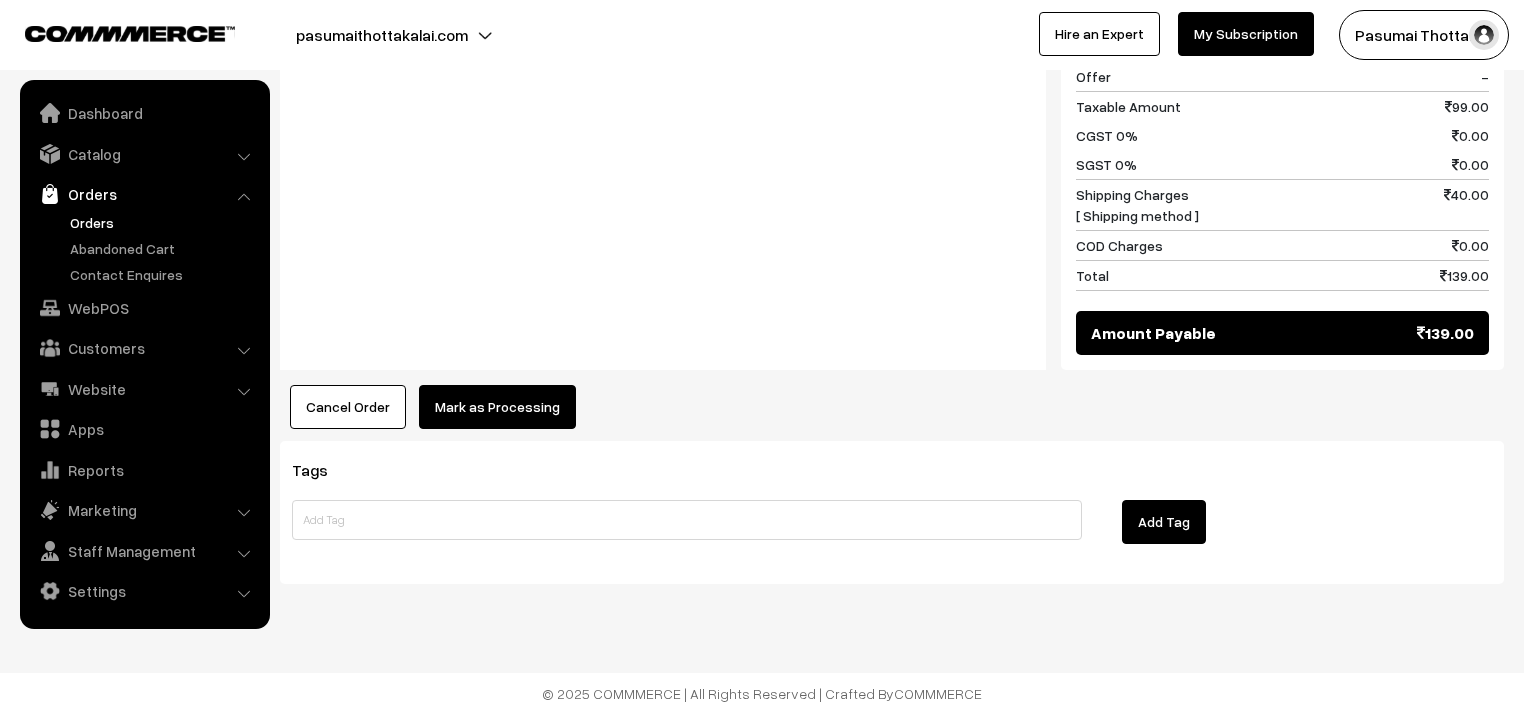 click on "Mark as Processing" at bounding box center (497, 407) 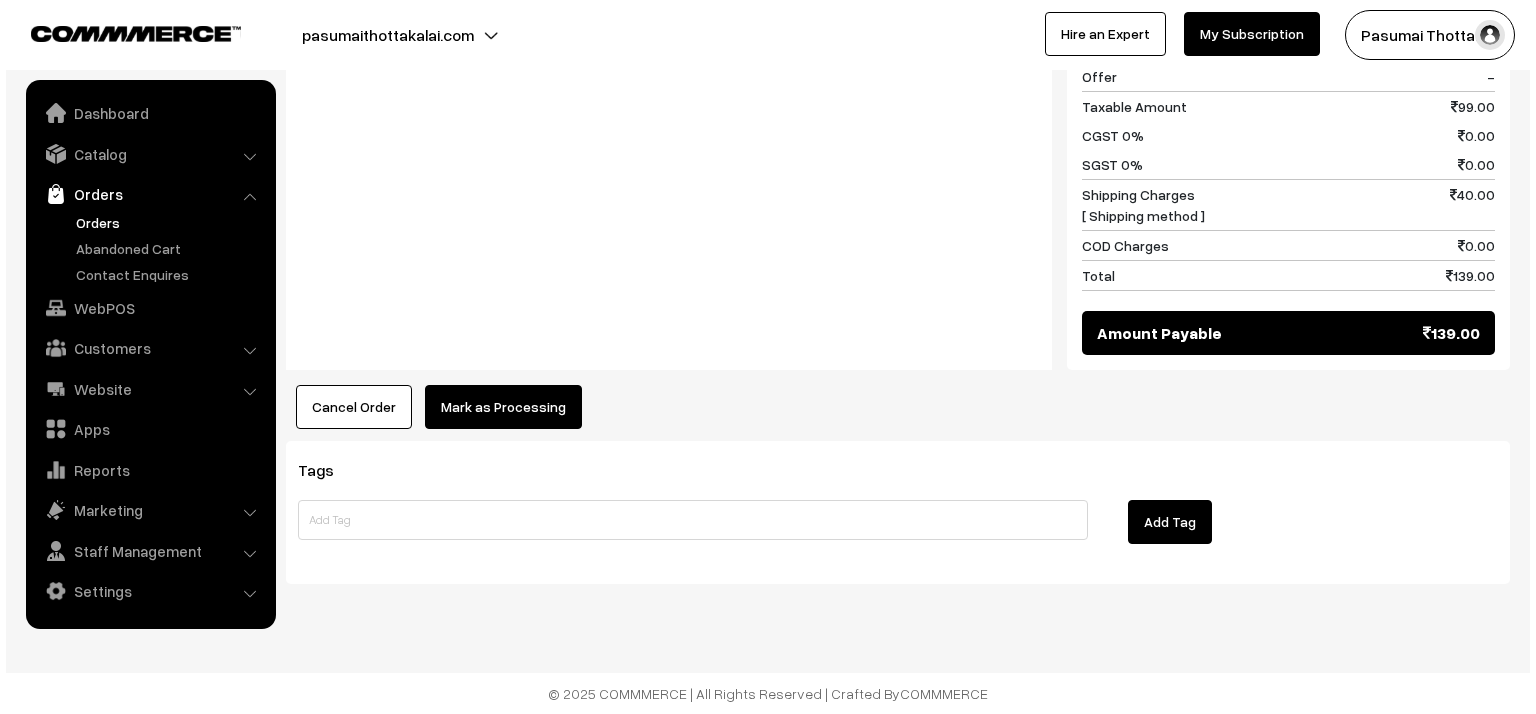 scroll, scrollTop: 966, scrollLeft: 0, axis: vertical 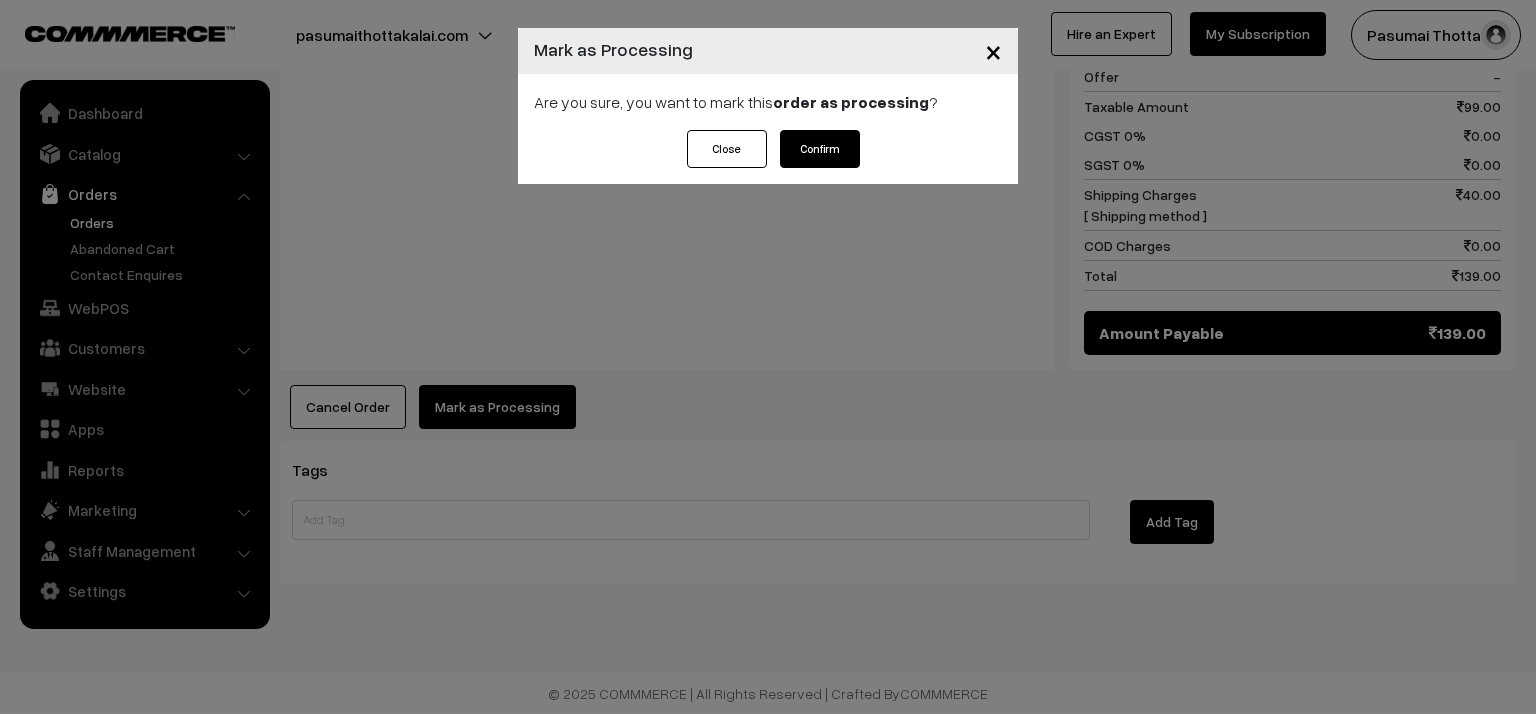 click on "Confirm" at bounding box center (820, 149) 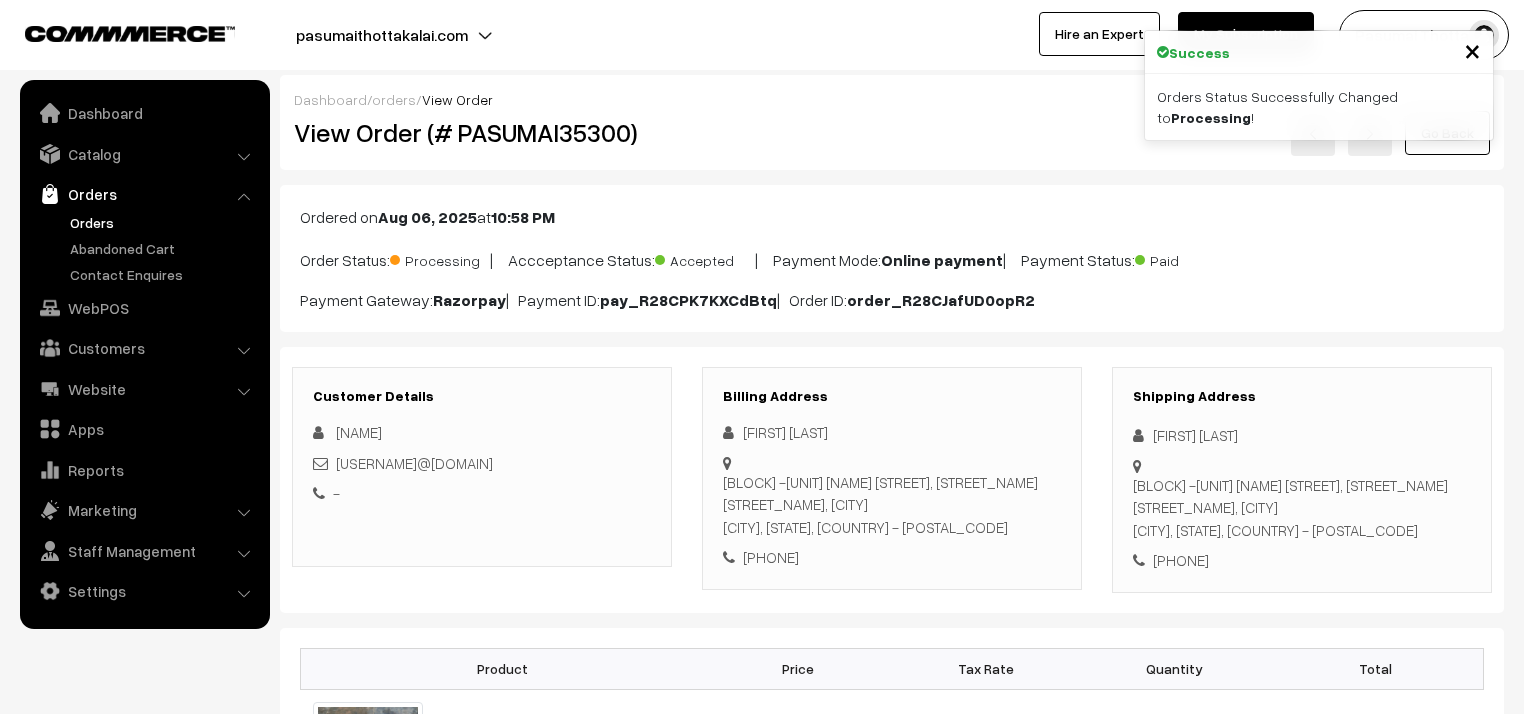 scroll, scrollTop: 0, scrollLeft: 0, axis: both 